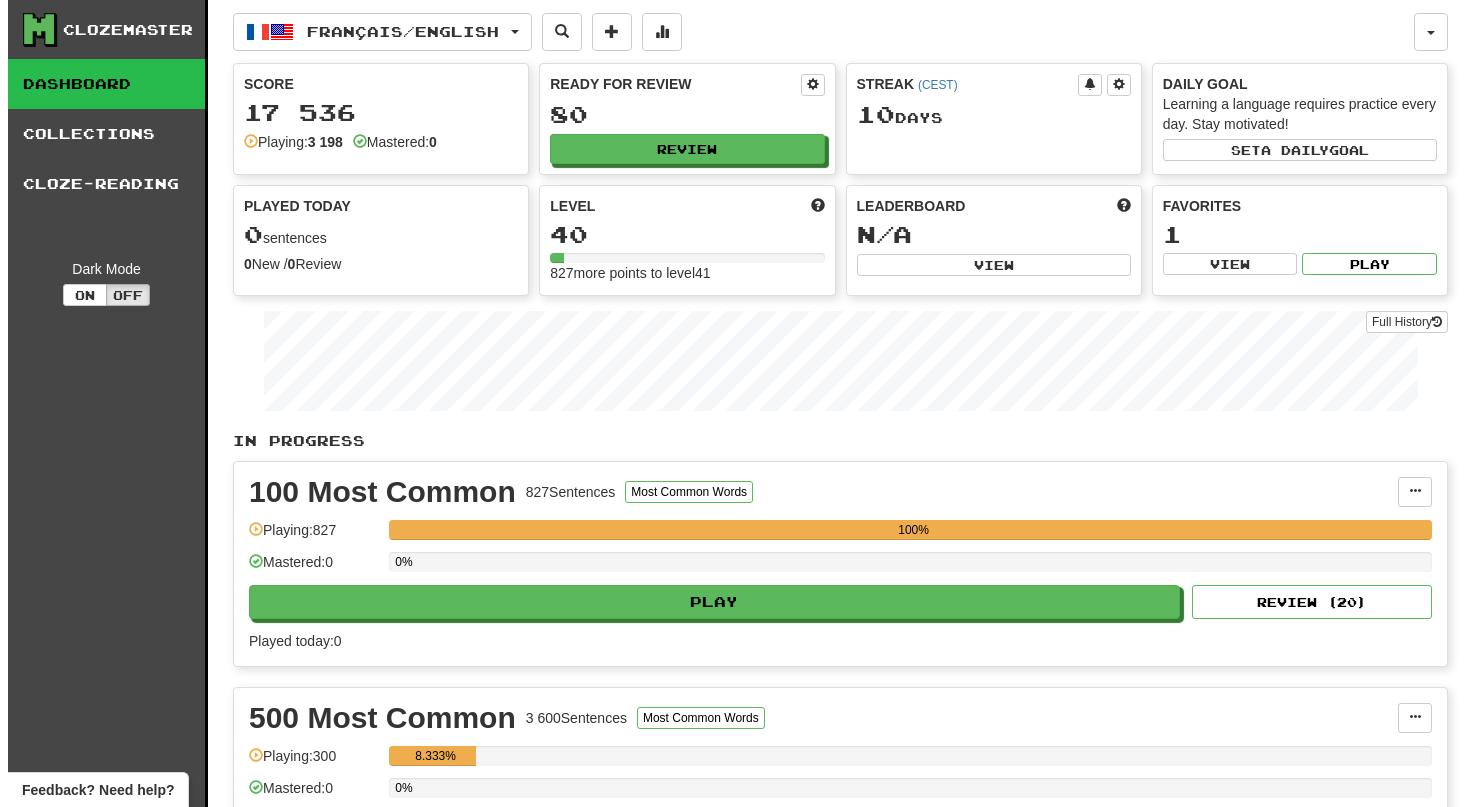 scroll, scrollTop: 0, scrollLeft: 0, axis: both 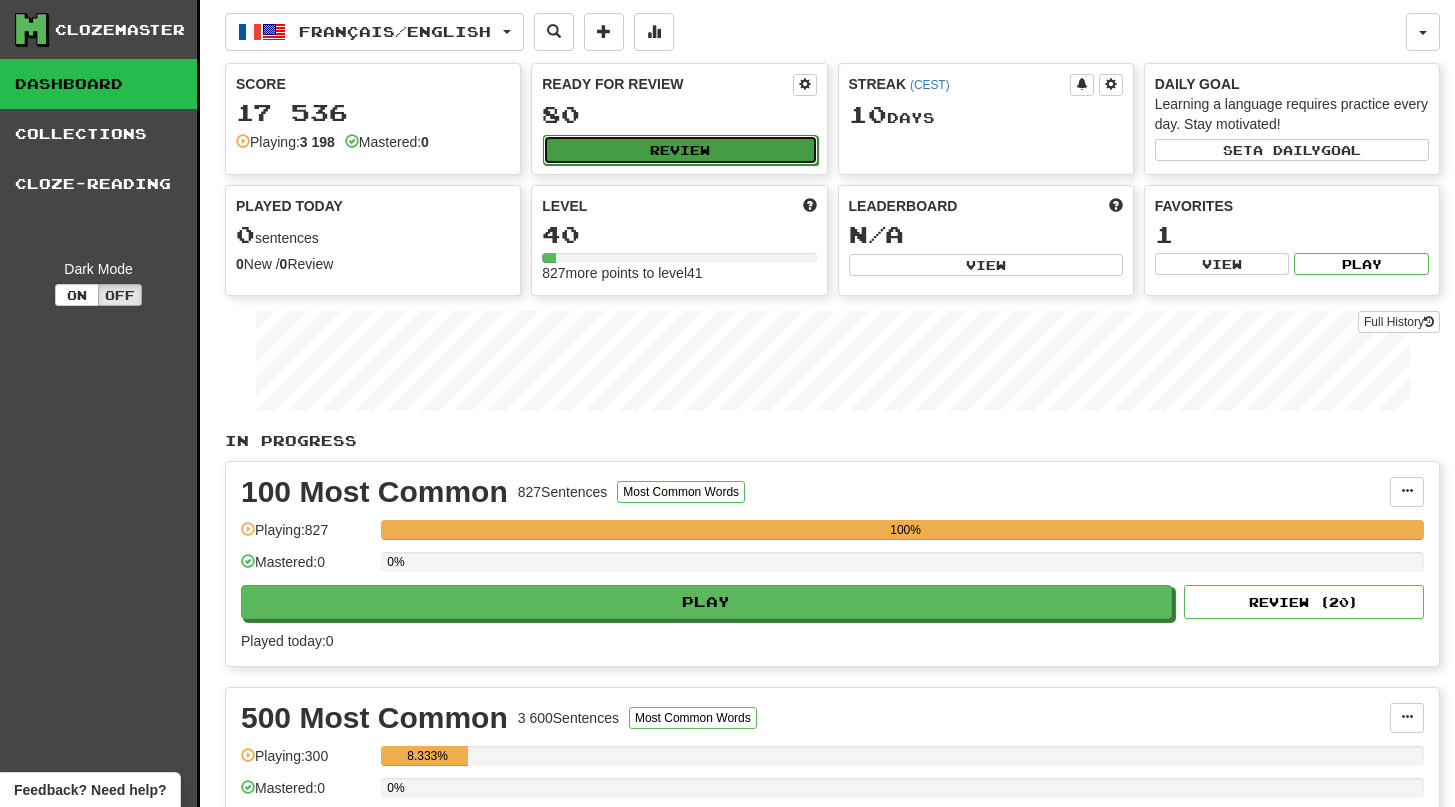 click on "Review" at bounding box center [680, 150] 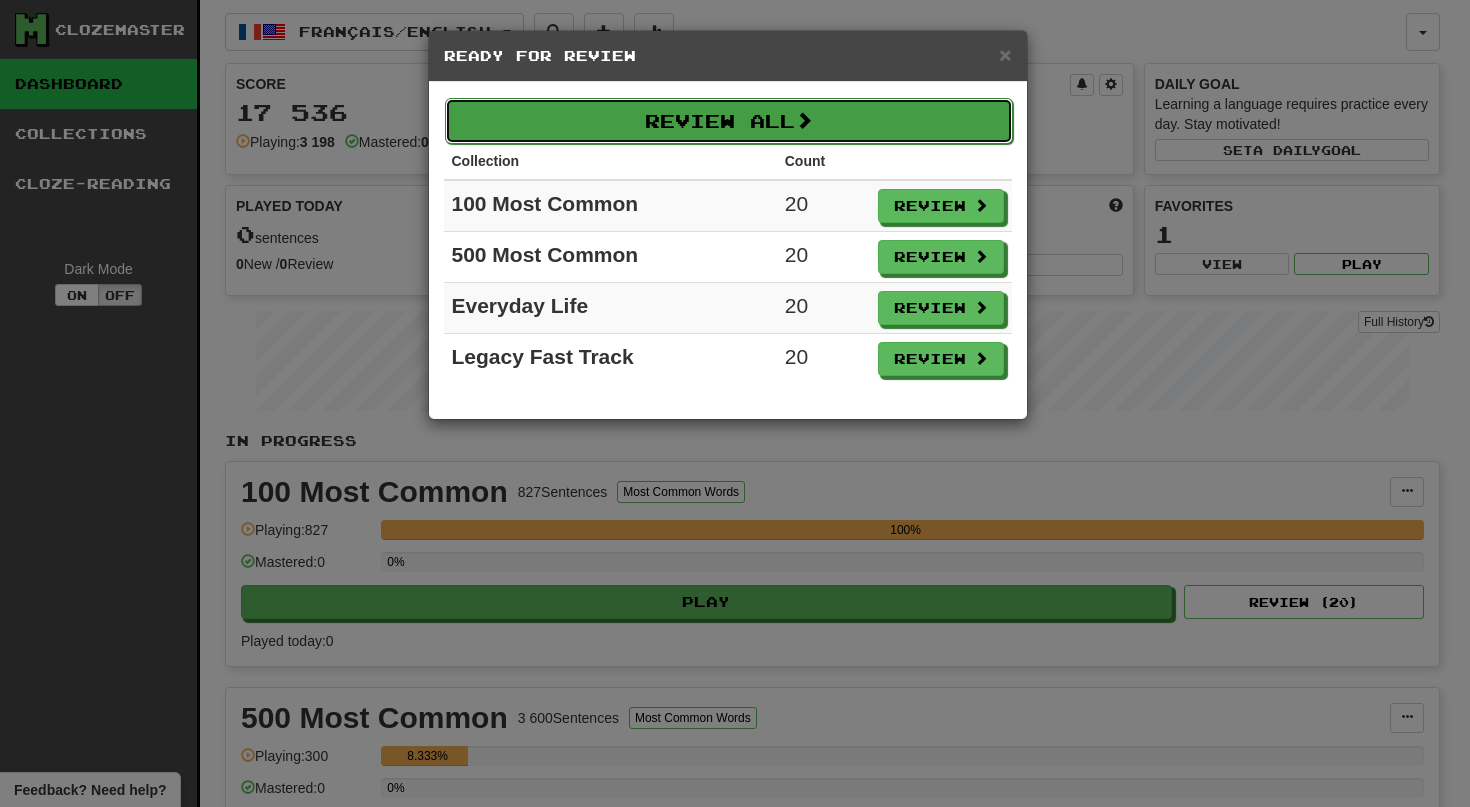 click on "Review All" at bounding box center [729, 121] 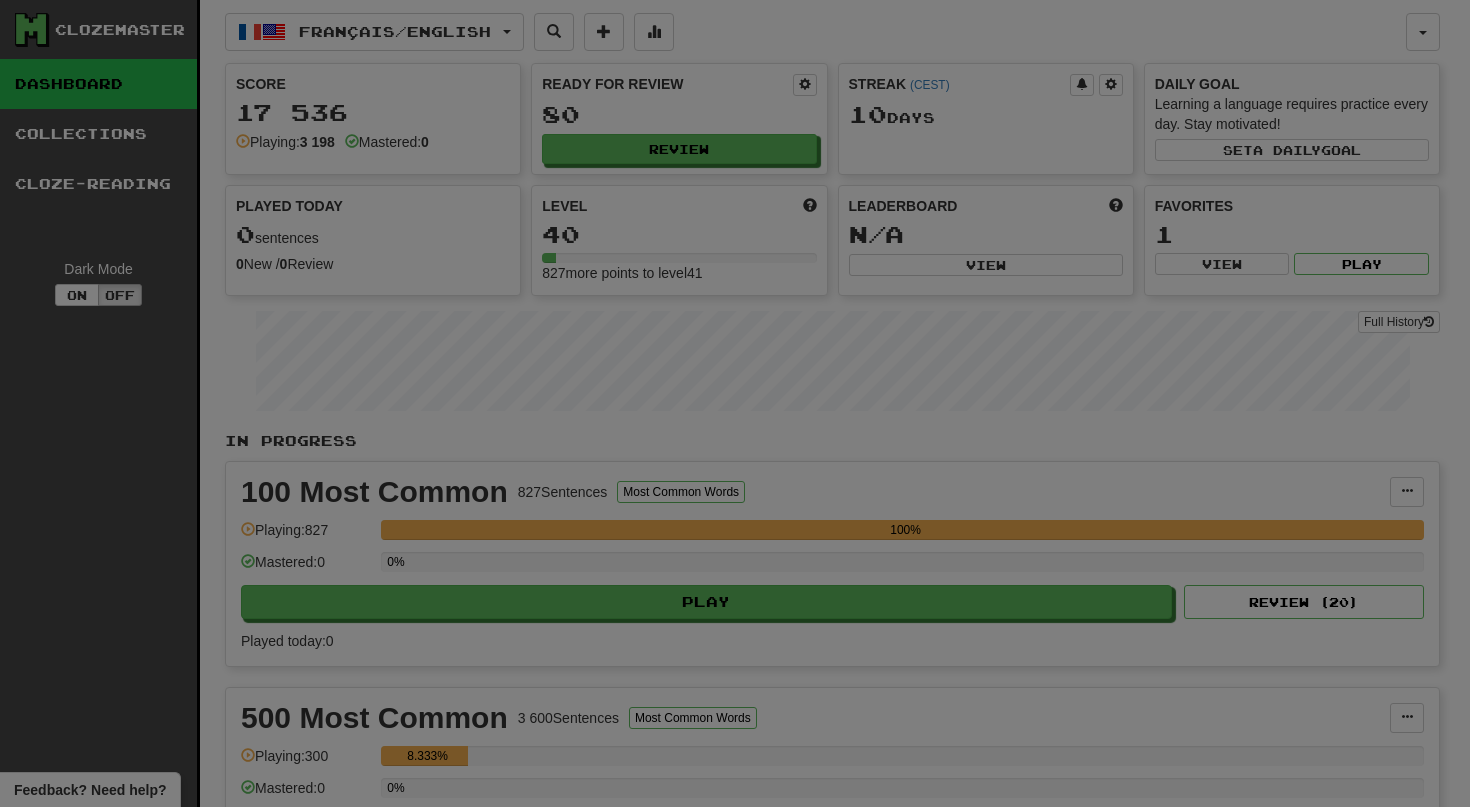 select on "**" 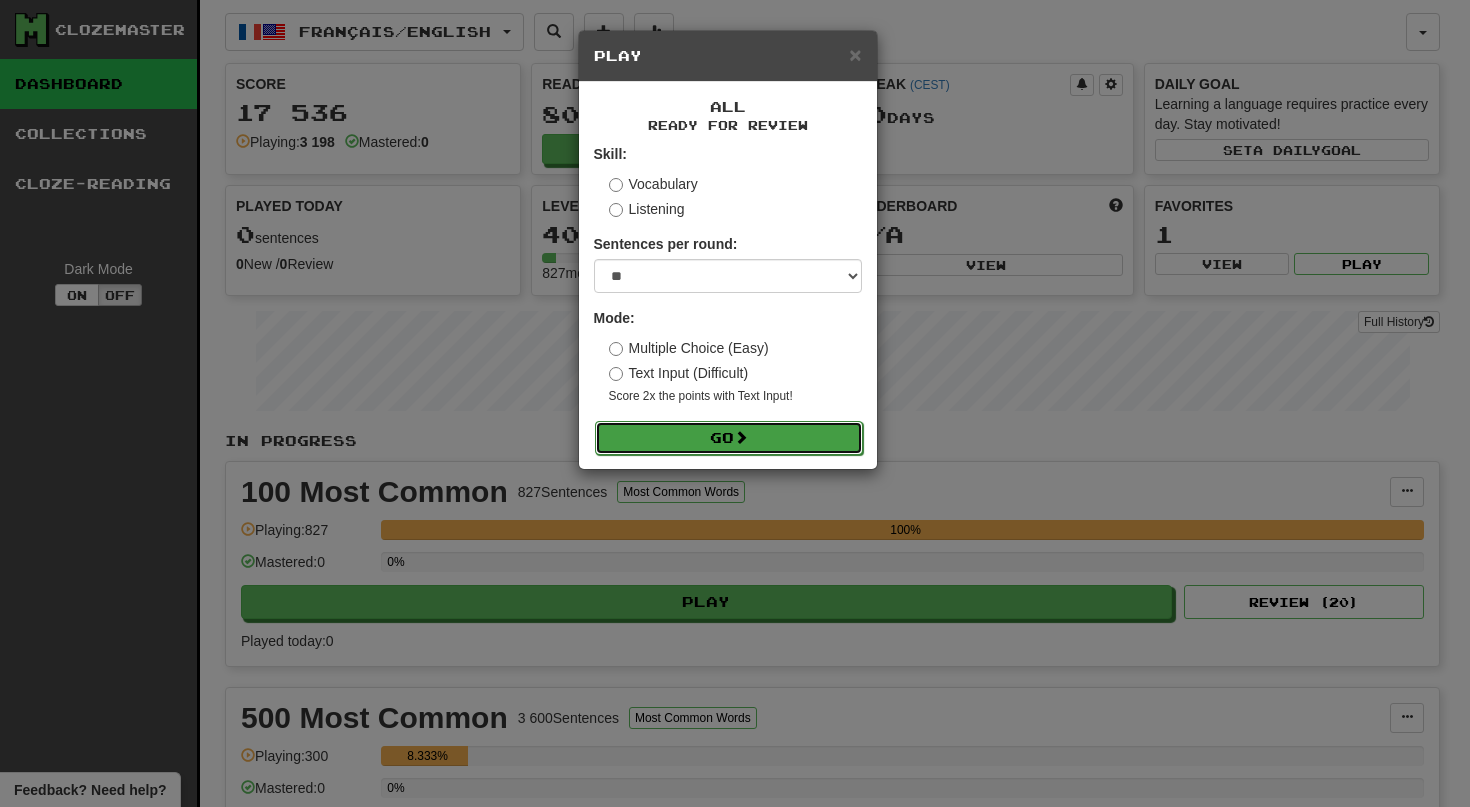 click on "Go" at bounding box center [729, 438] 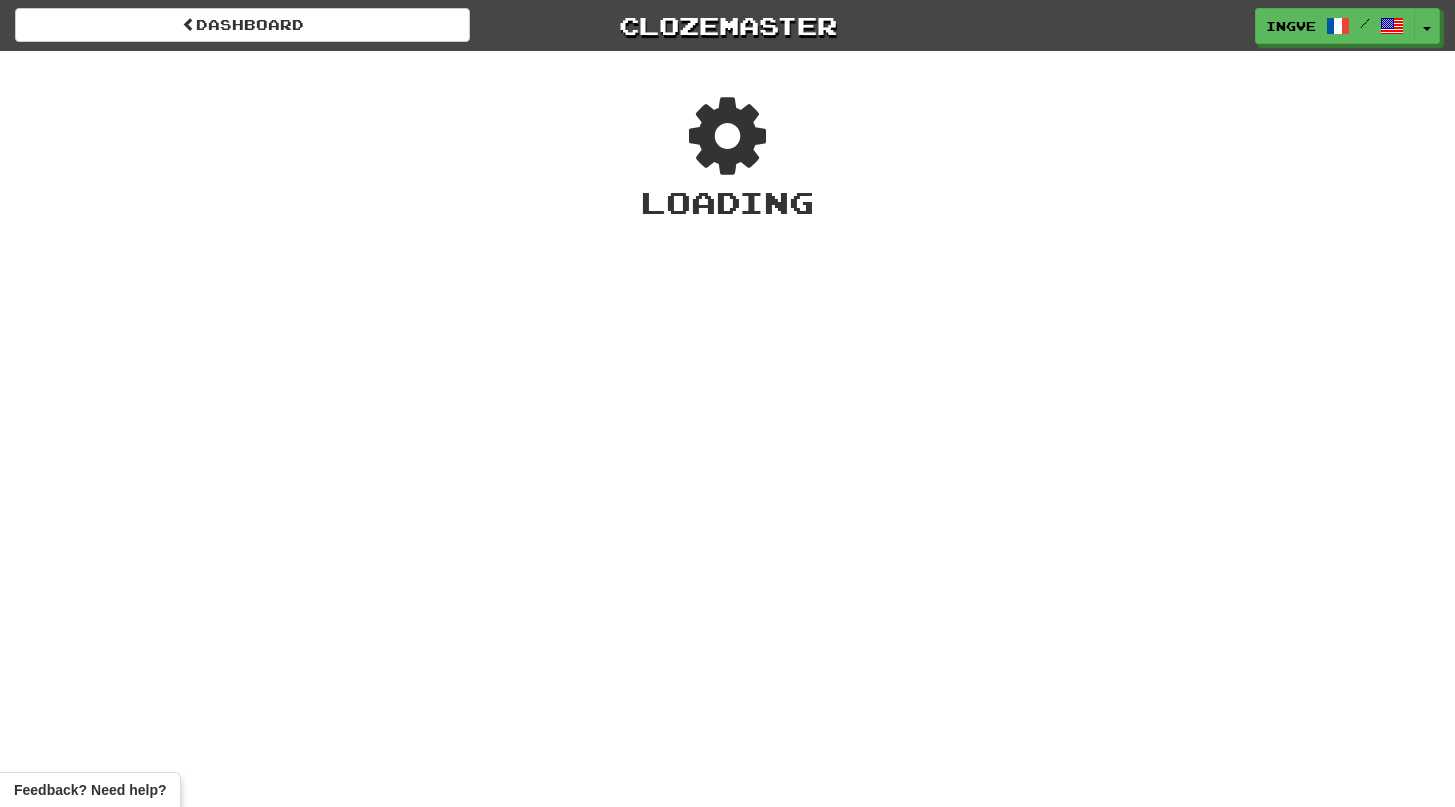 scroll, scrollTop: 0, scrollLeft: 0, axis: both 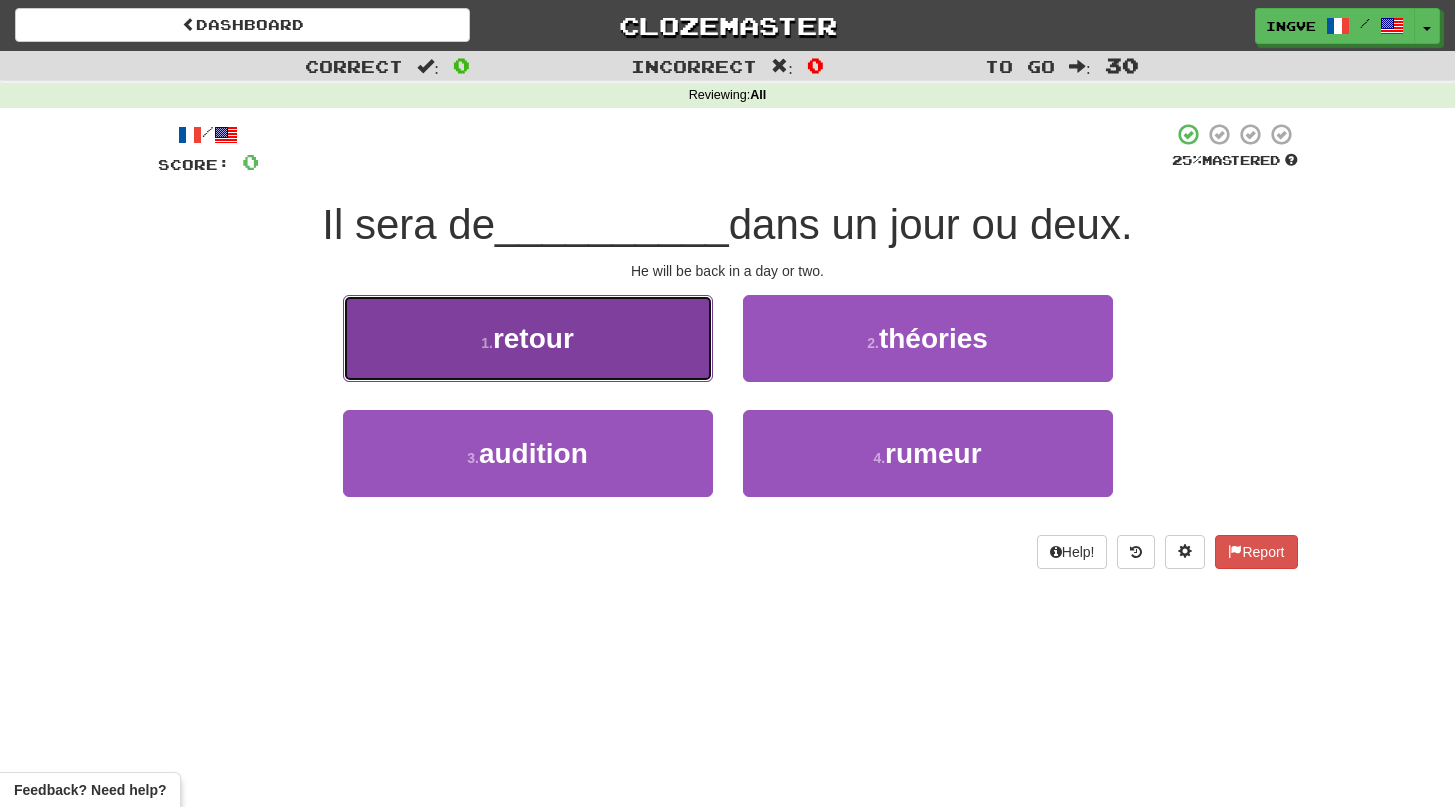 click on "1 .  retour" at bounding box center (528, 338) 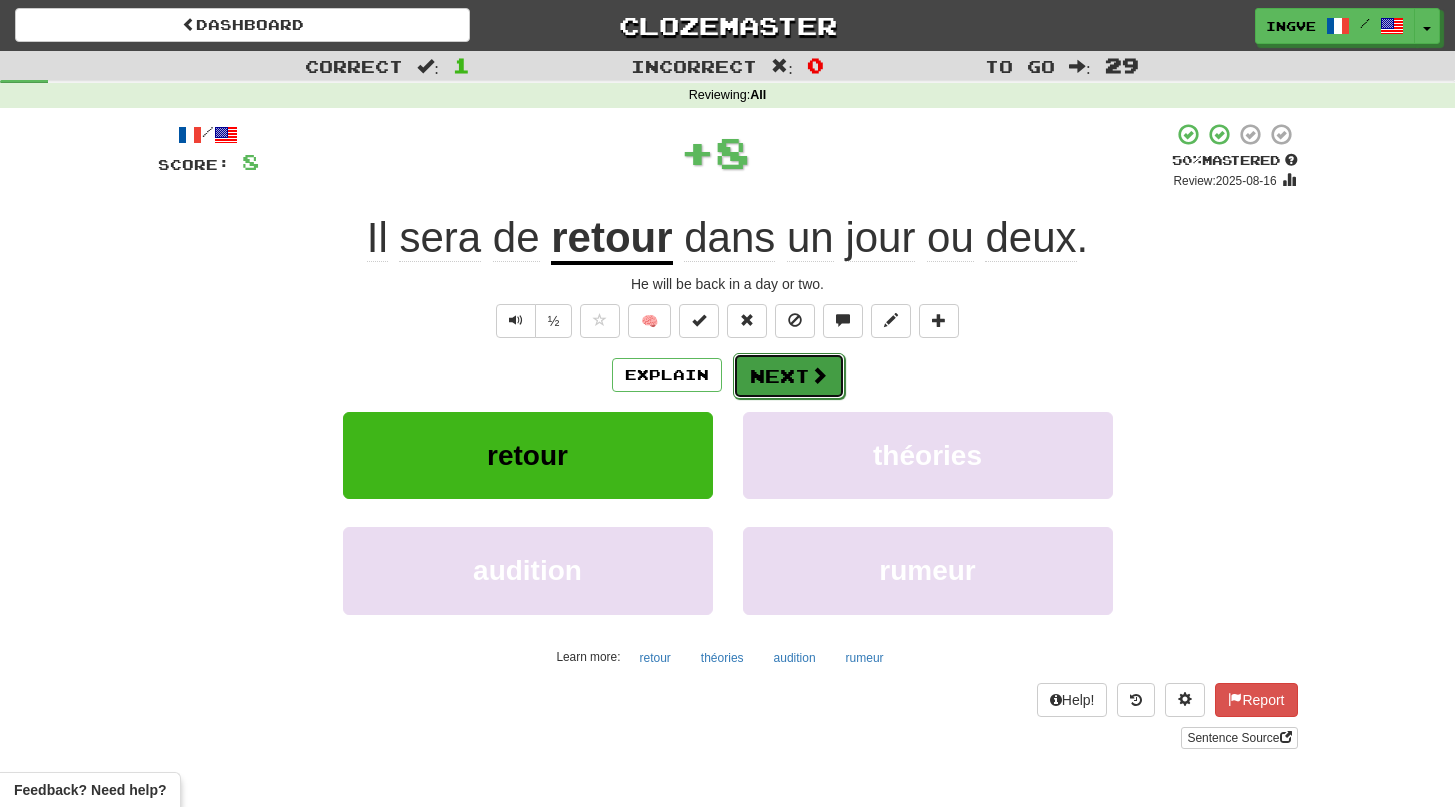 click on "Next" at bounding box center [789, 376] 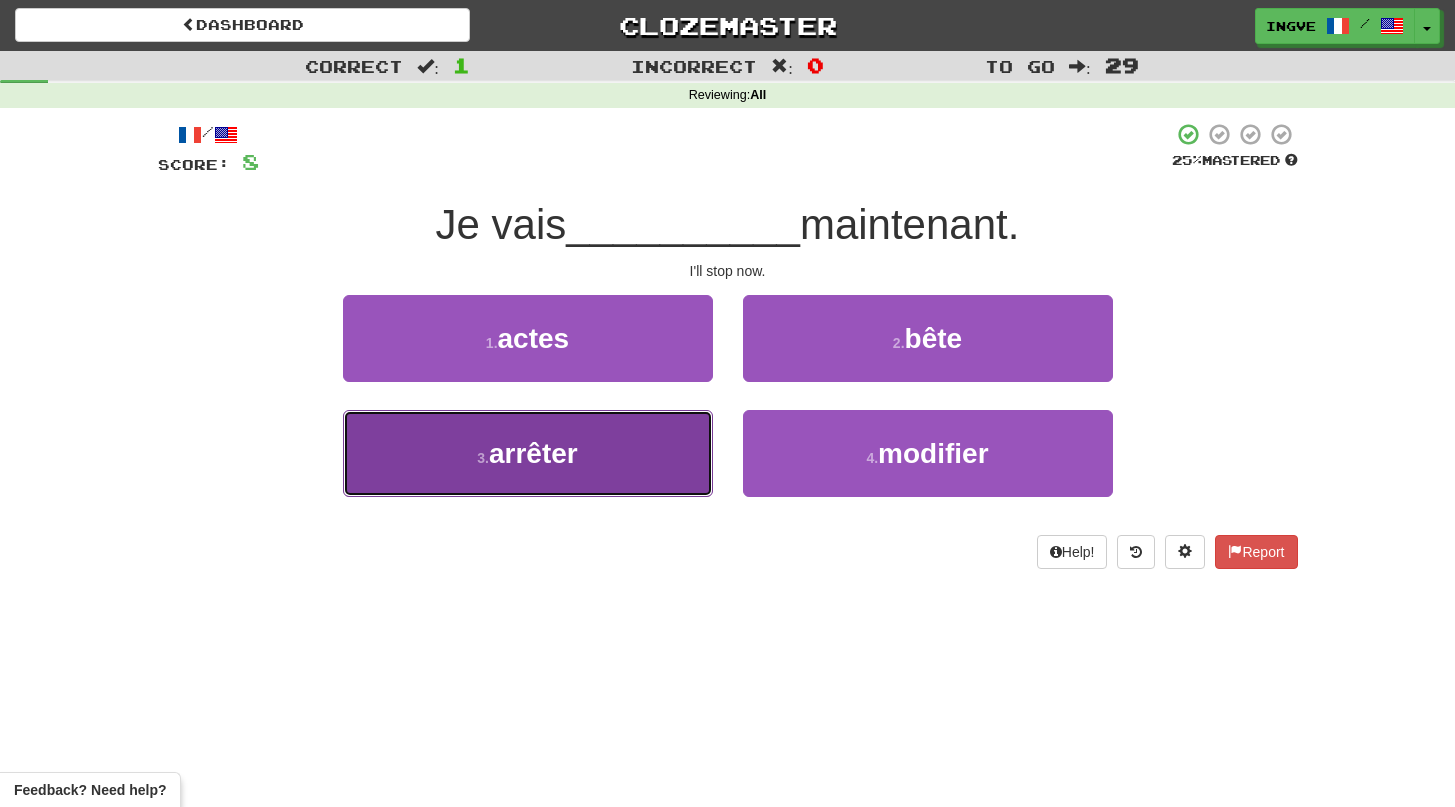 click on "3 .  arrêter" at bounding box center (528, 453) 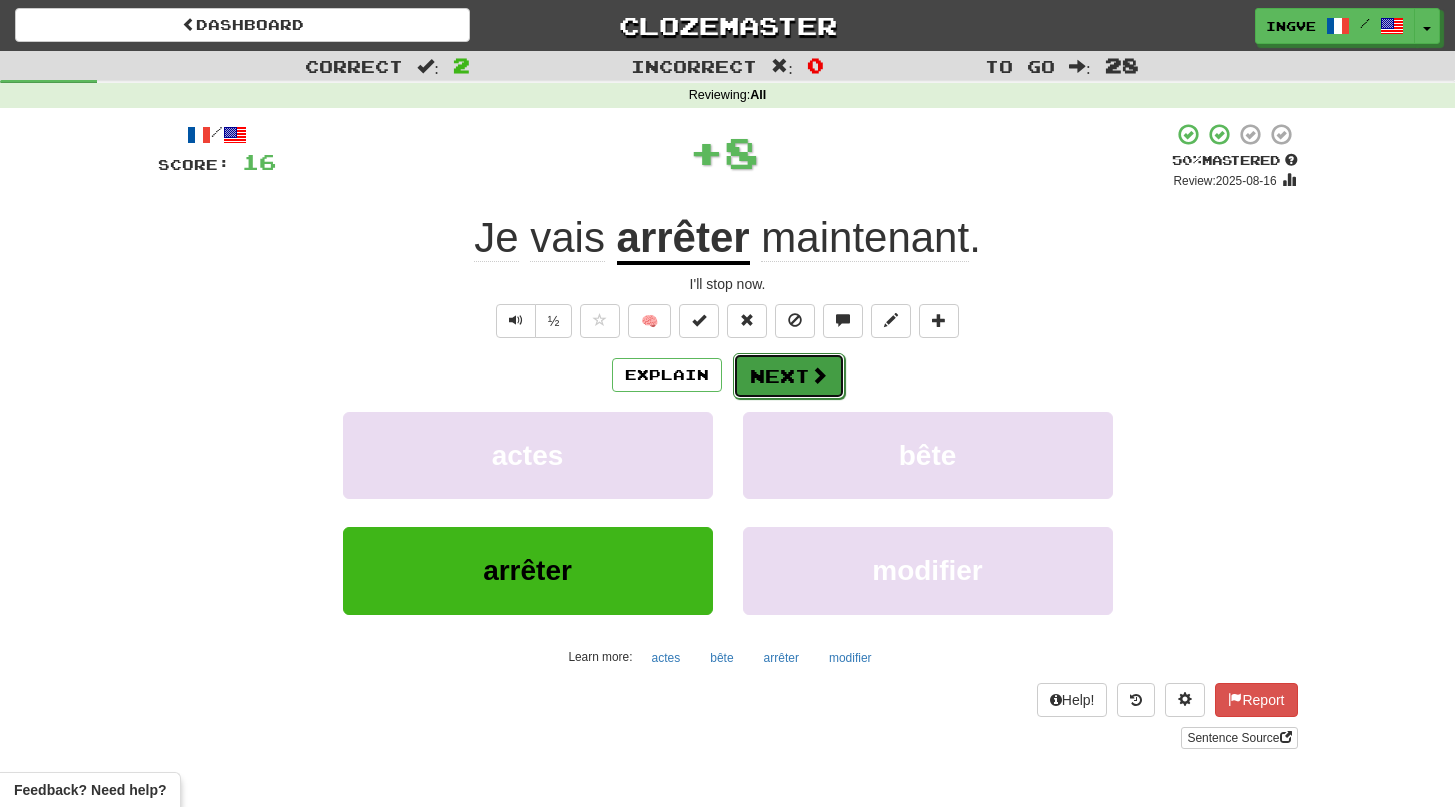 click on "Next" at bounding box center (789, 376) 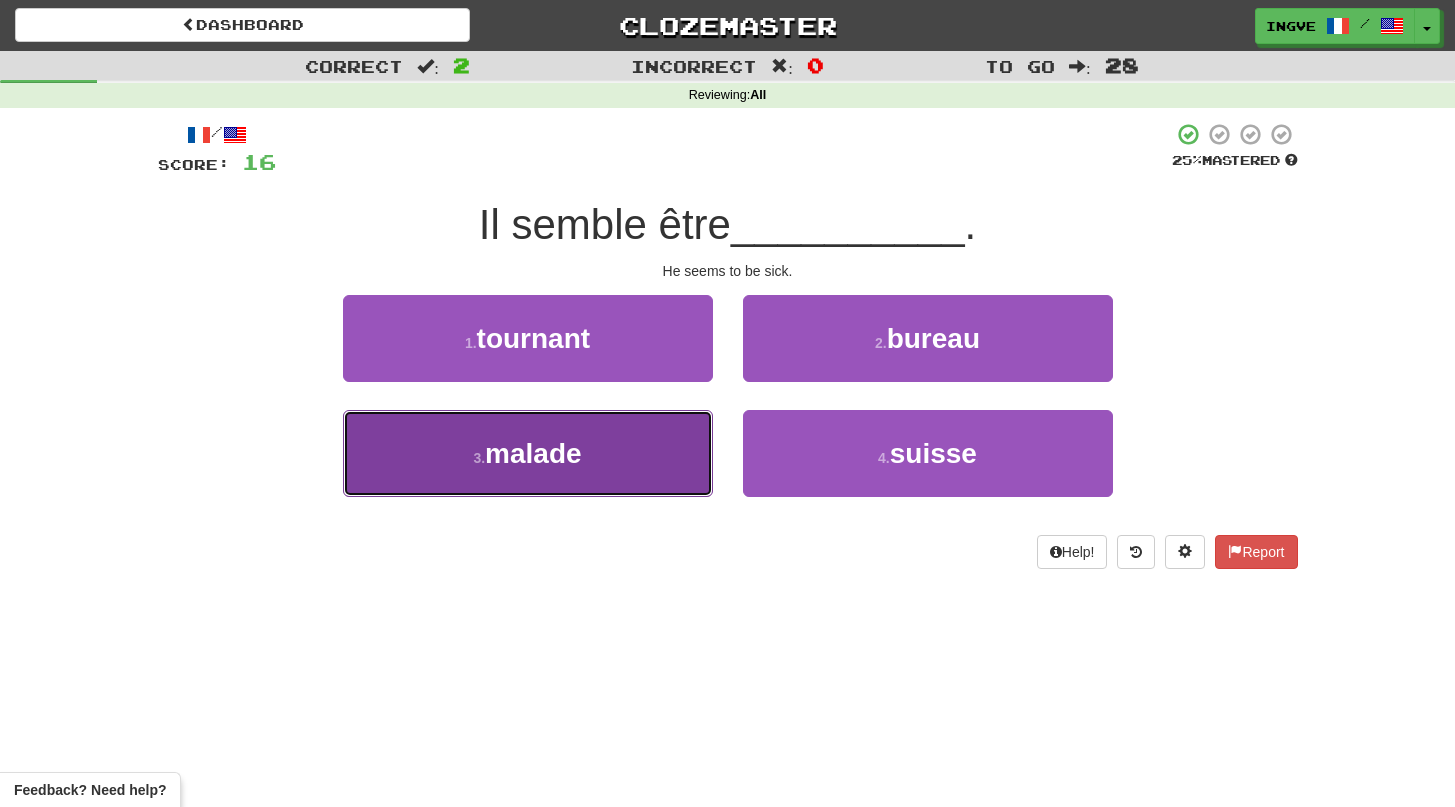 click on "3 .  malade" at bounding box center [528, 453] 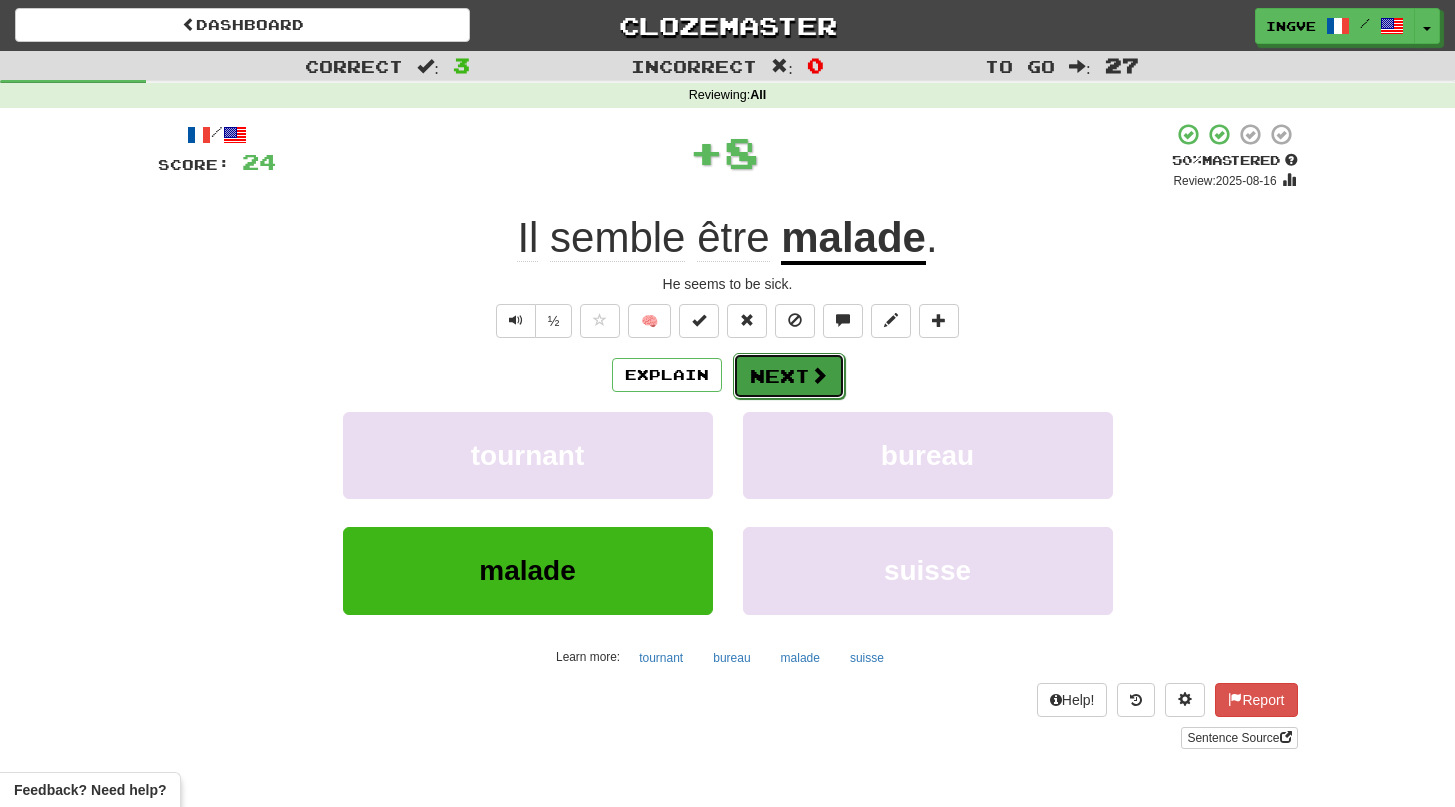 click on "Next" at bounding box center (789, 376) 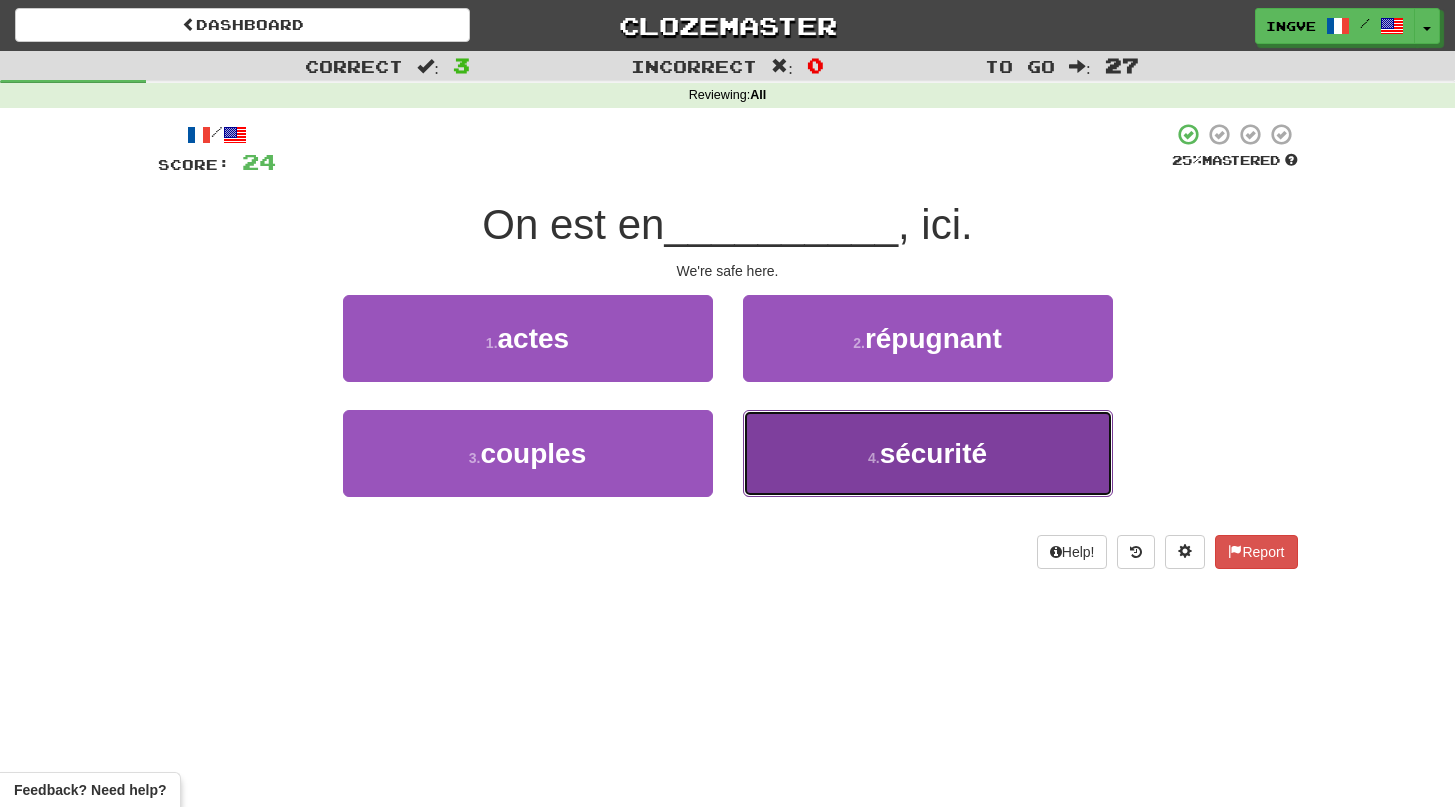 click on "4 .  sécurité" at bounding box center (928, 453) 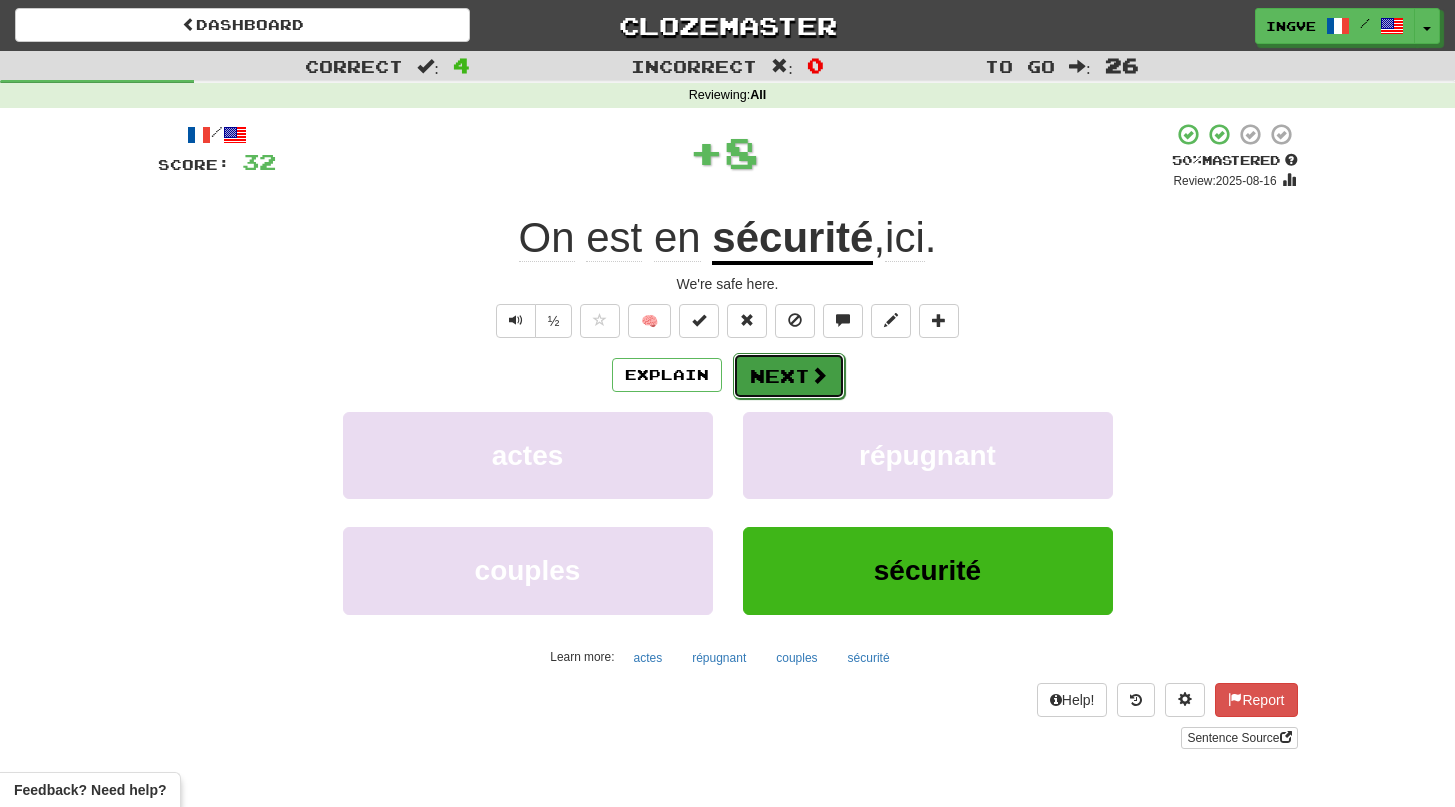 click on "Next" at bounding box center [789, 376] 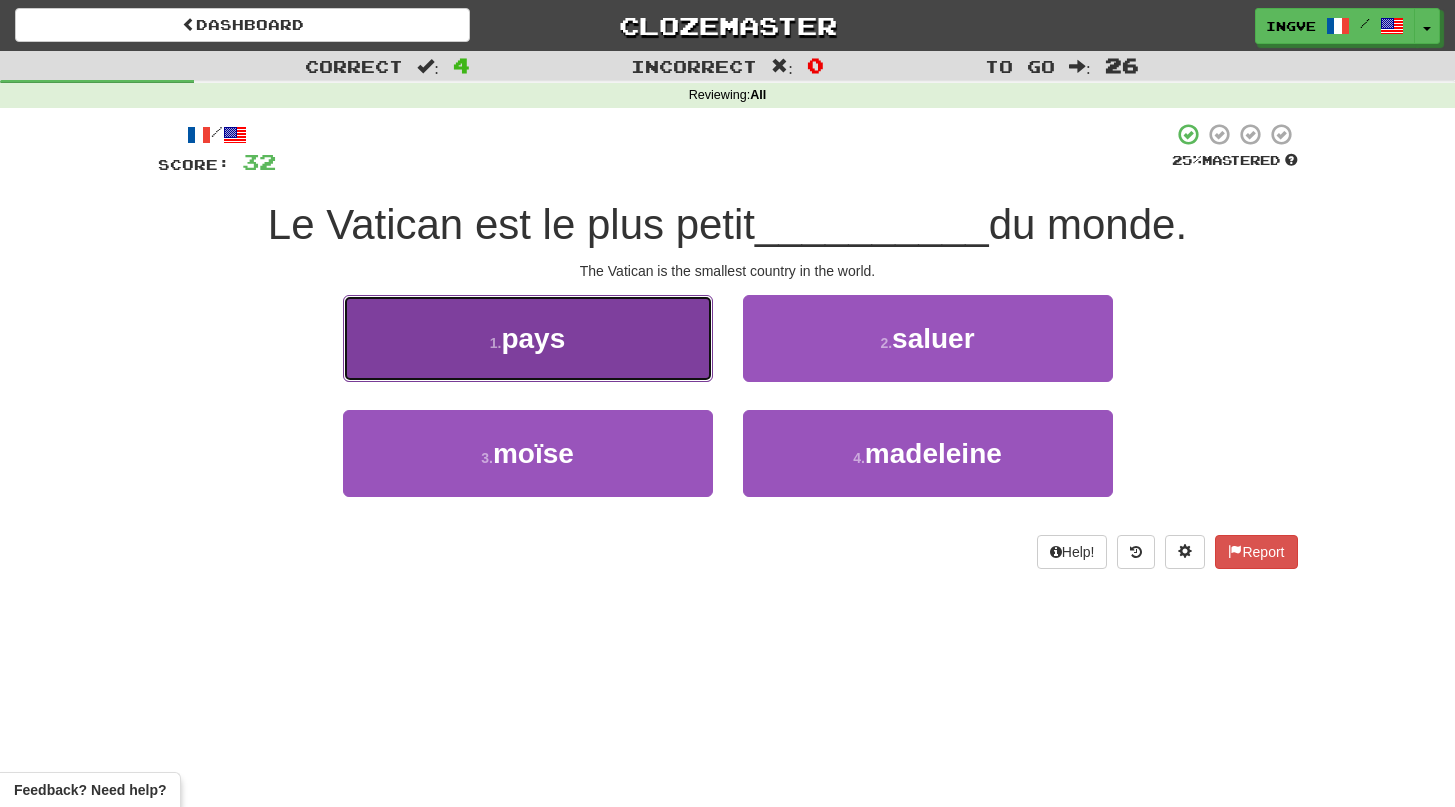click on "1 .  pays" at bounding box center [528, 338] 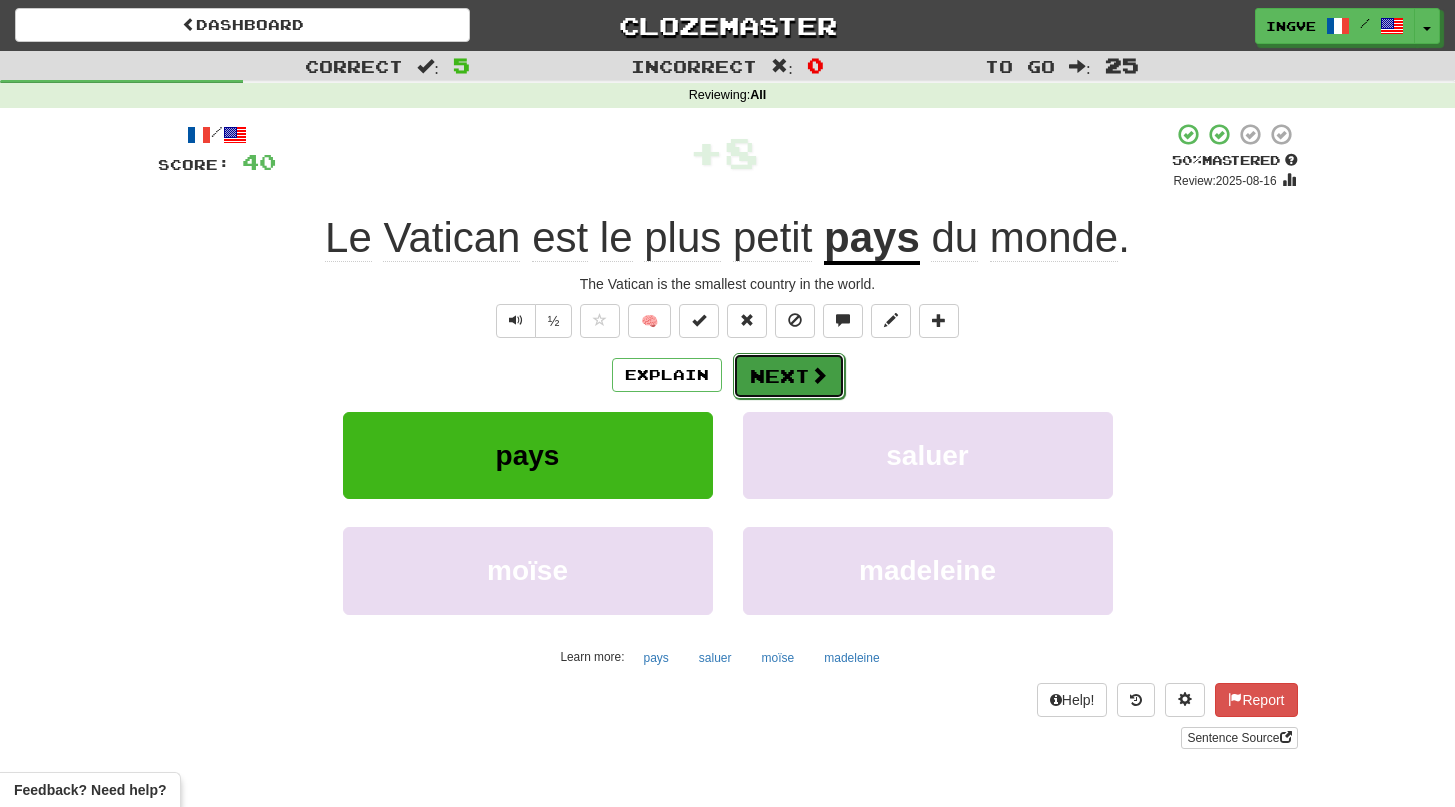 click on "Next" at bounding box center (789, 376) 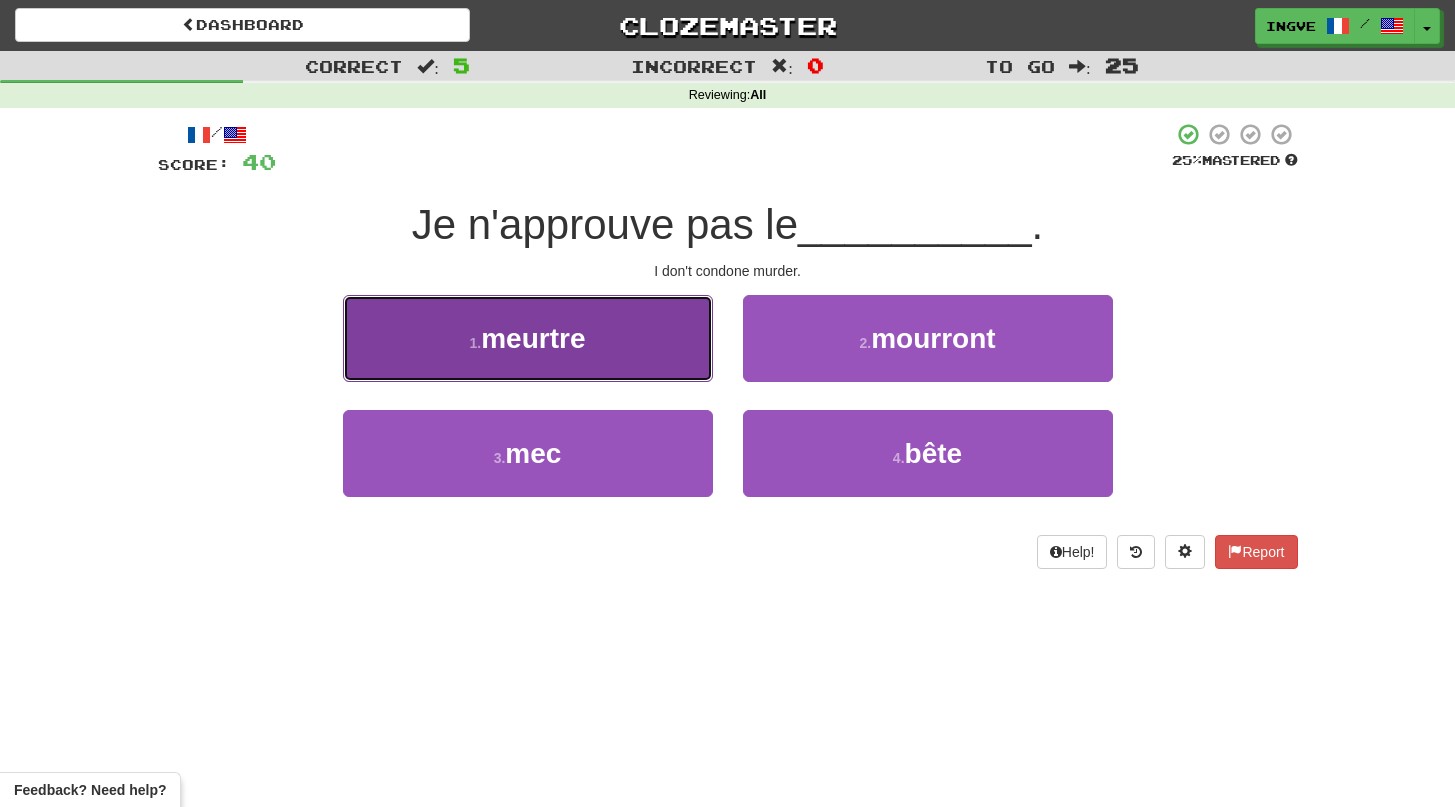 click on "1 .  meurtre" at bounding box center (528, 338) 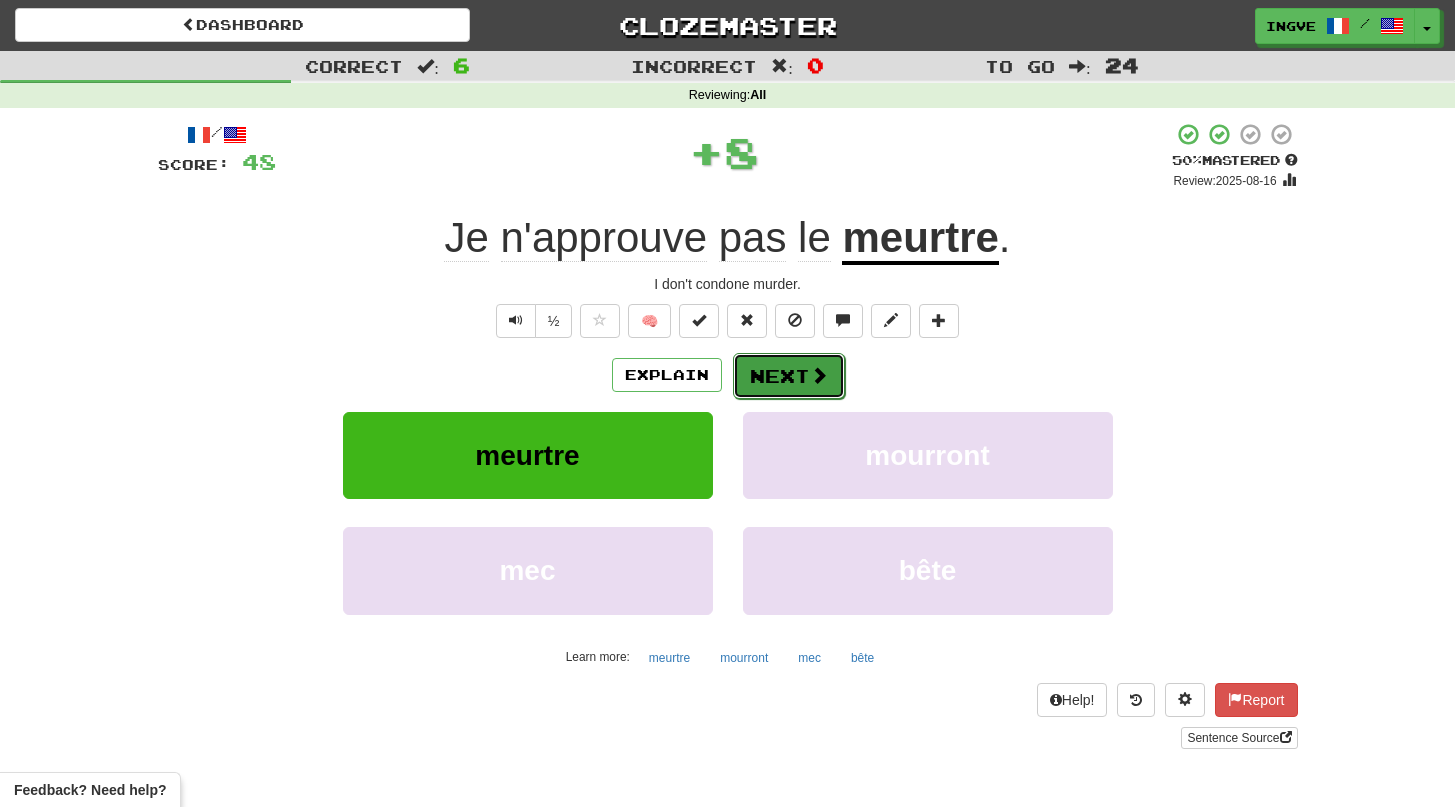 click on "Next" at bounding box center [789, 376] 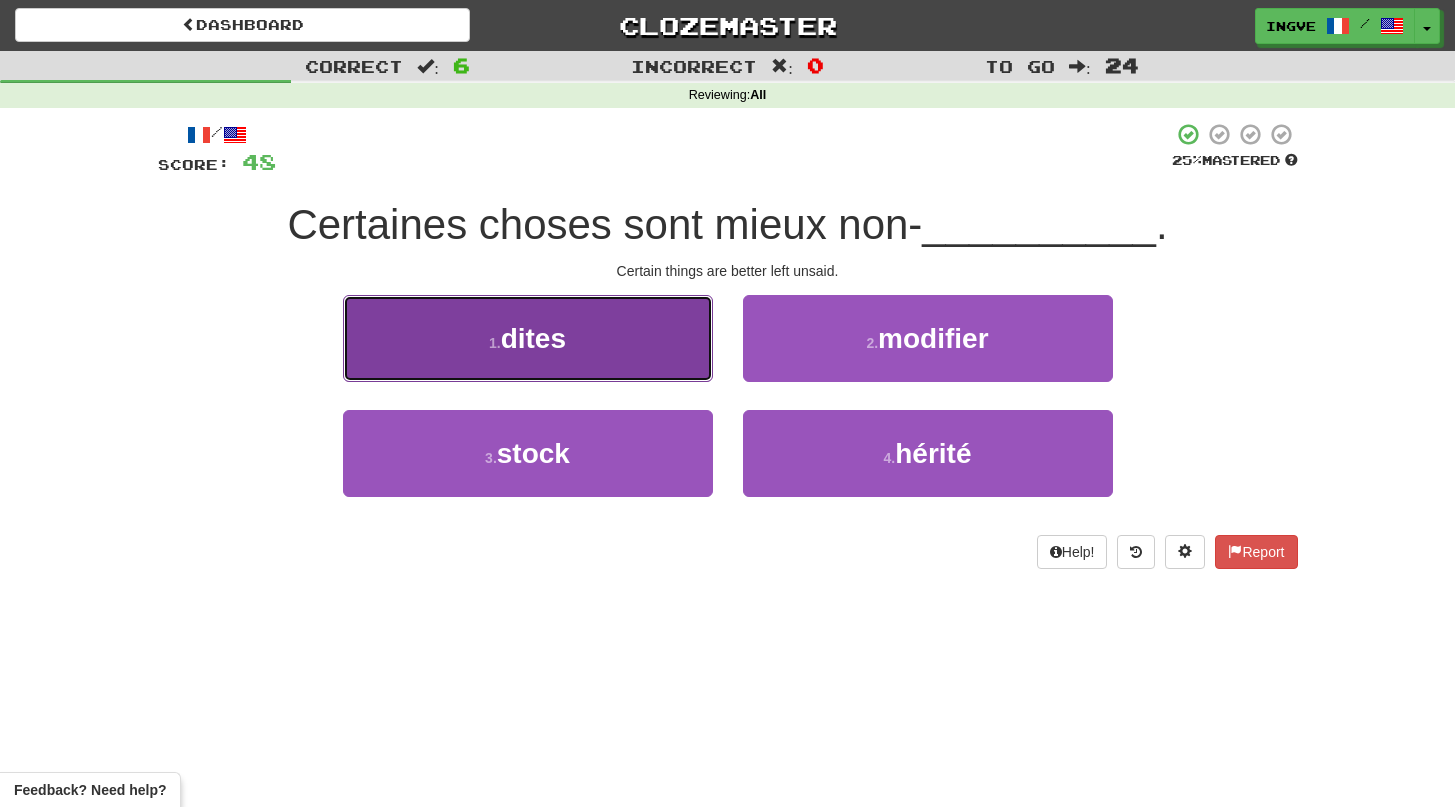 click on "1 .  dites" at bounding box center (528, 338) 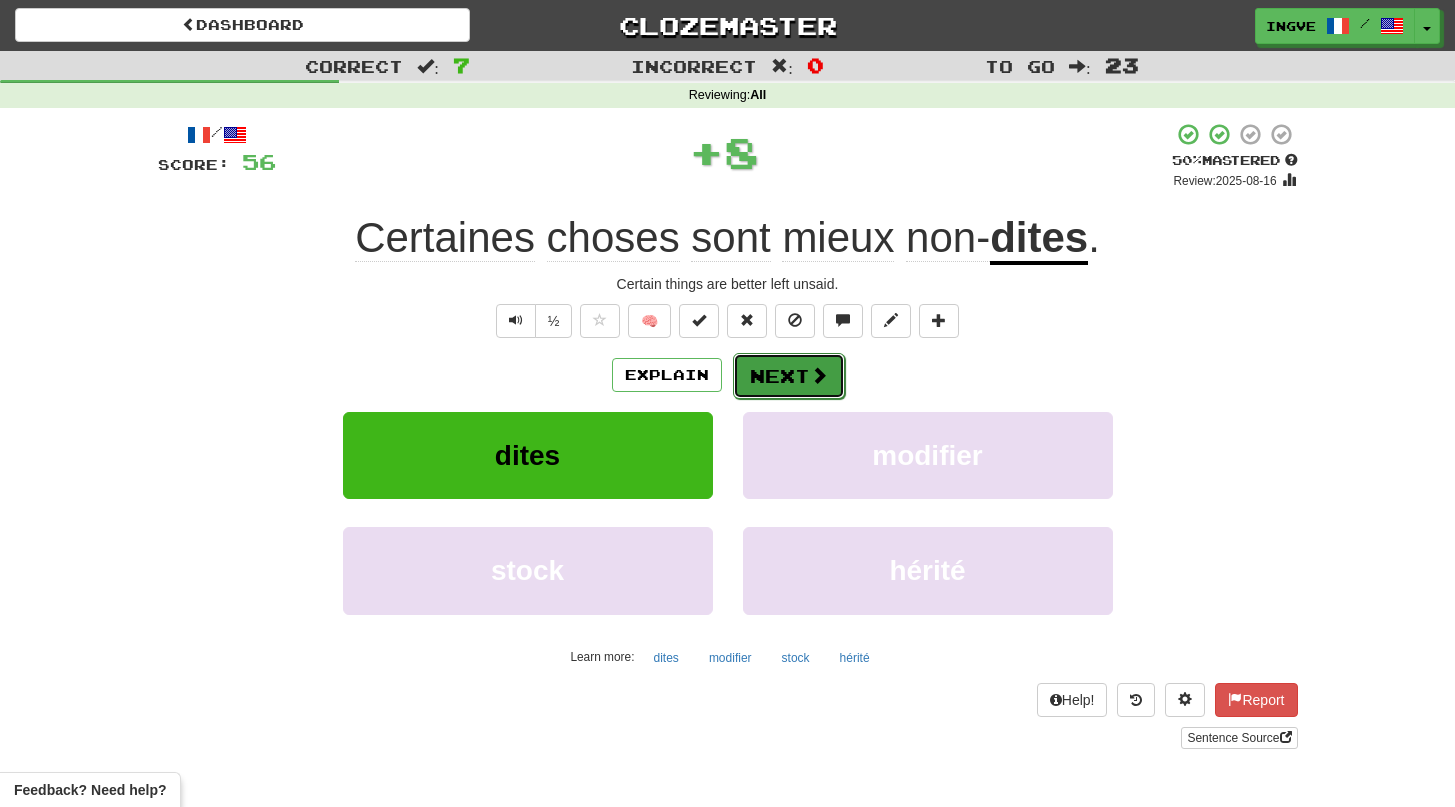 click on "Next" at bounding box center [789, 376] 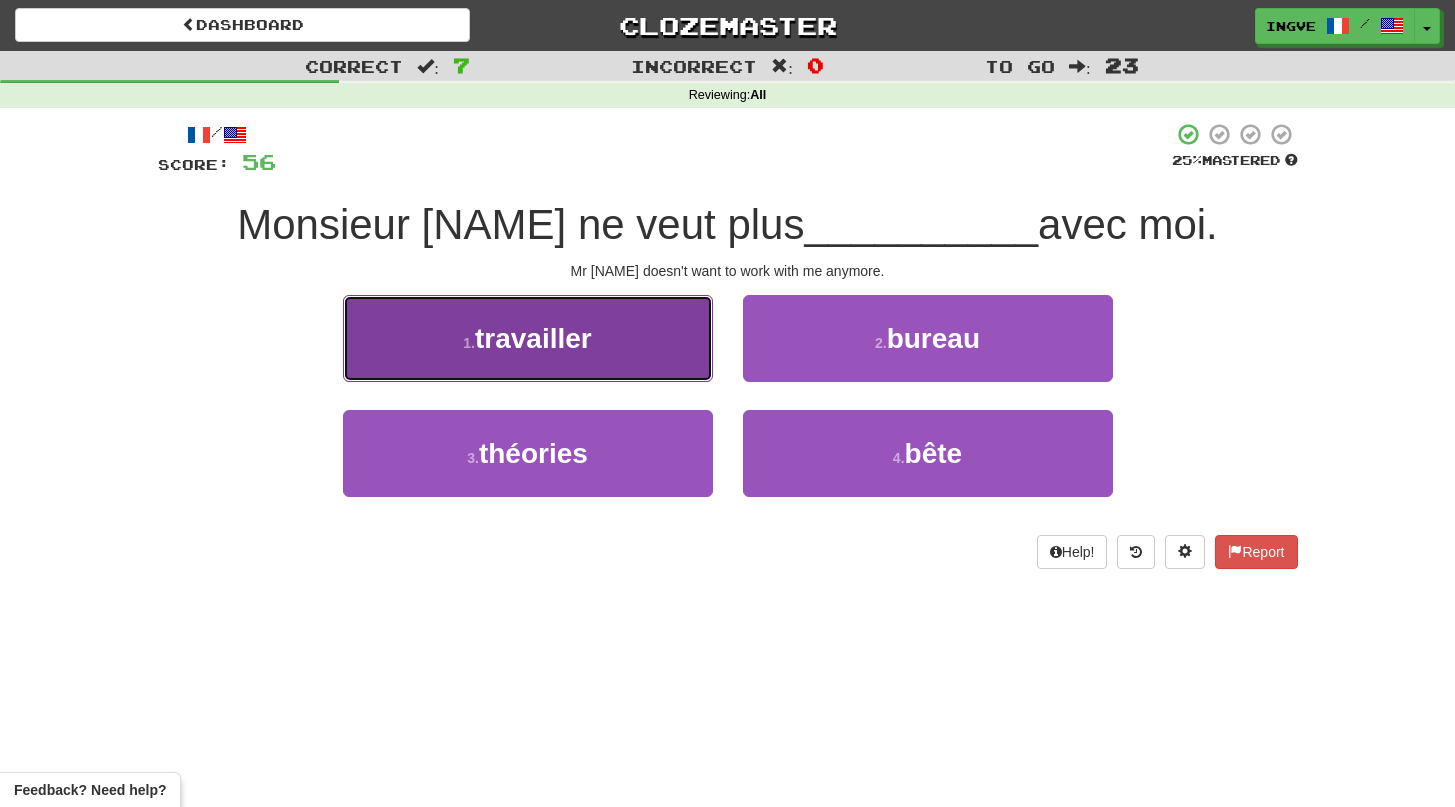 click on "1 .  travailler" at bounding box center [528, 338] 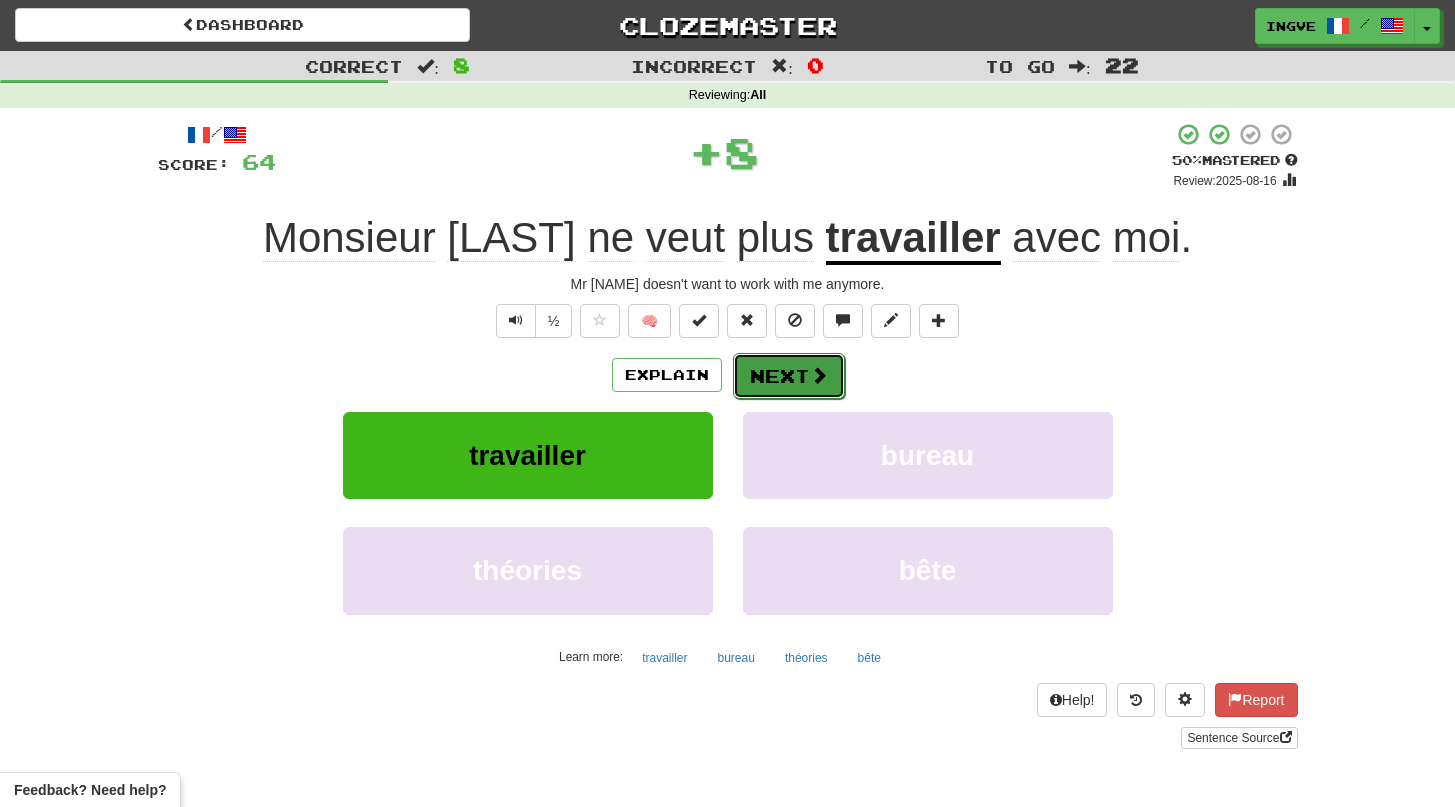 click on "Next" at bounding box center [789, 376] 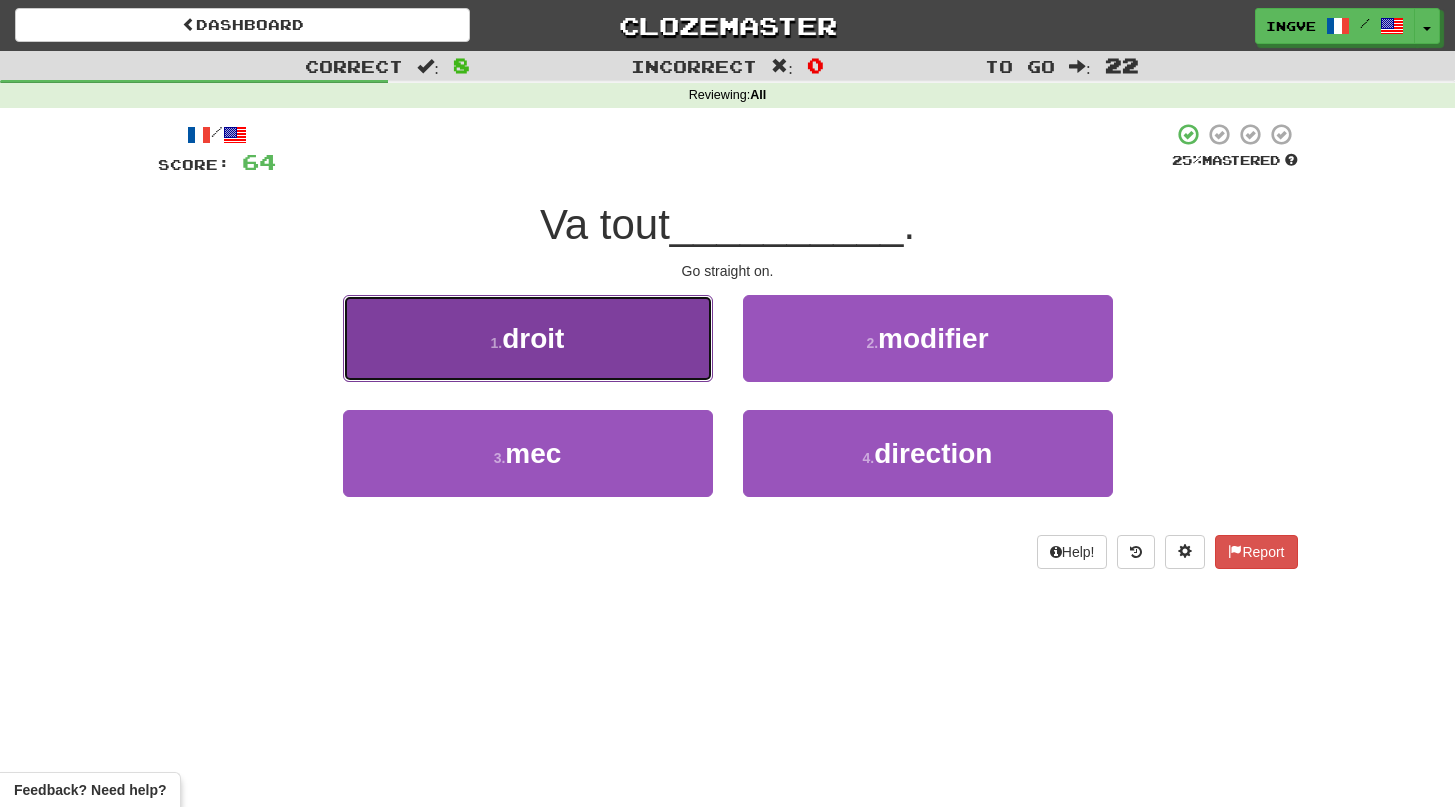 click on "1 .  droit" at bounding box center [528, 338] 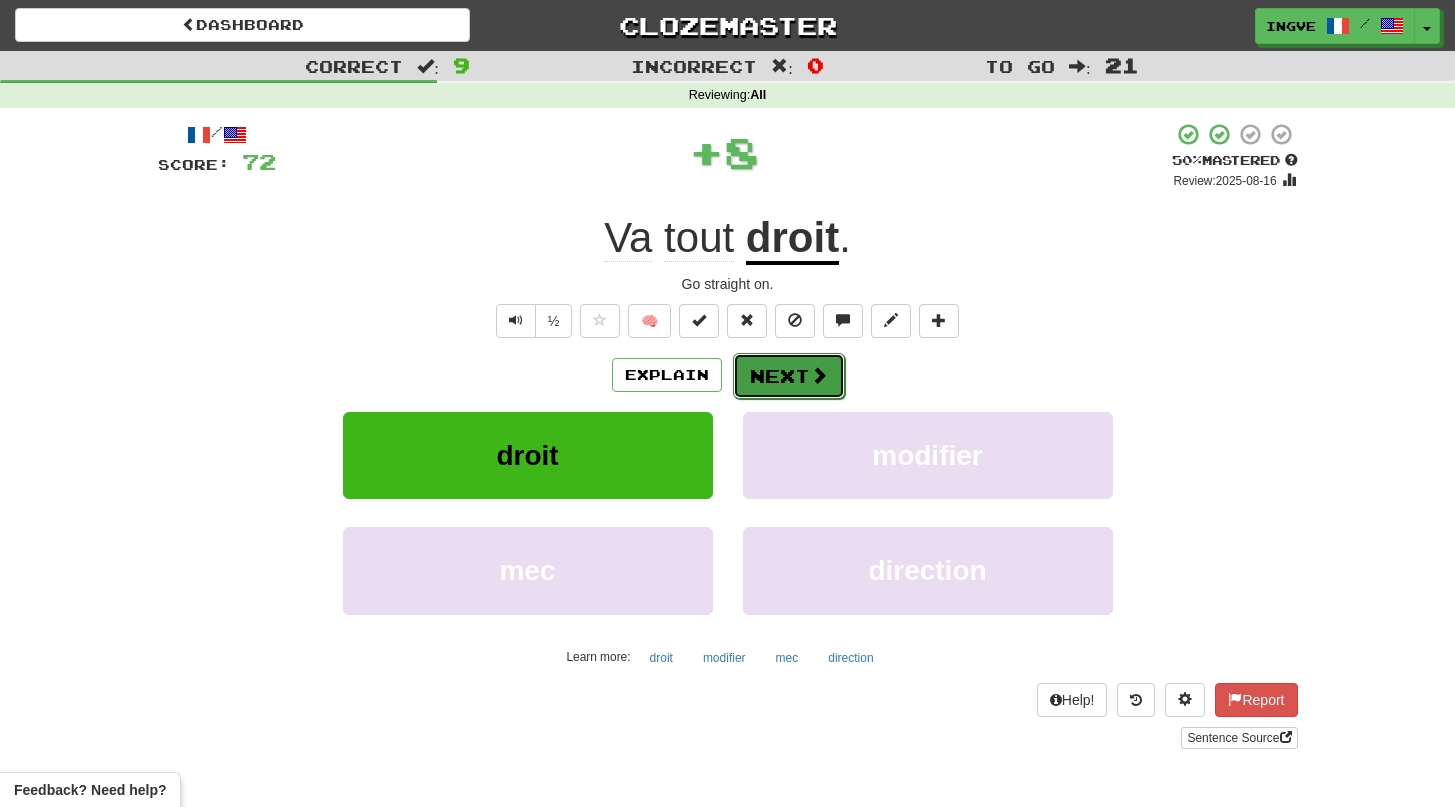 click on "Next" at bounding box center (789, 376) 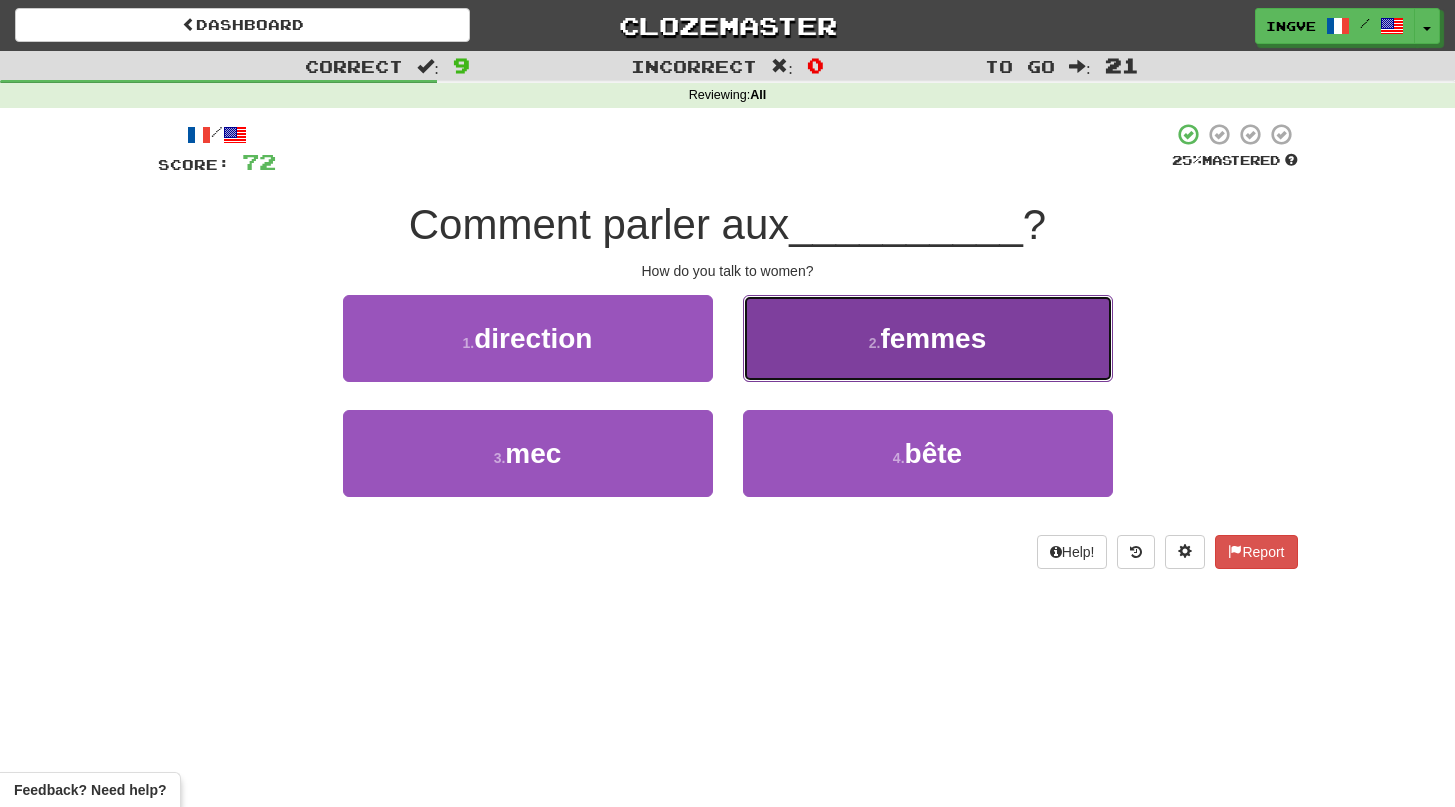 click on "2 .  femmes" at bounding box center (928, 338) 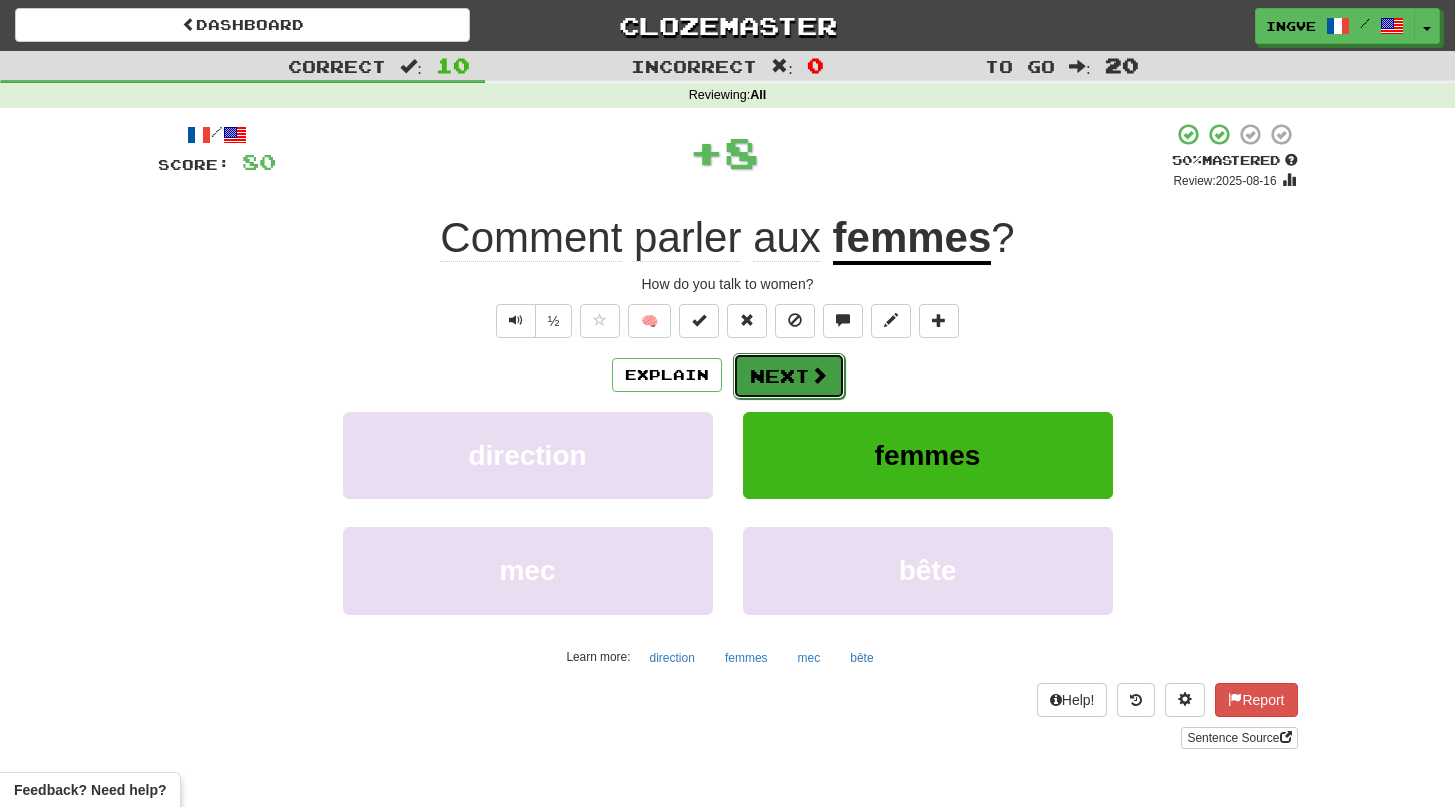 click on "Next" at bounding box center [789, 376] 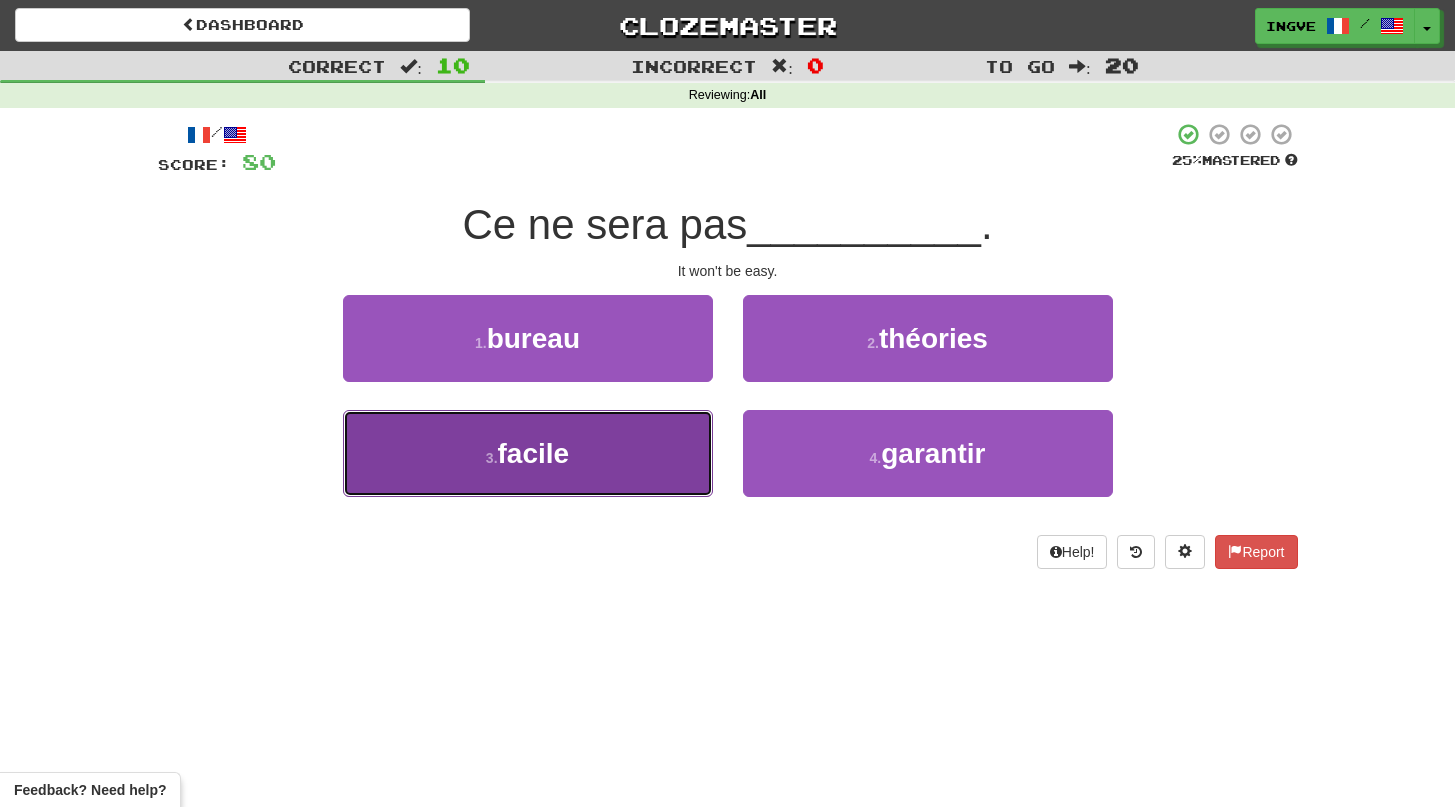 click on "3 .  facile" at bounding box center (528, 453) 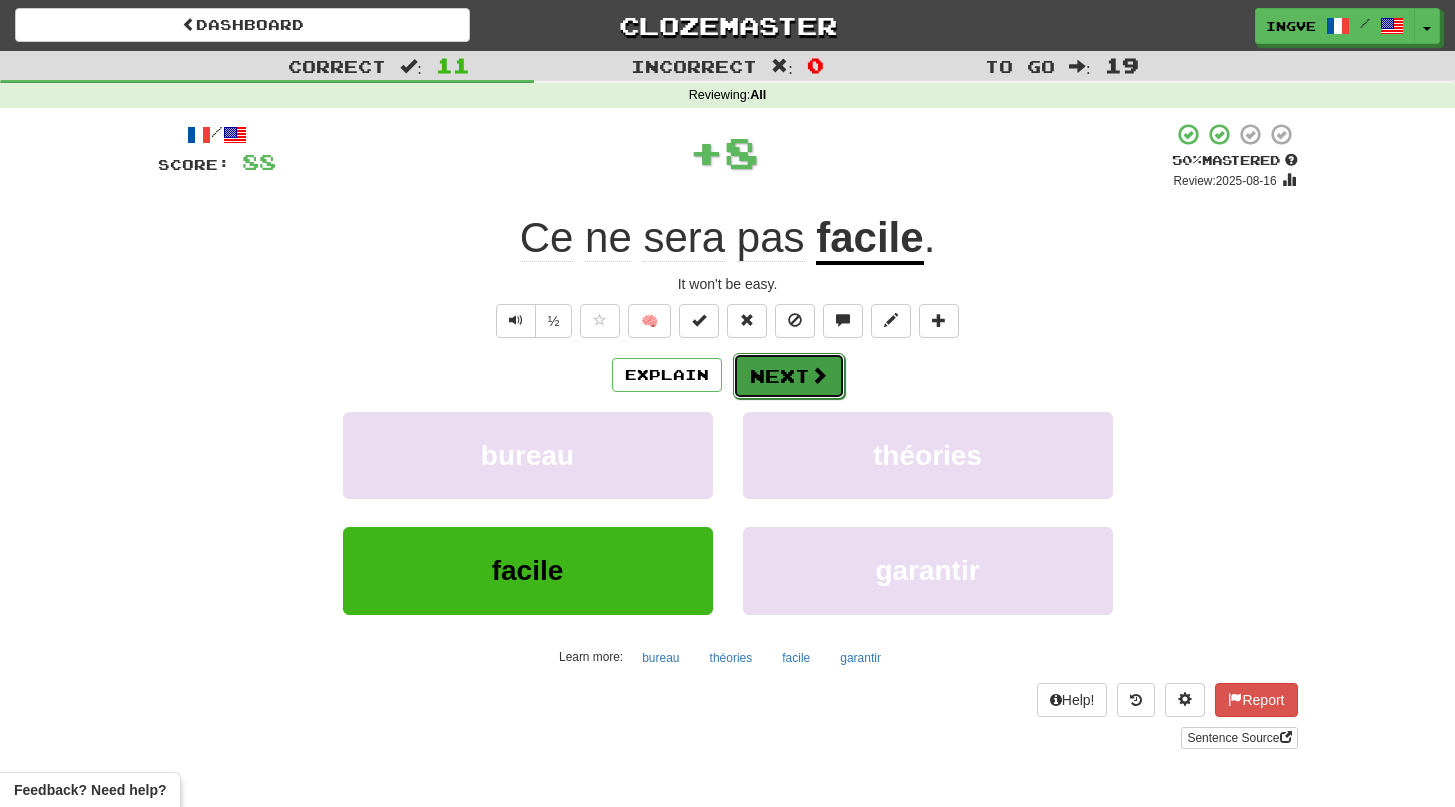 click at bounding box center [819, 375] 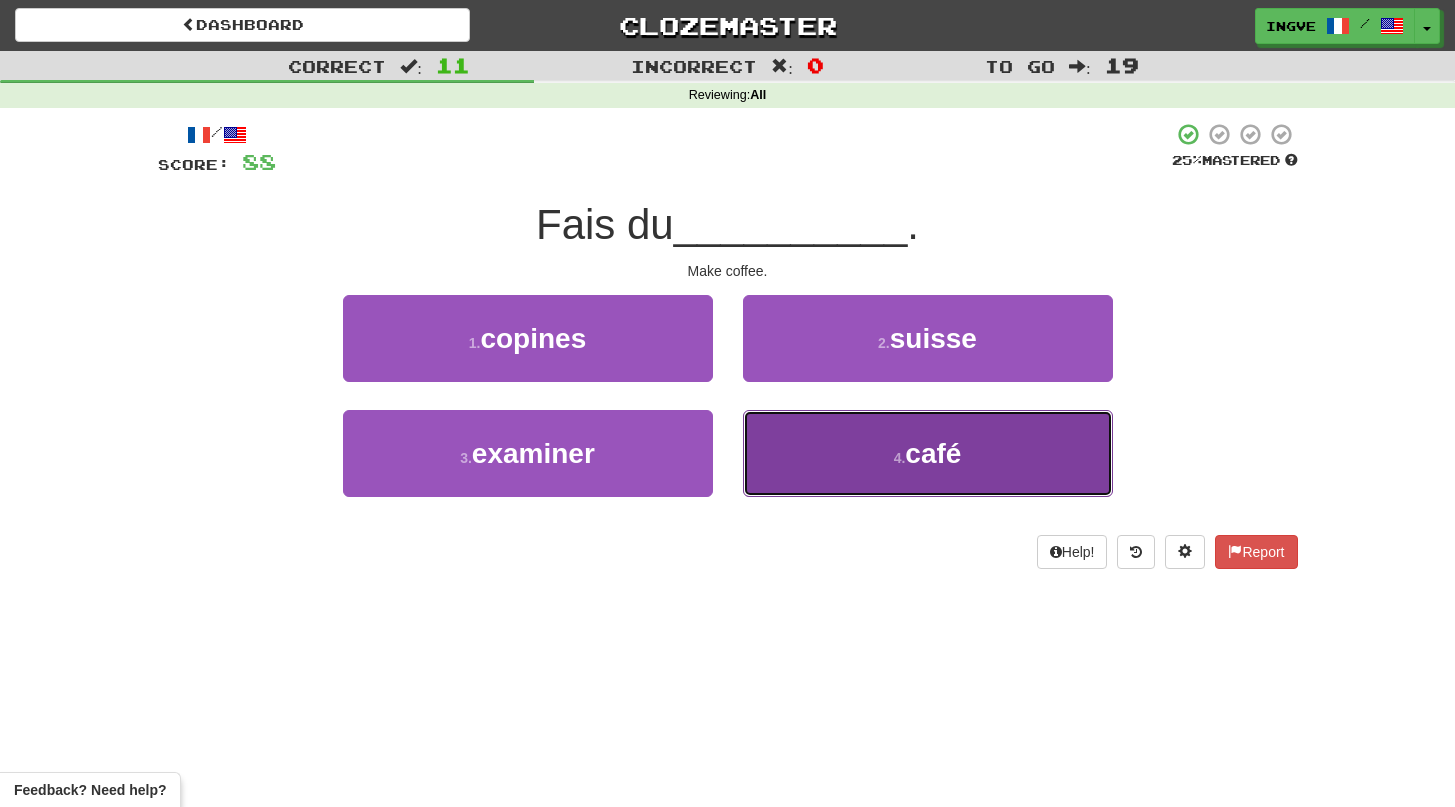 click on "4 .  café" at bounding box center [928, 453] 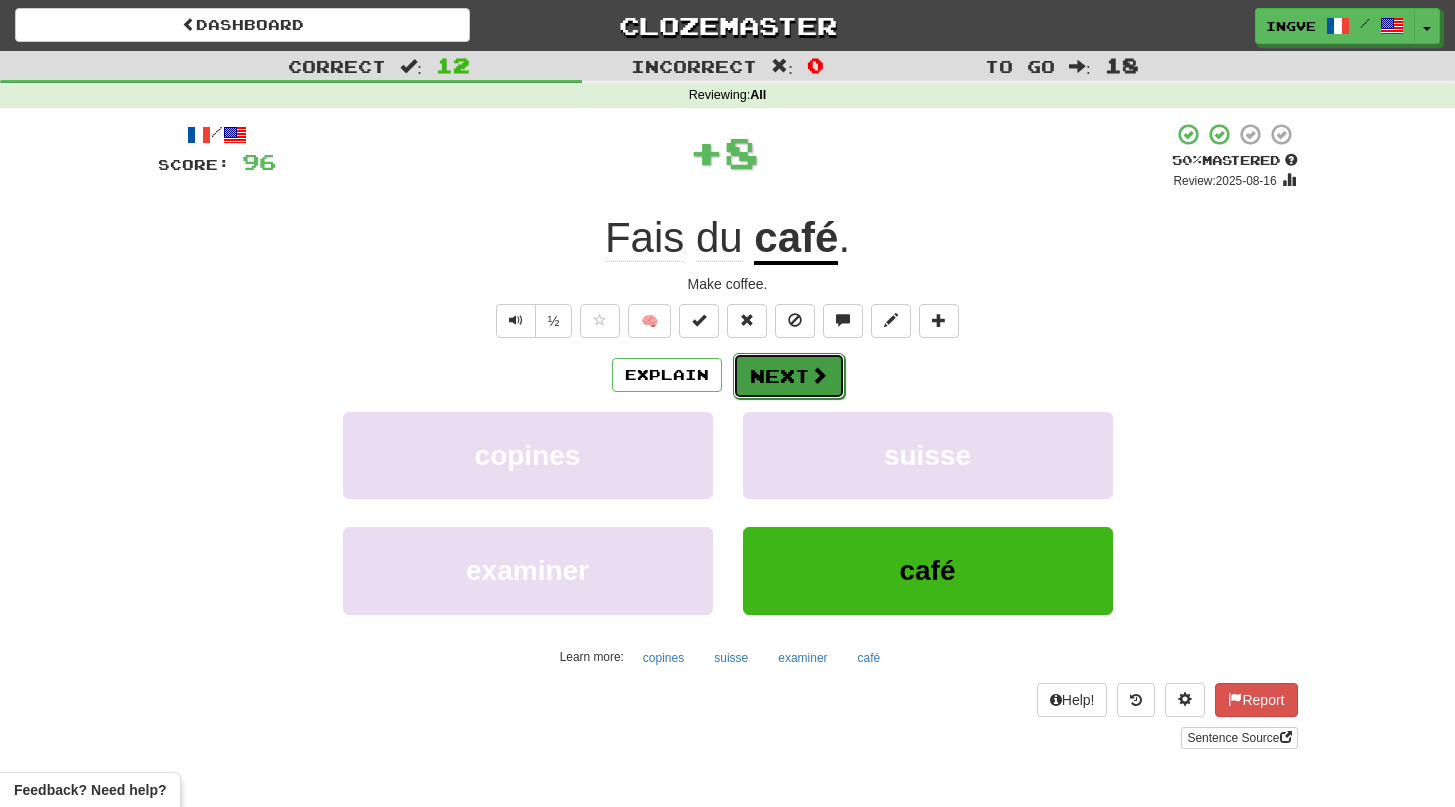 click at bounding box center [819, 375] 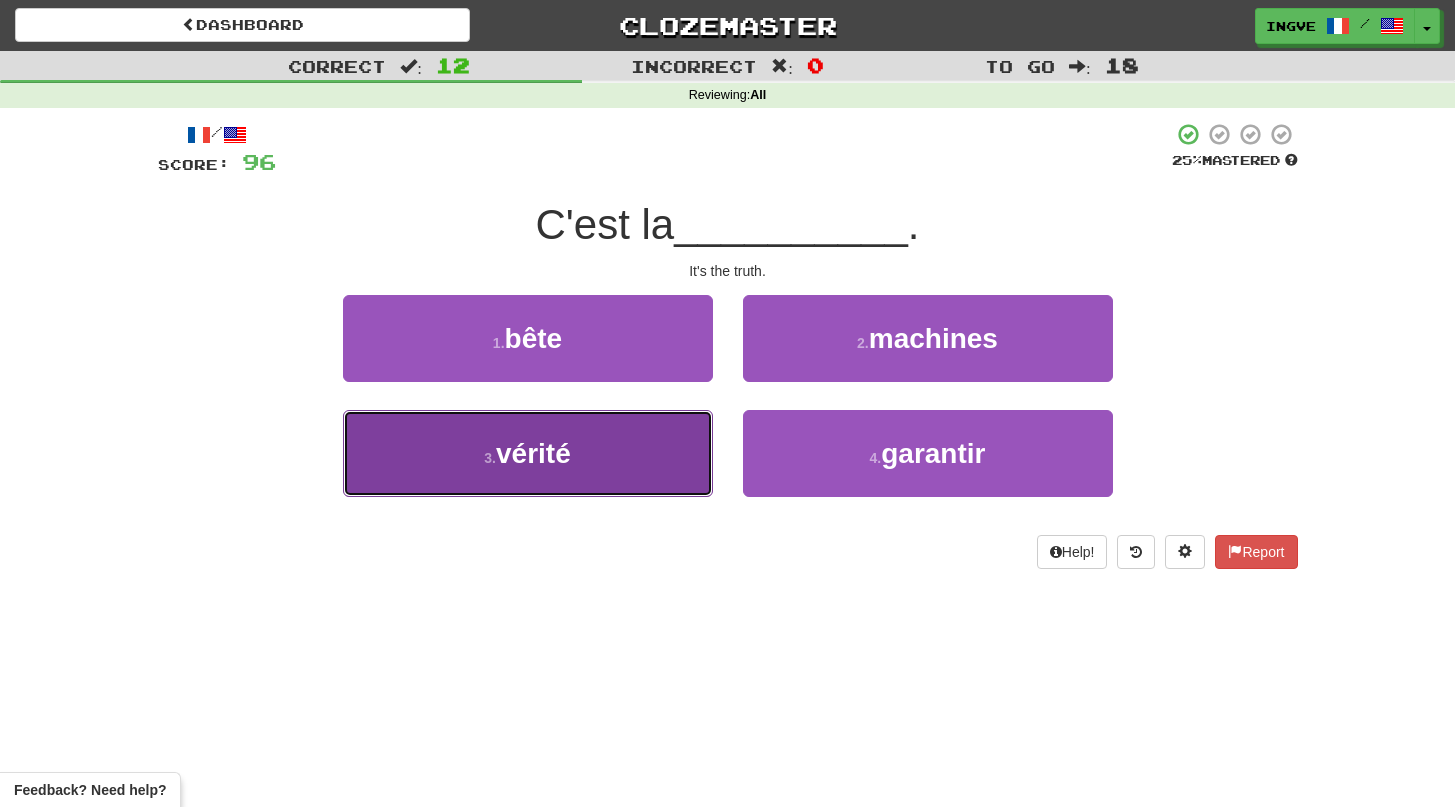 click on "3 .  vérité" at bounding box center [528, 453] 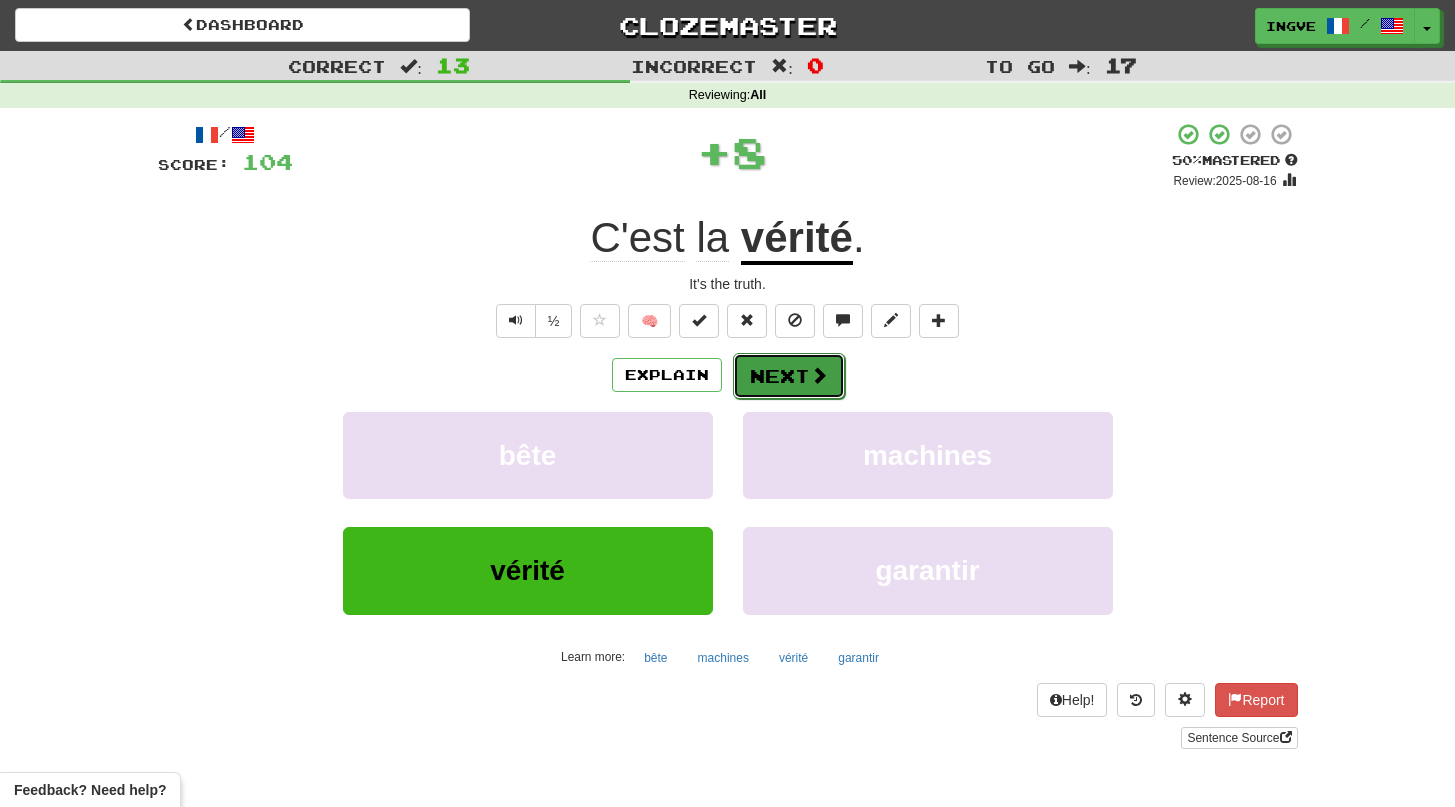 click on "Next" at bounding box center [789, 376] 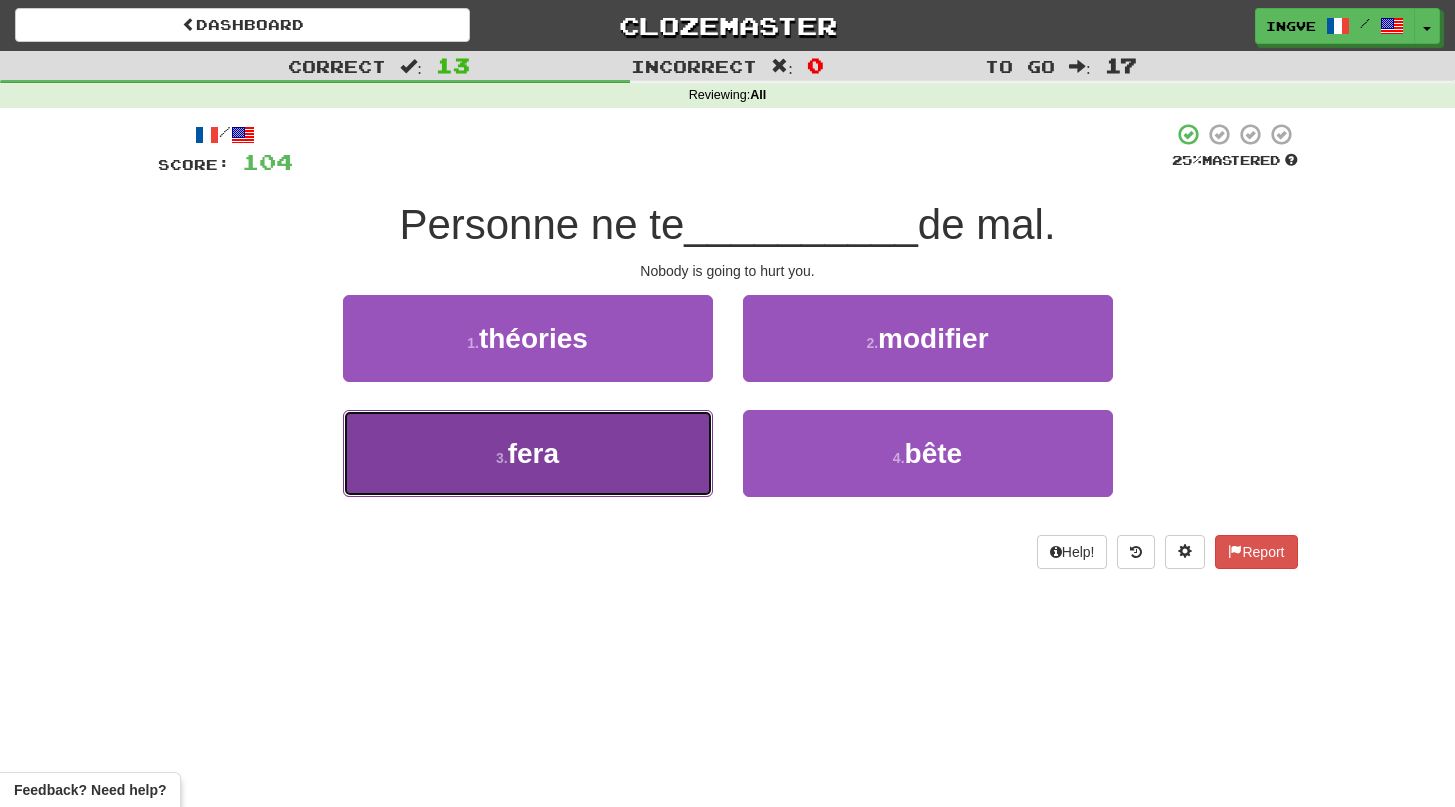 click on "3 .  fera" at bounding box center [528, 453] 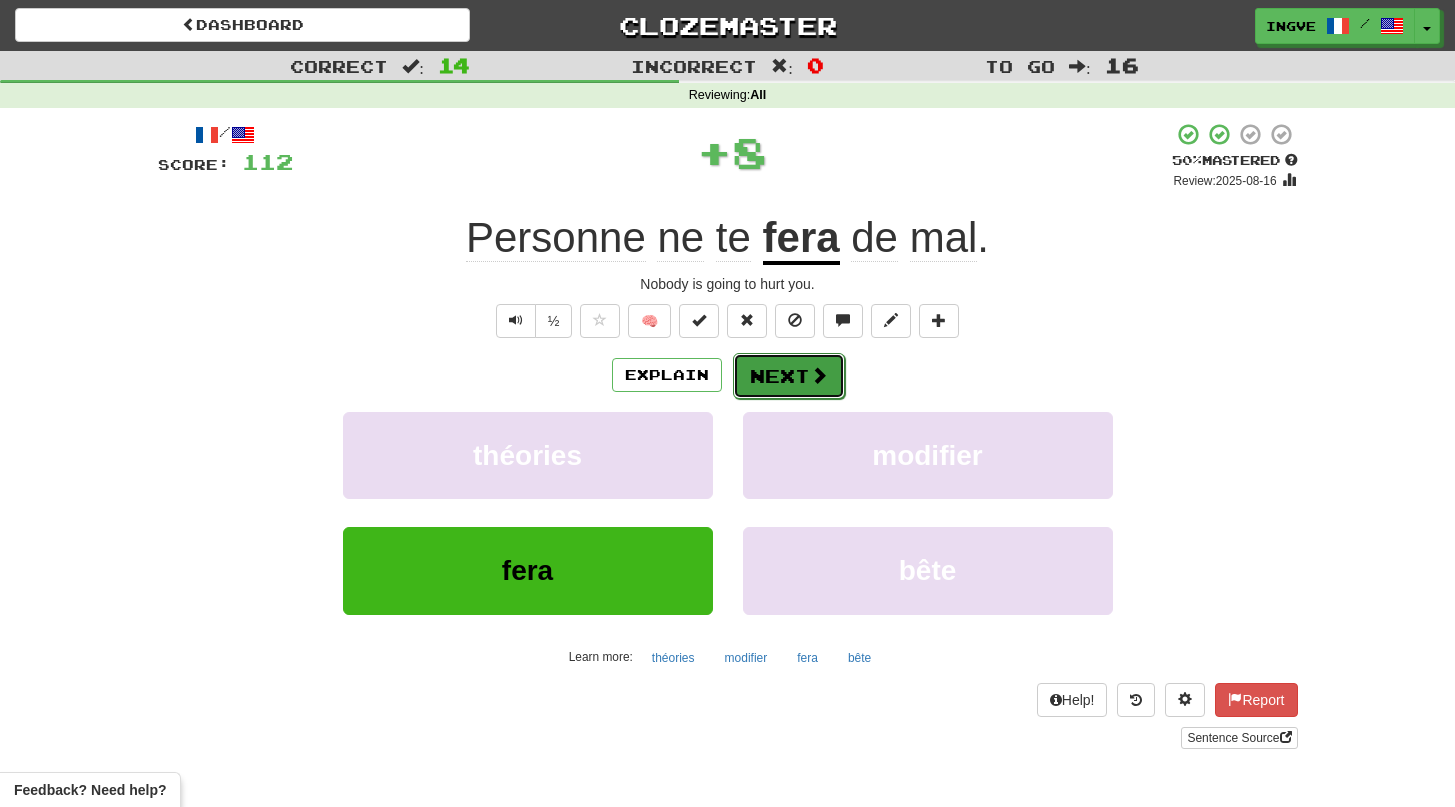 click on "Next" at bounding box center [789, 376] 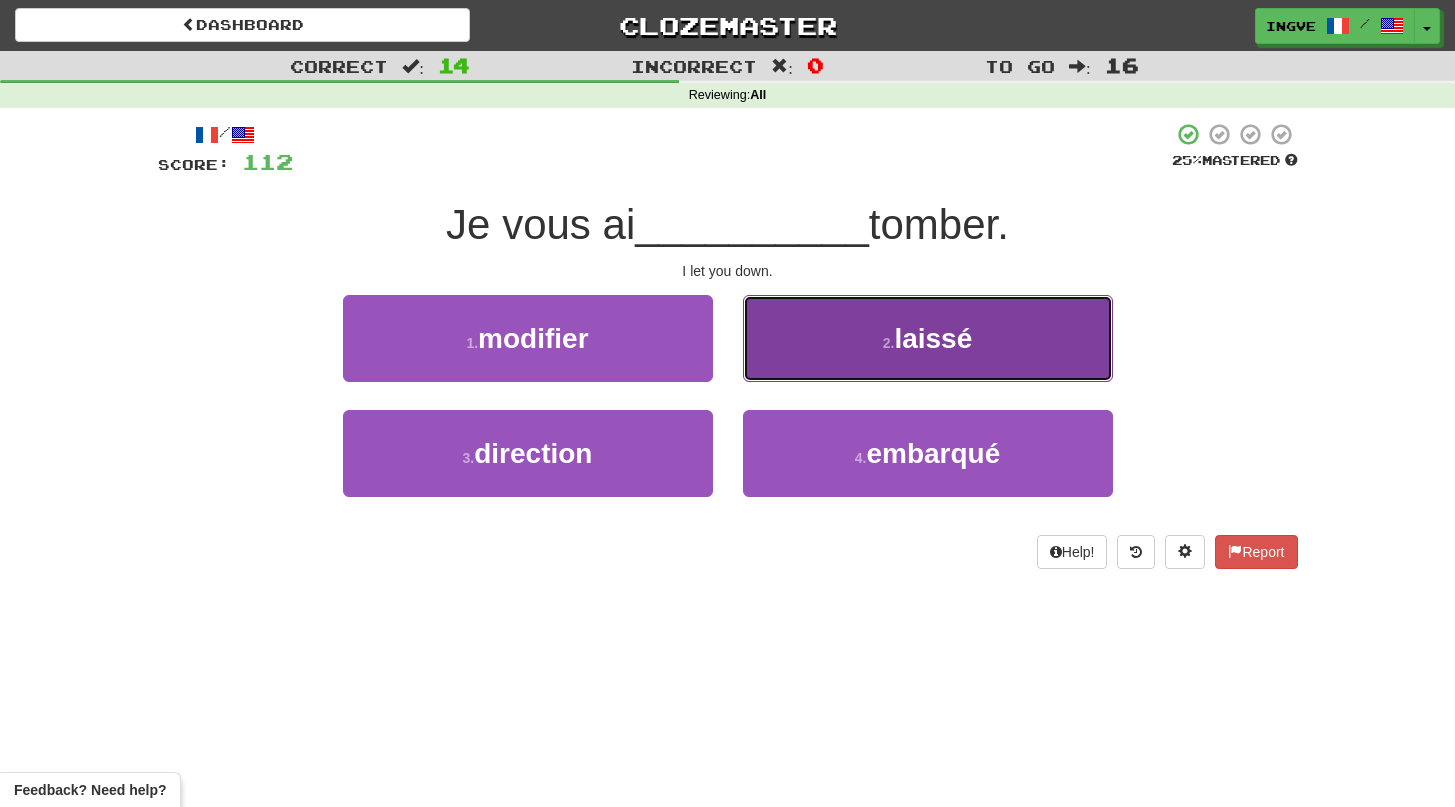 click on "2 .  laissé" at bounding box center (928, 338) 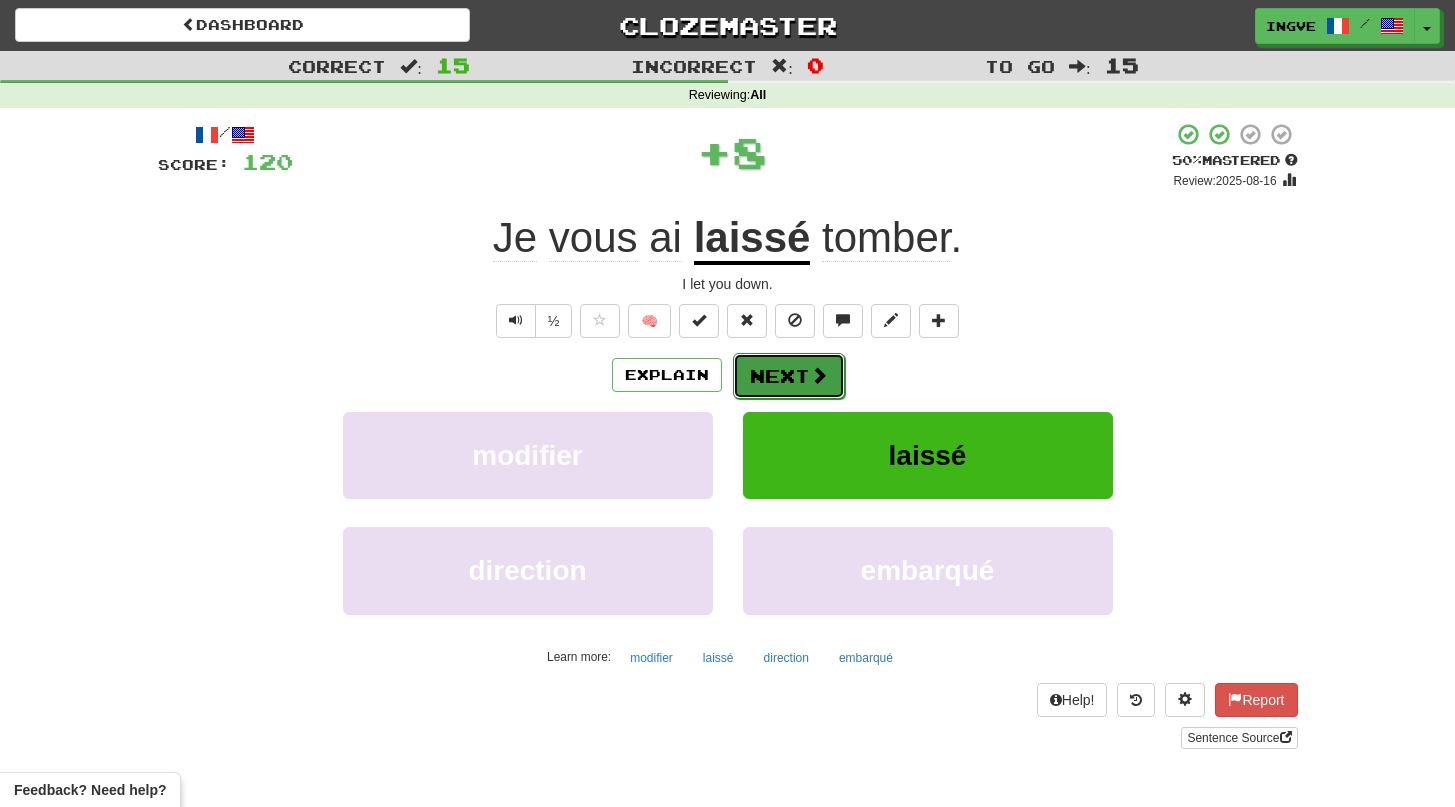 click on "Next" at bounding box center [789, 376] 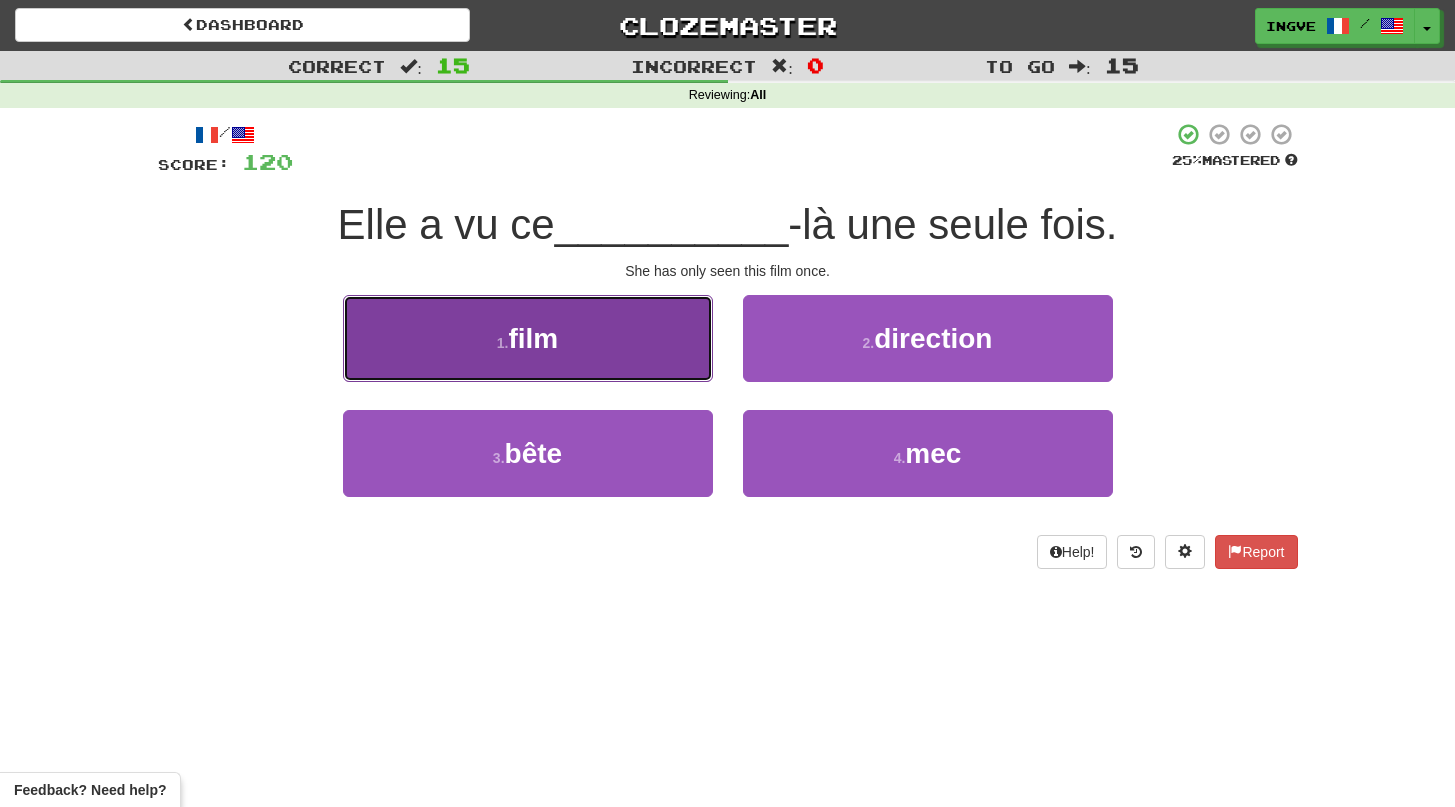 click on "1 .  film" at bounding box center [528, 338] 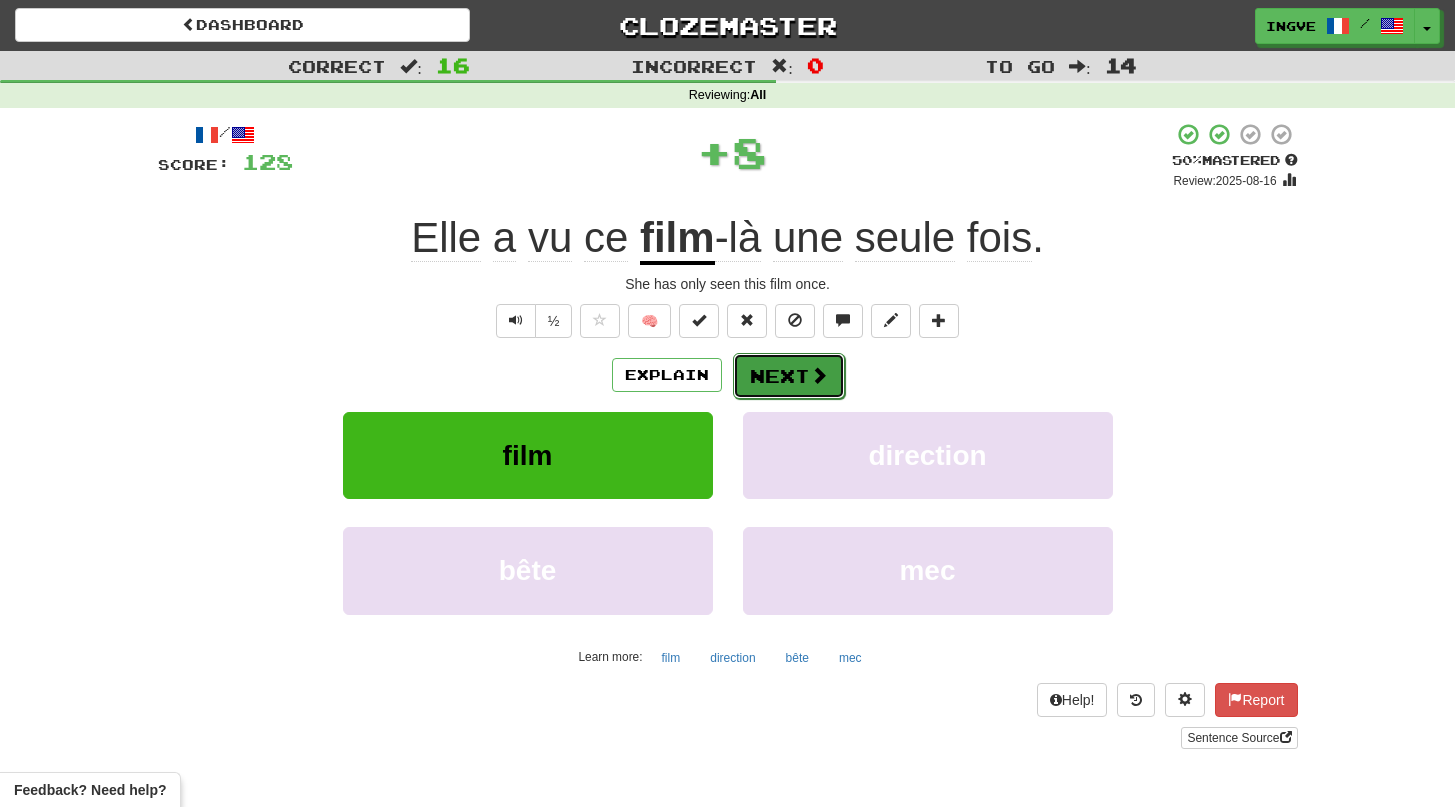 click on "Next" at bounding box center (789, 376) 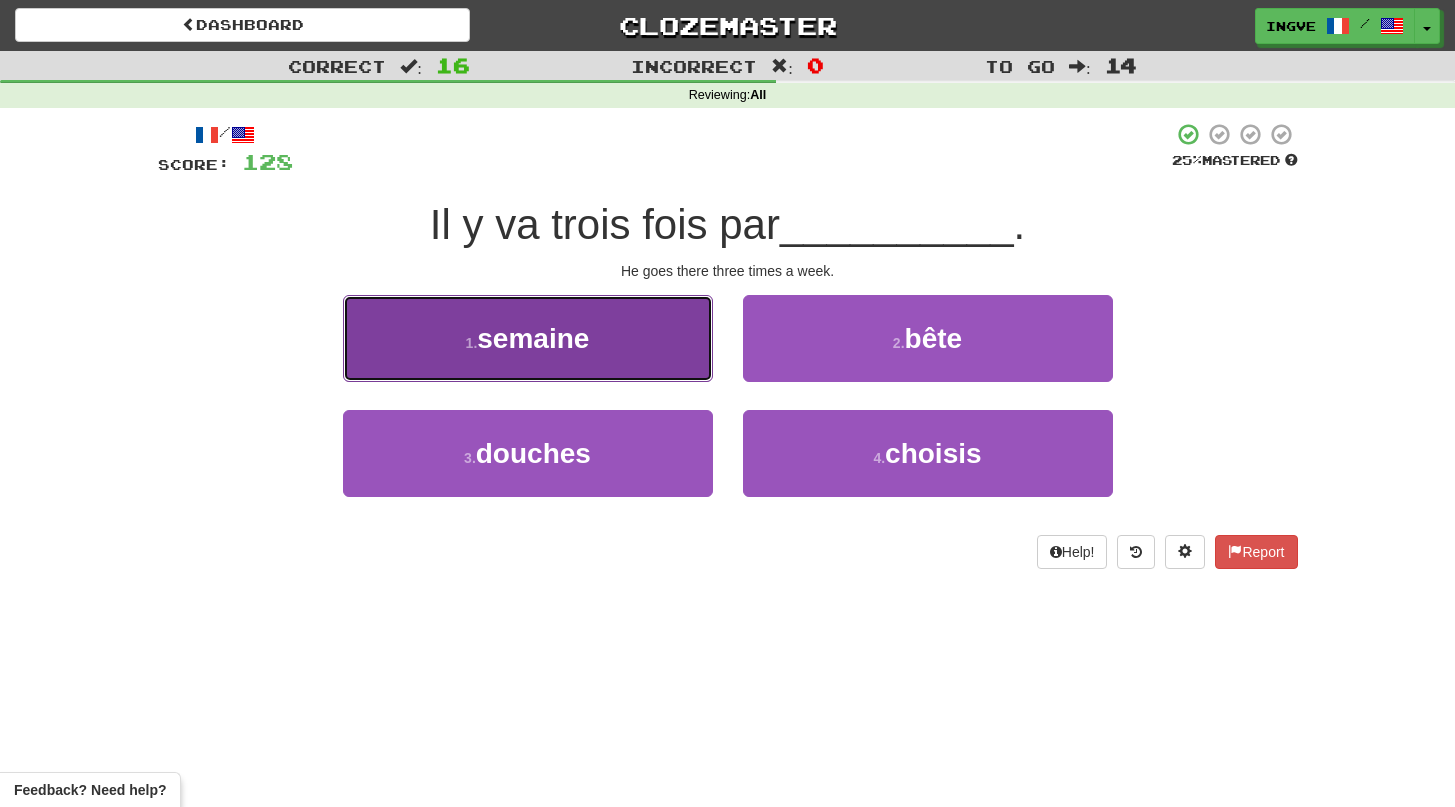 click on "1 .  semaine" at bounding box center (528, 338) 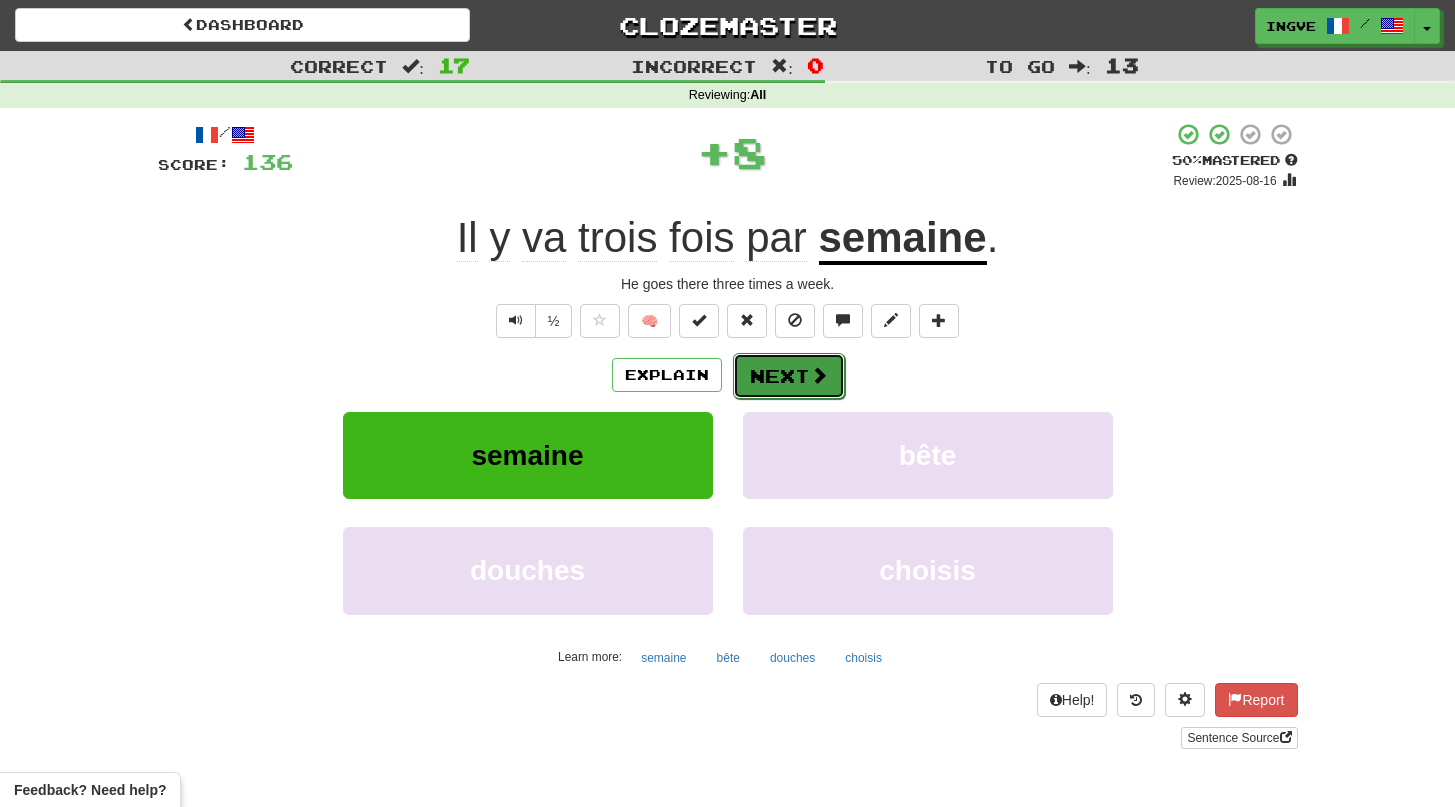 click on "Next" at bounding box center (789, 376) 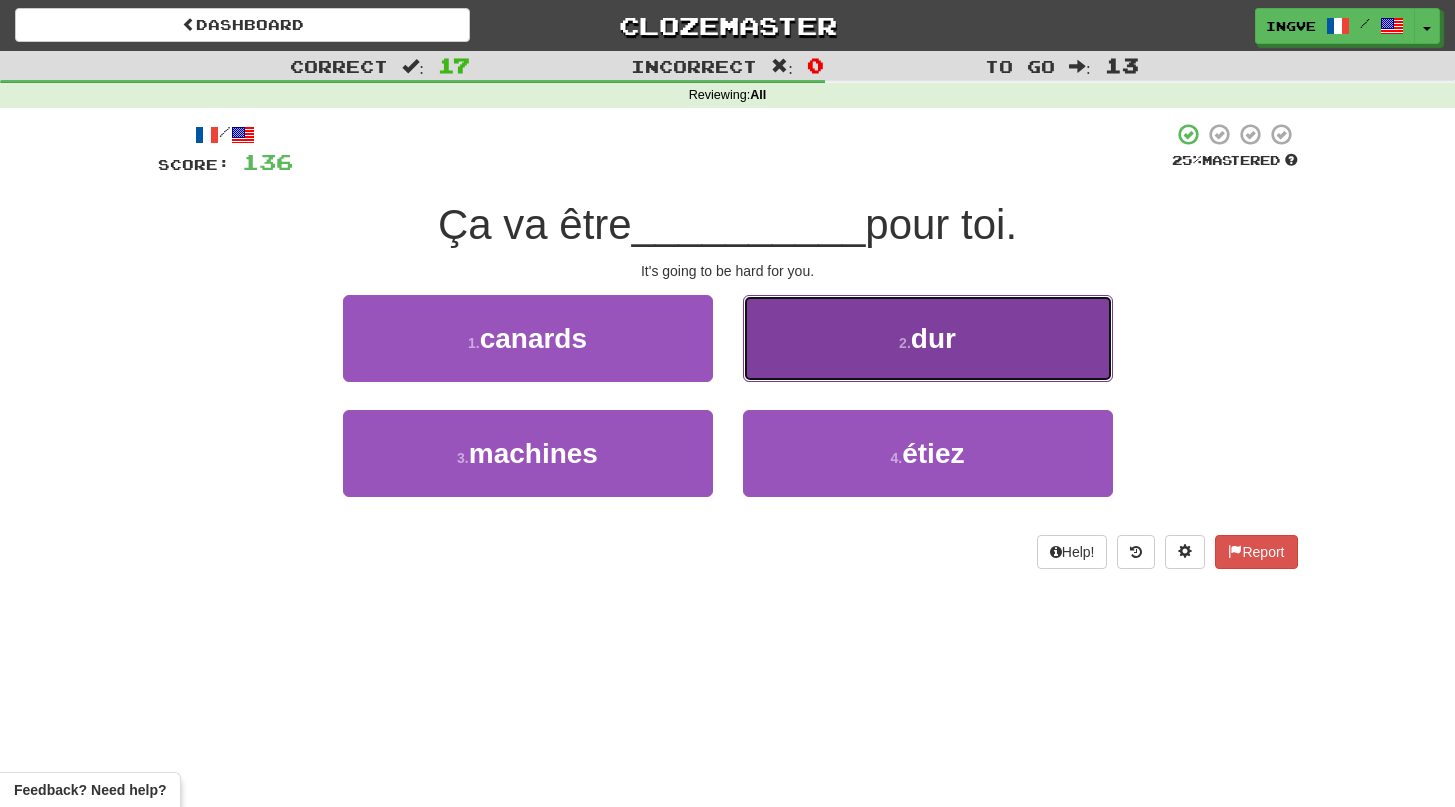 click on "dur" at bounding box center (933, 338) 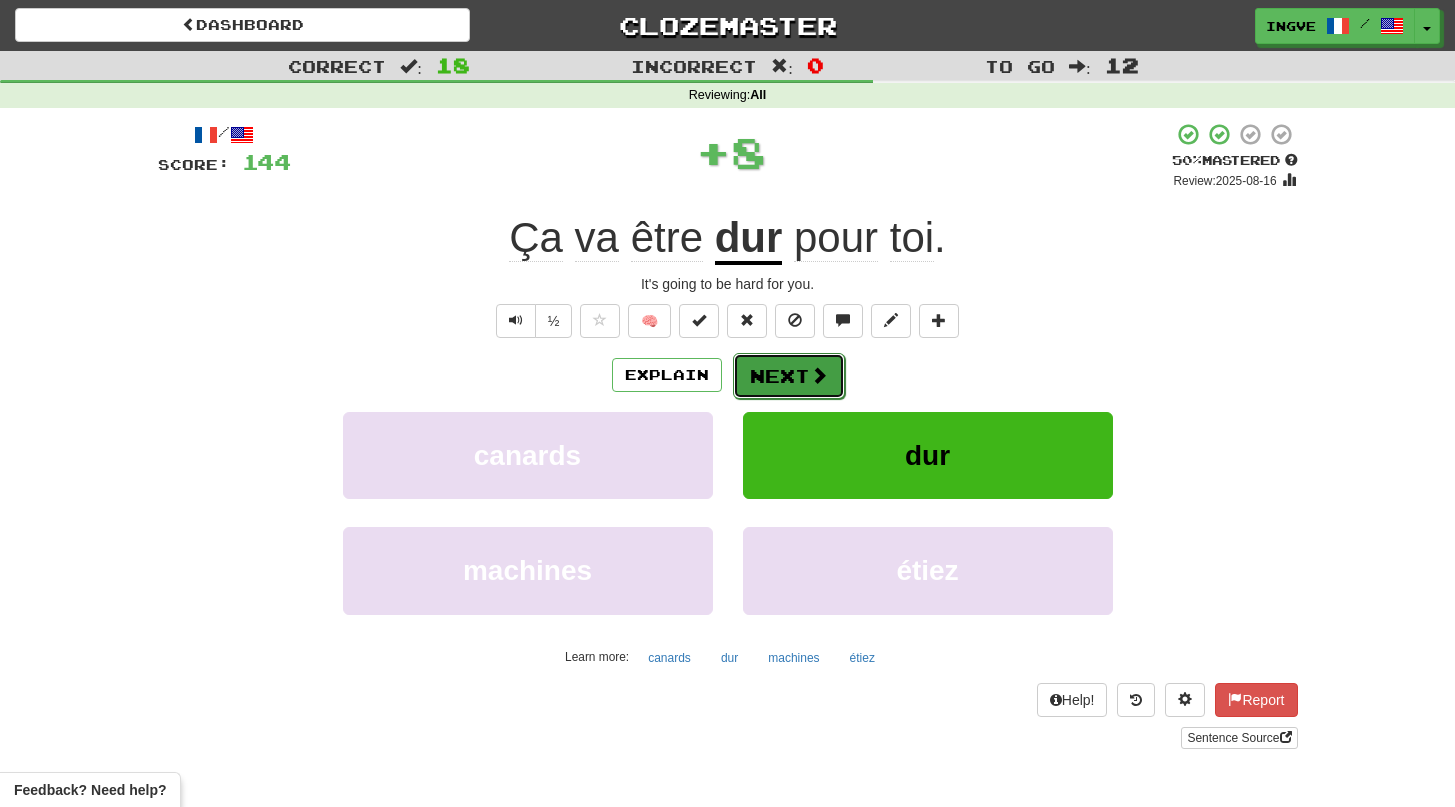 click at bounding box center [819, 375] 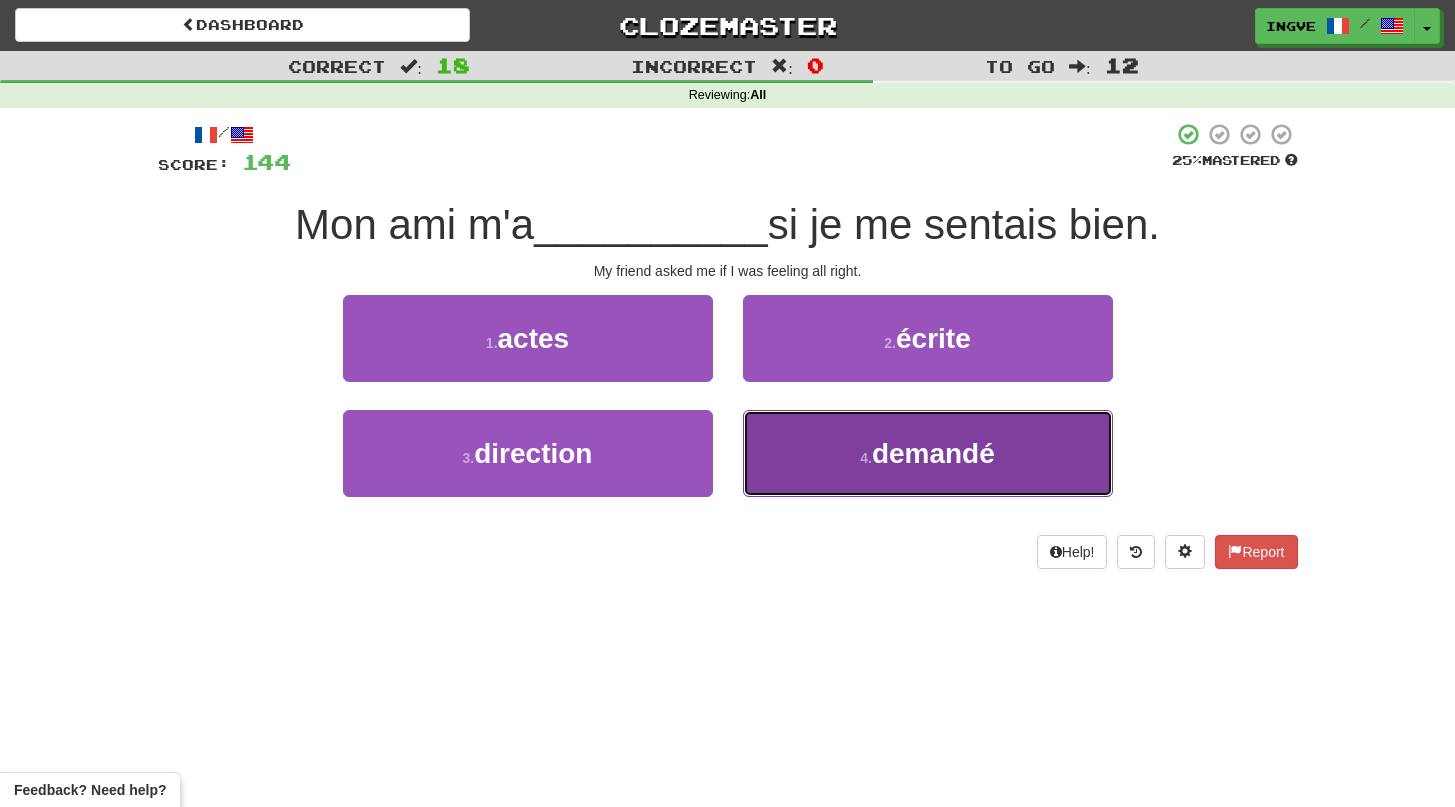 click on "4 .  demandé" at bounding box center (928, 453) 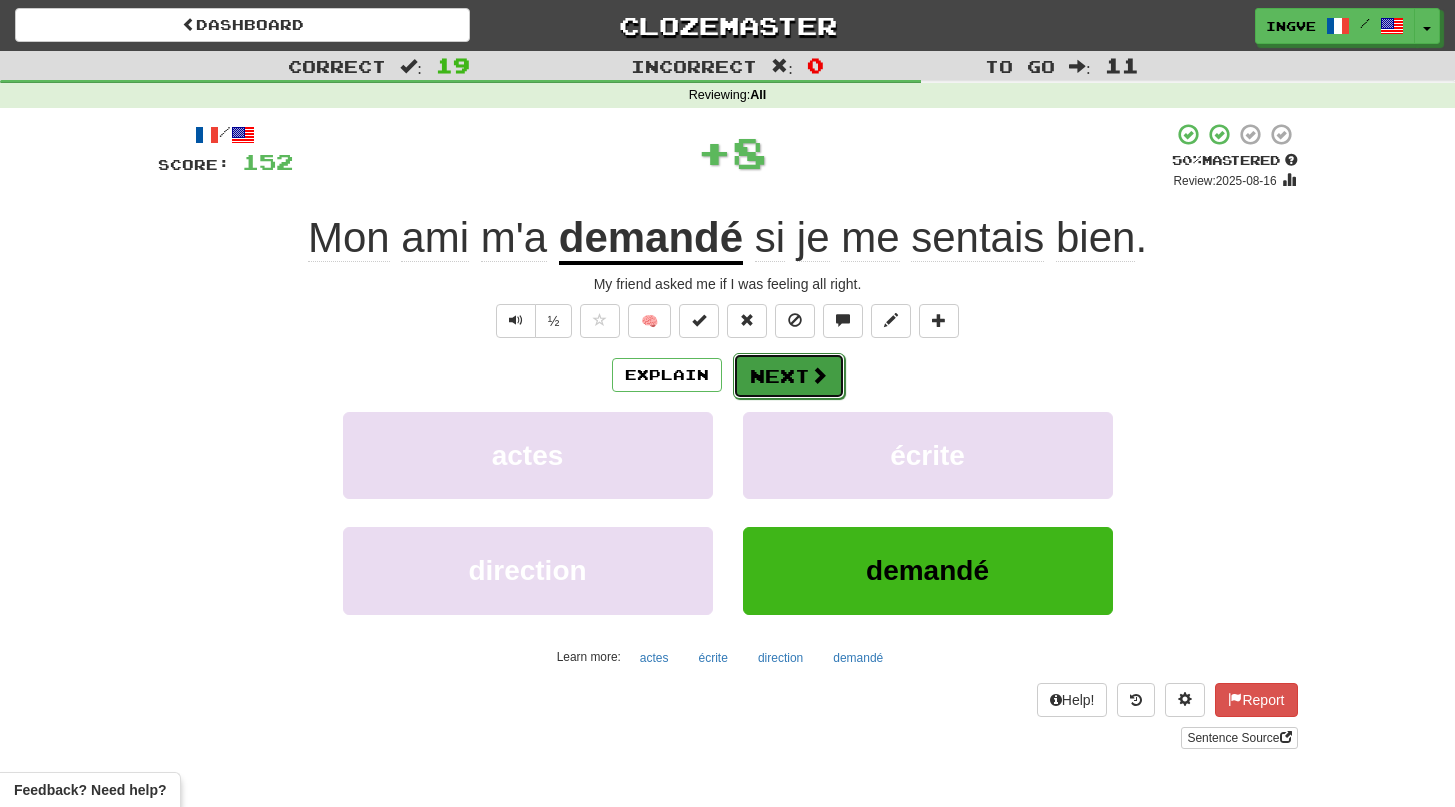 click on "Next" at bounding box center (789, 376) 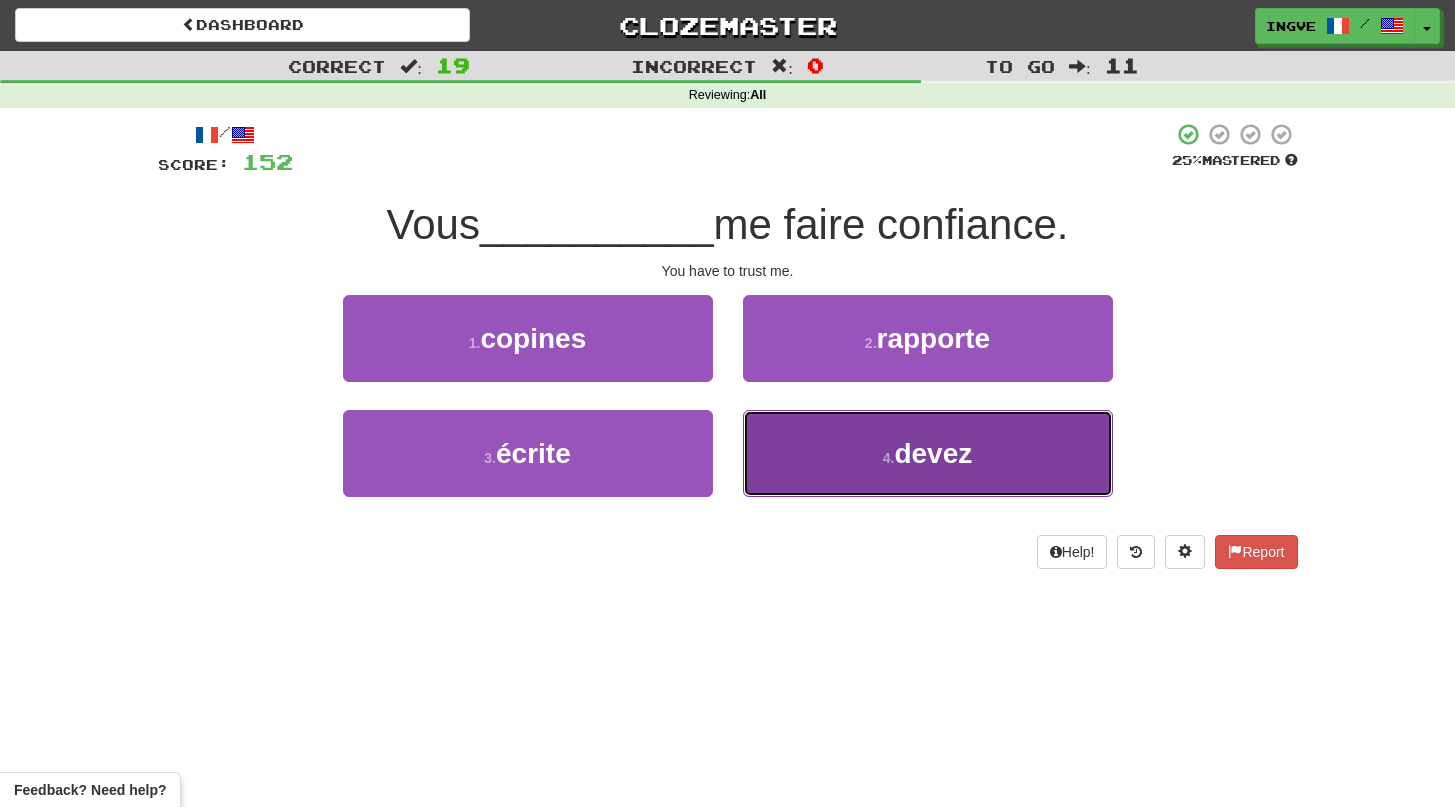 click on "4 .  devez" at bounding box center [928, 453] 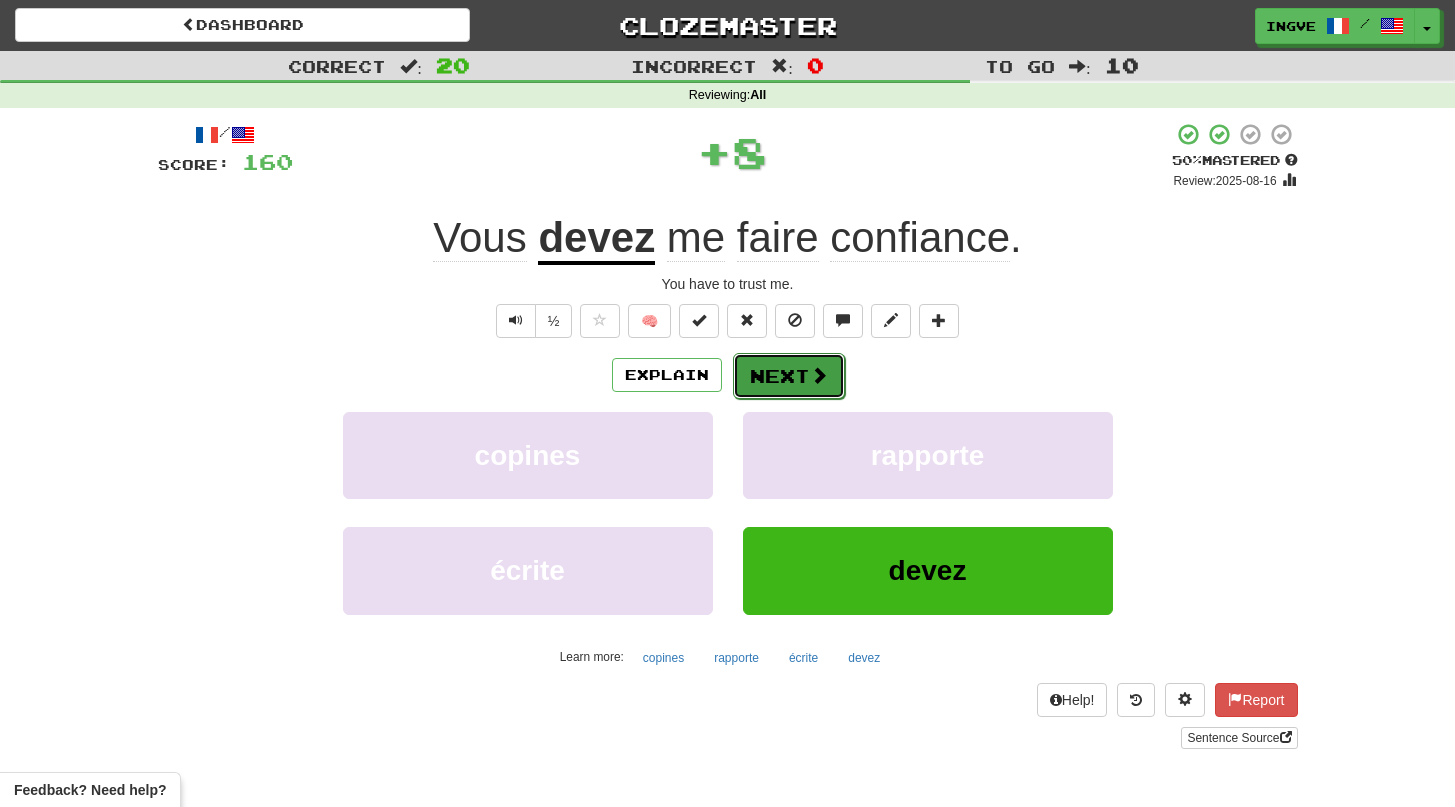 click on "Next" at bounding box center [789, 376] 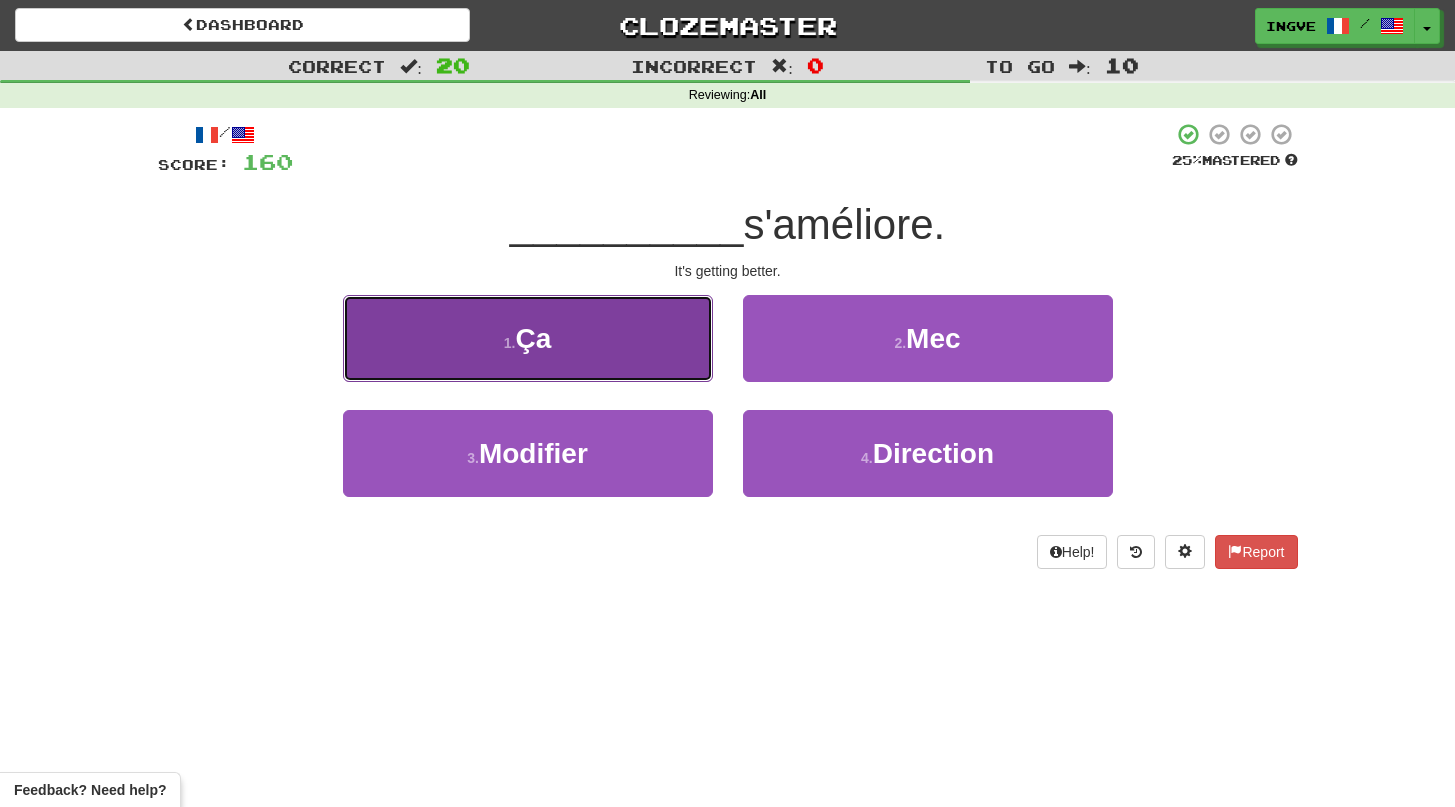 click on "1 .  Ça" at bounding box center (528, 338) 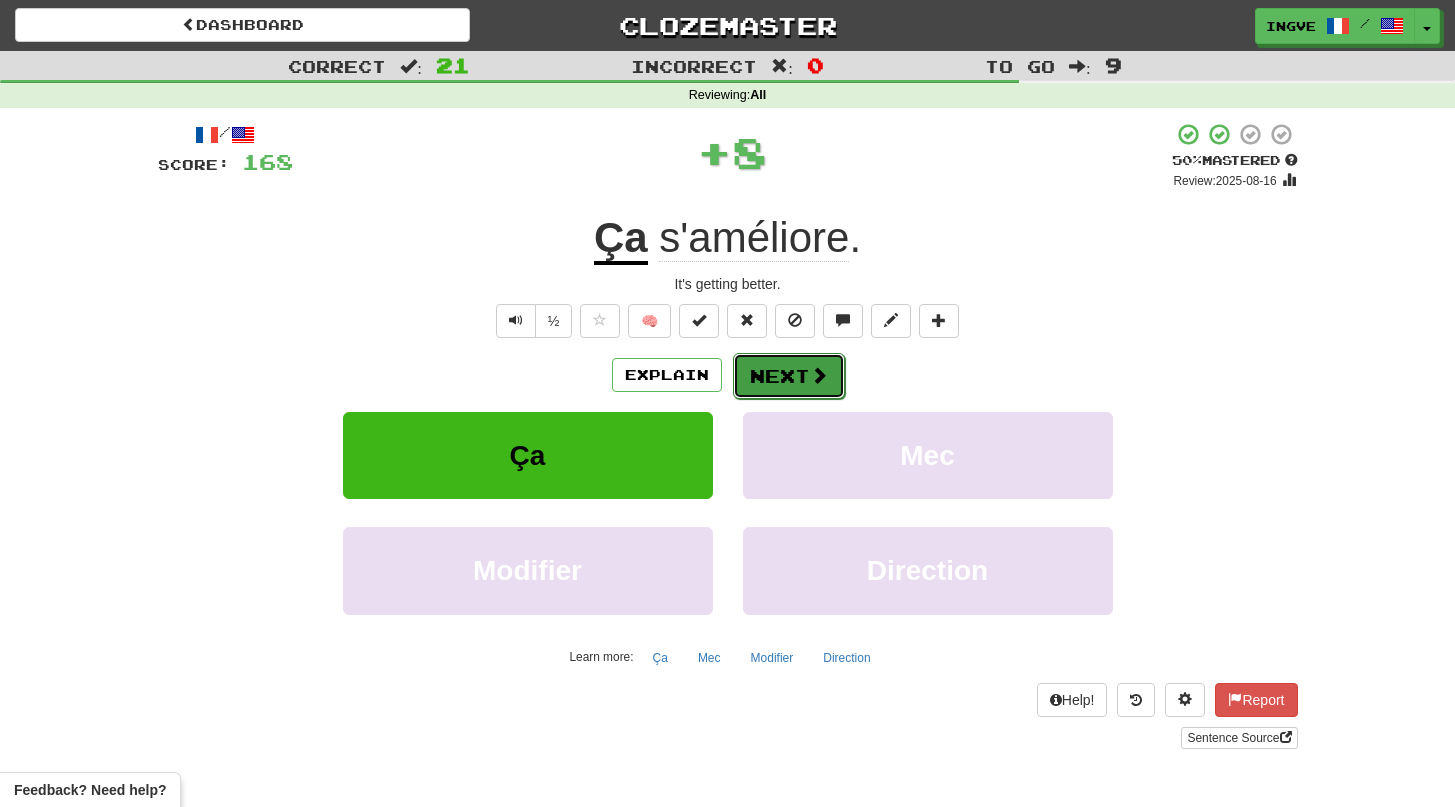 click at bounding box center [819, 375] 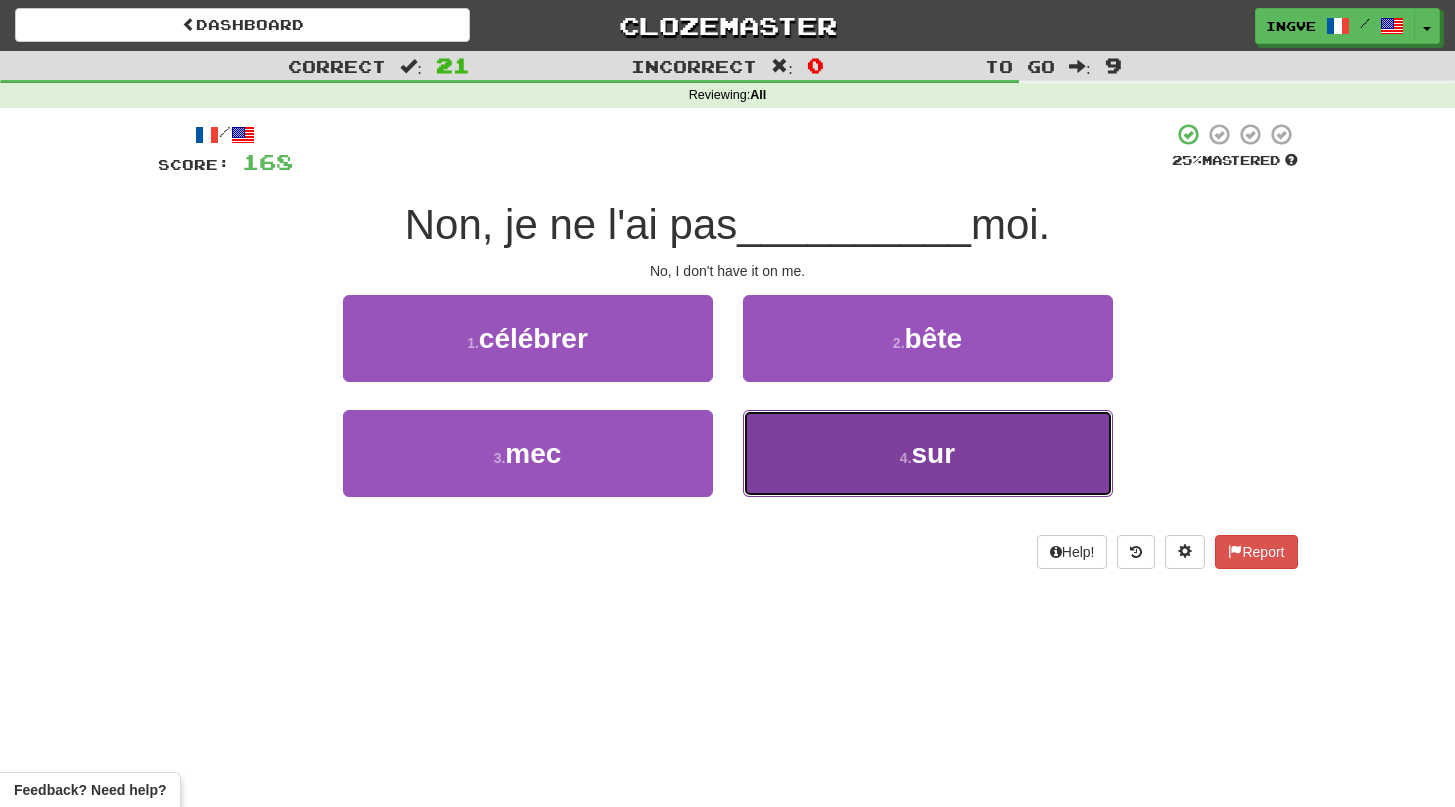 click on "4 .  sur" at bounding box center [928, 453] 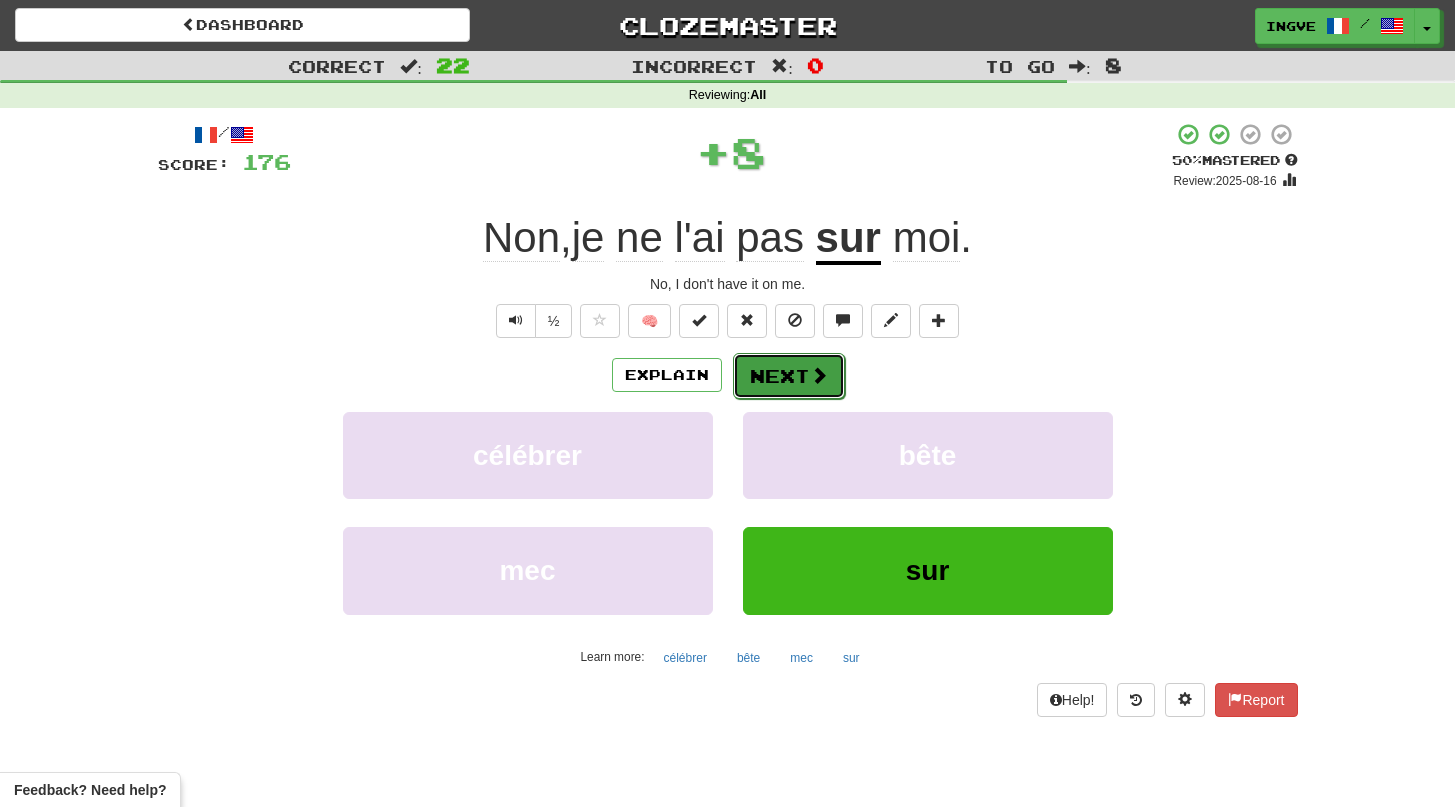 click at bounding box center [819, 375] 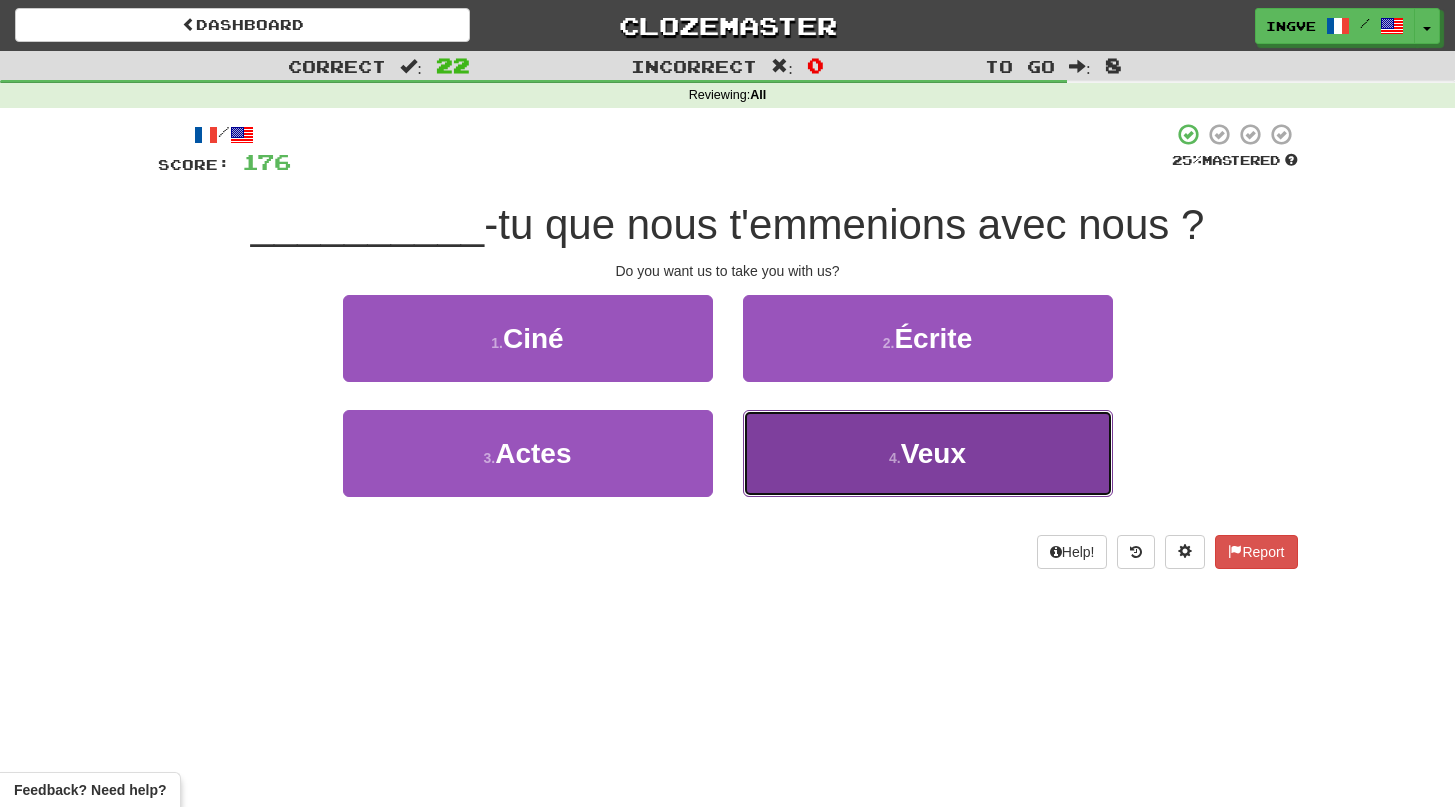 click on "4 .  Veux" at bounding box center (928, 453) 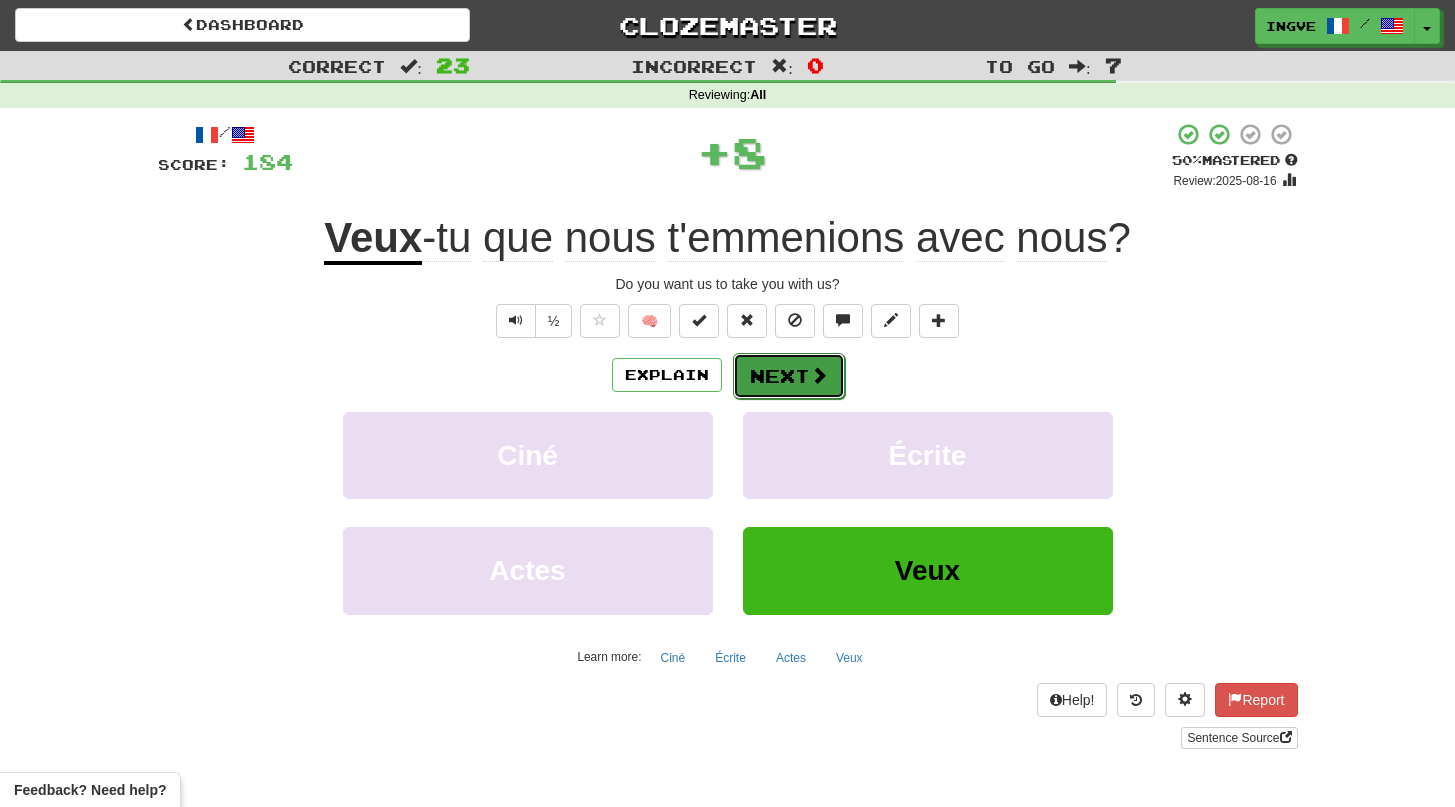 click on "Next" at bounding box center [789, 376] 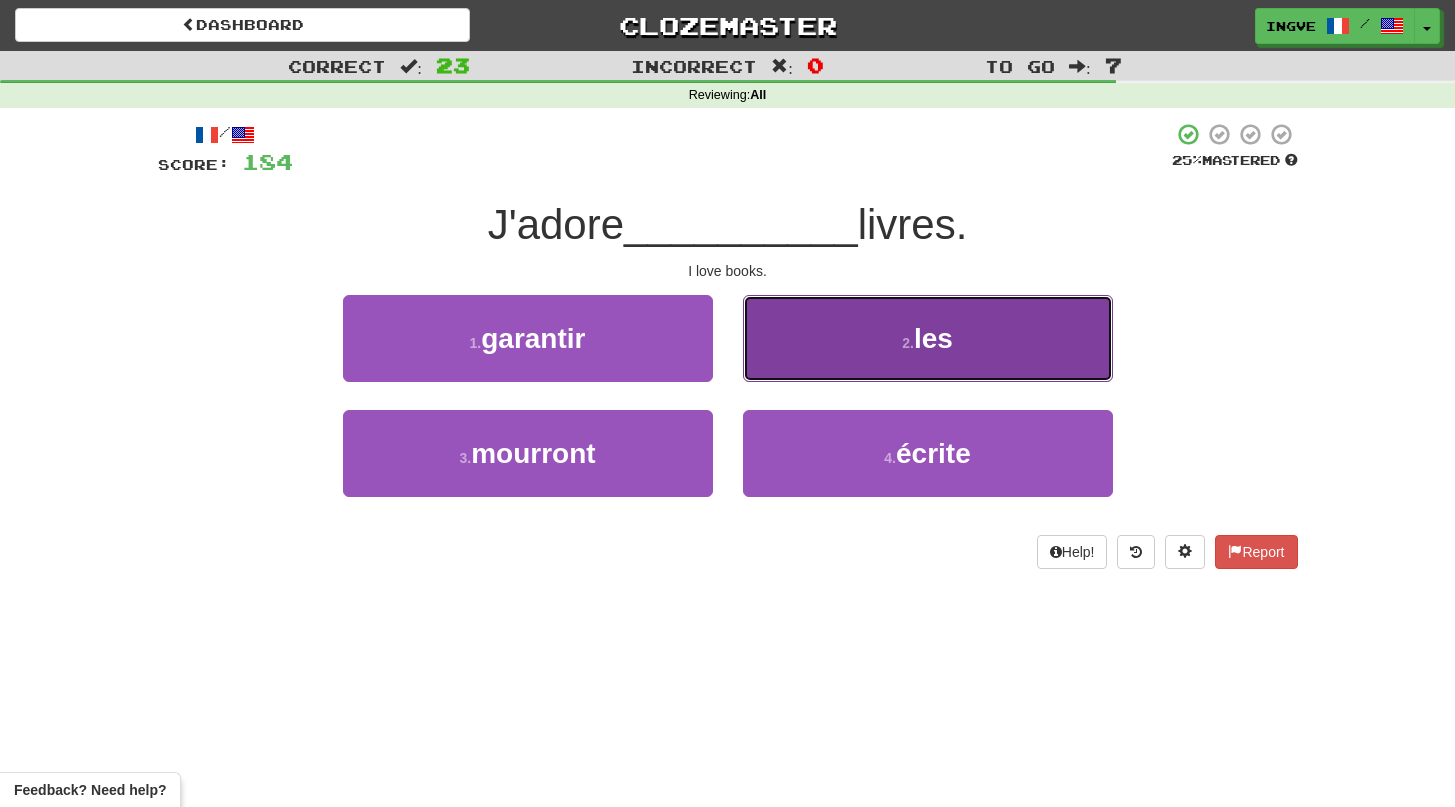 click on "les" at bounding box center (933, 338) 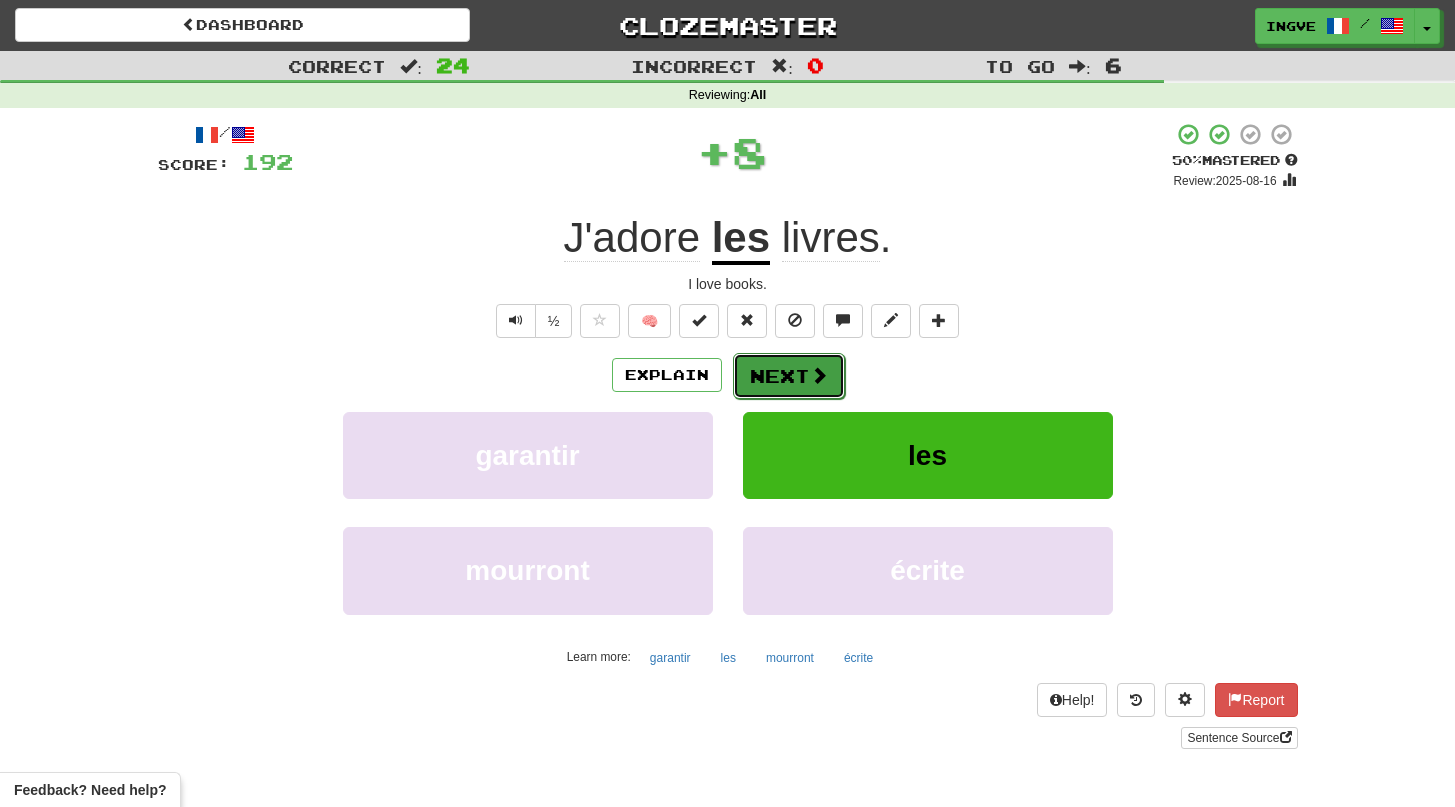 click on "Next" at bounding box center (789, 376) 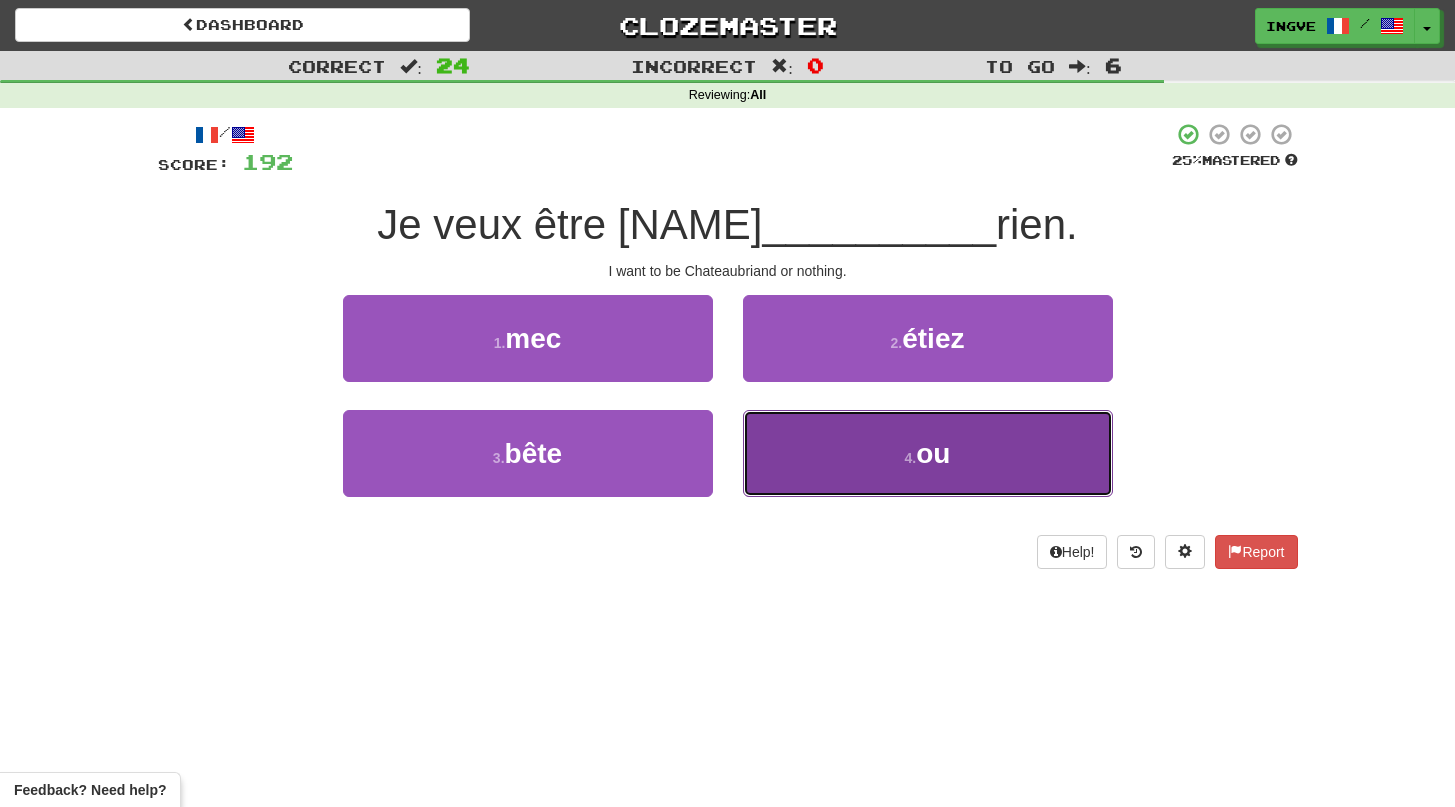 click on "ou" at bounding box center (933, 453) 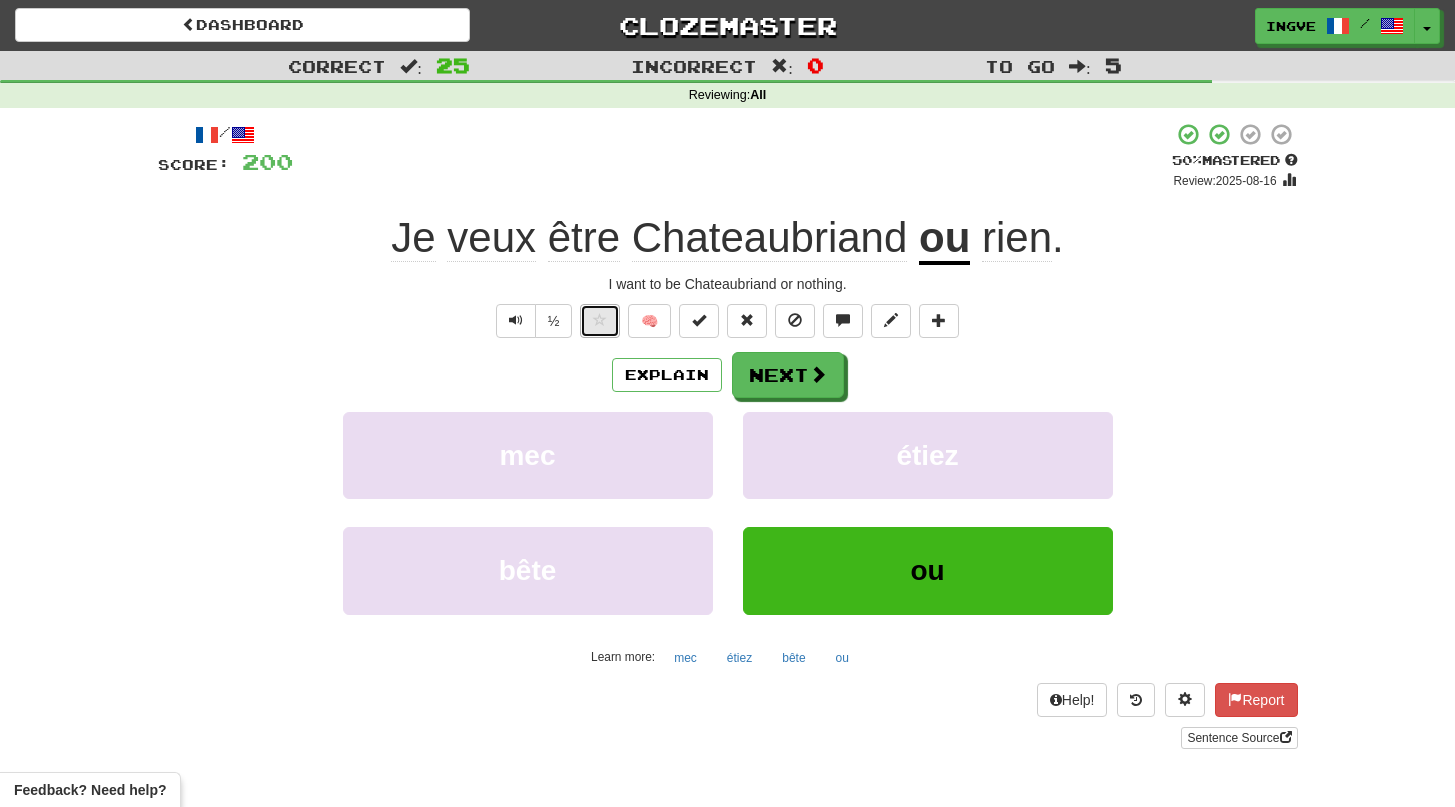 click at bounding box center [600, 320] 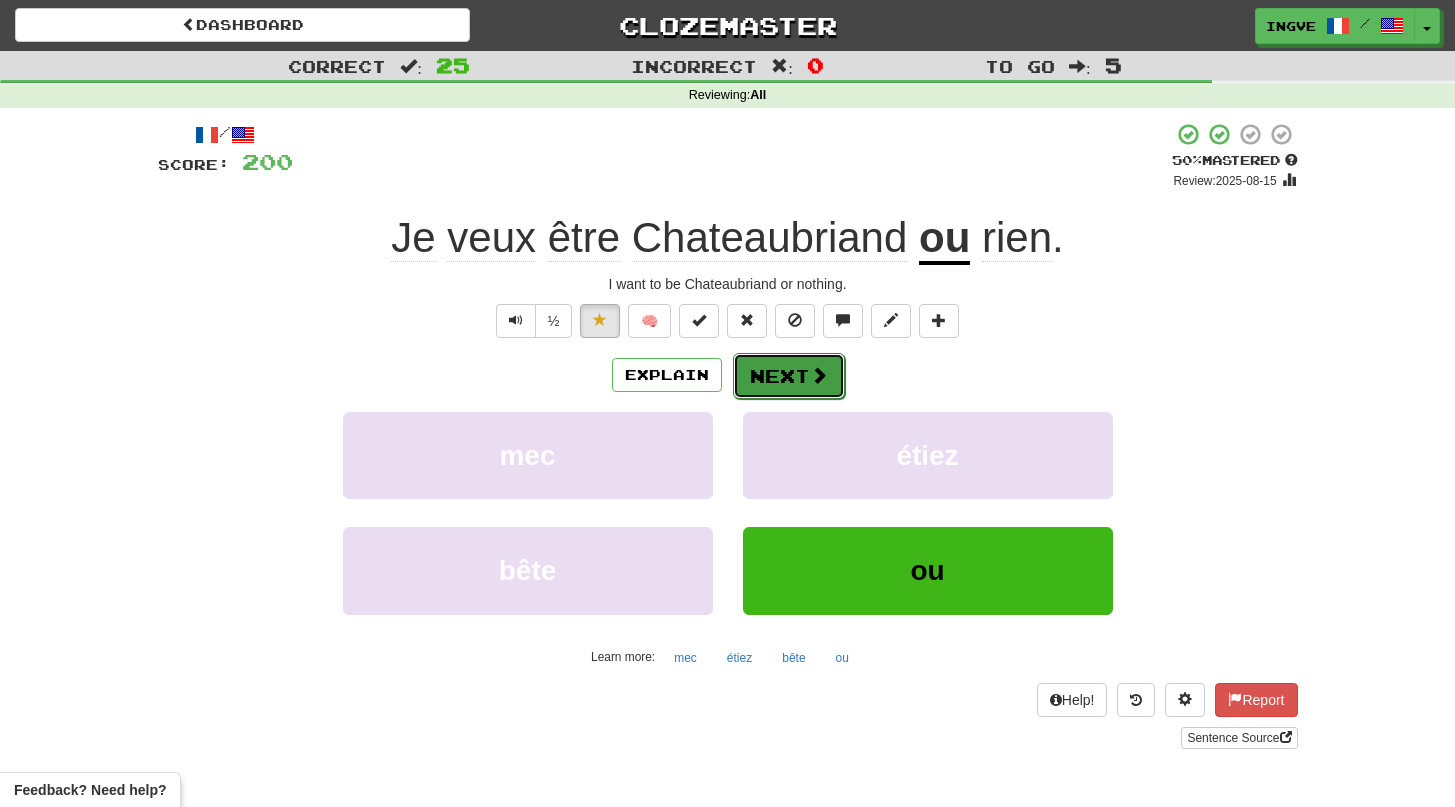 click on "Next" at bounding box center (789, 376) 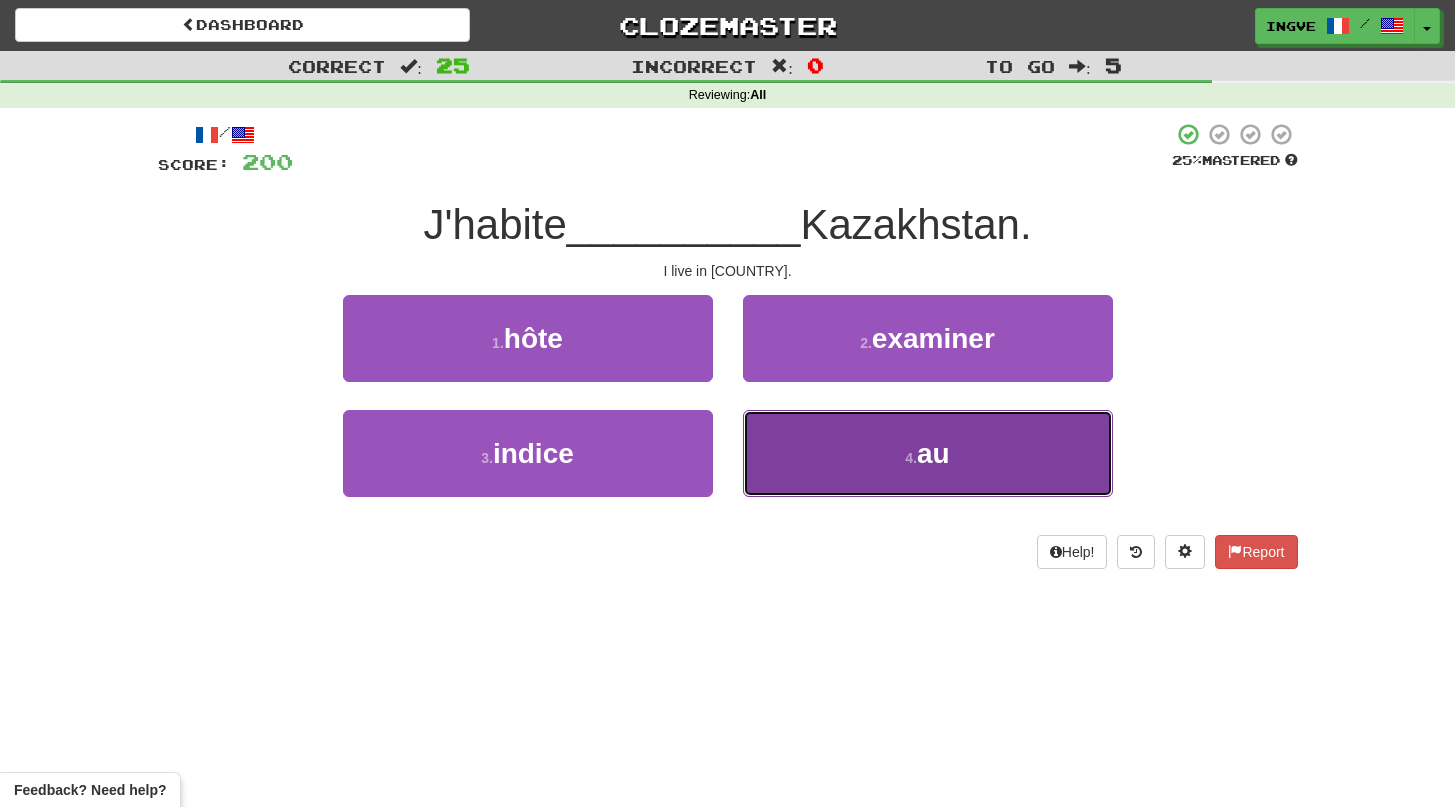 click on "4 .  au" at bounding box center [928, 453] 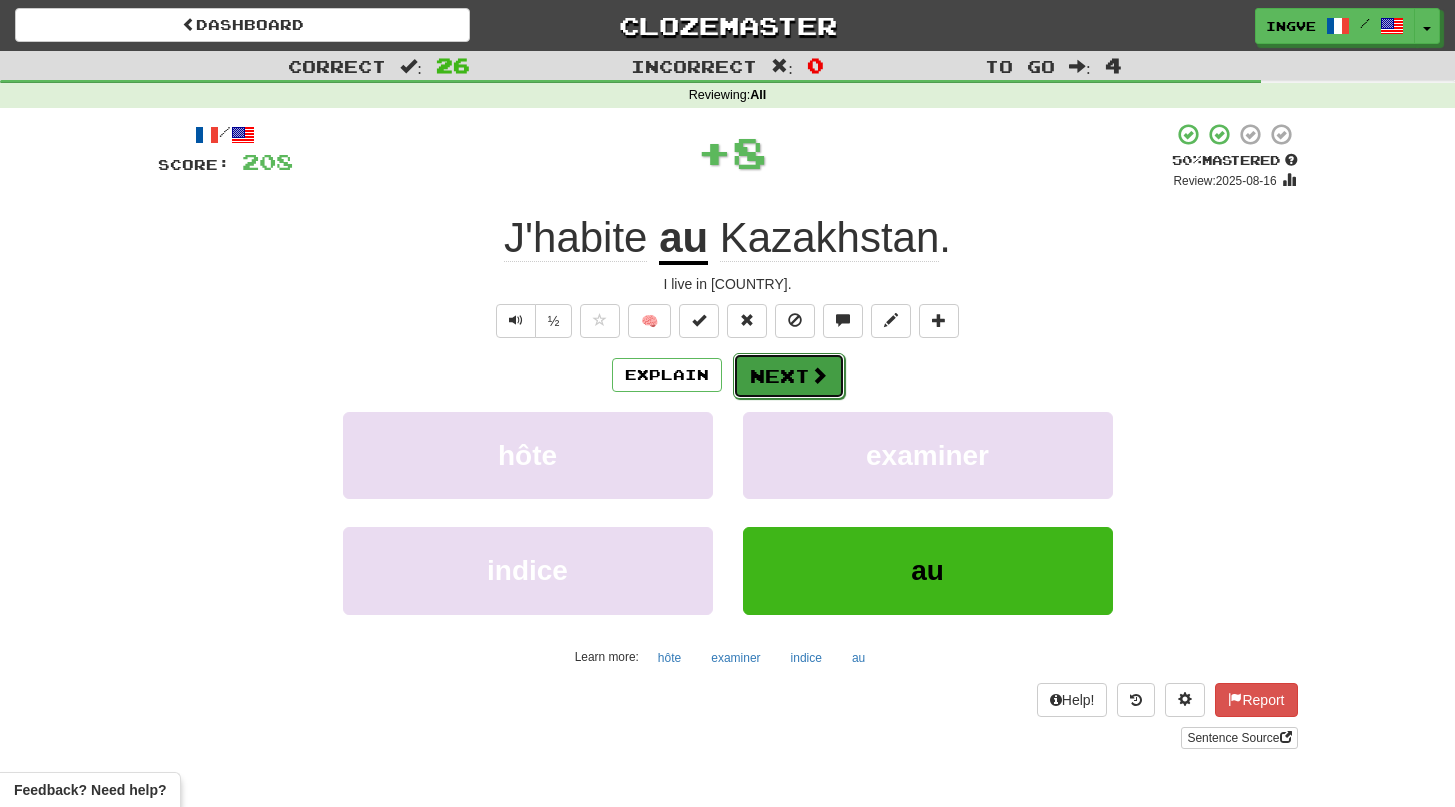 click at bounding box center (819, 375) 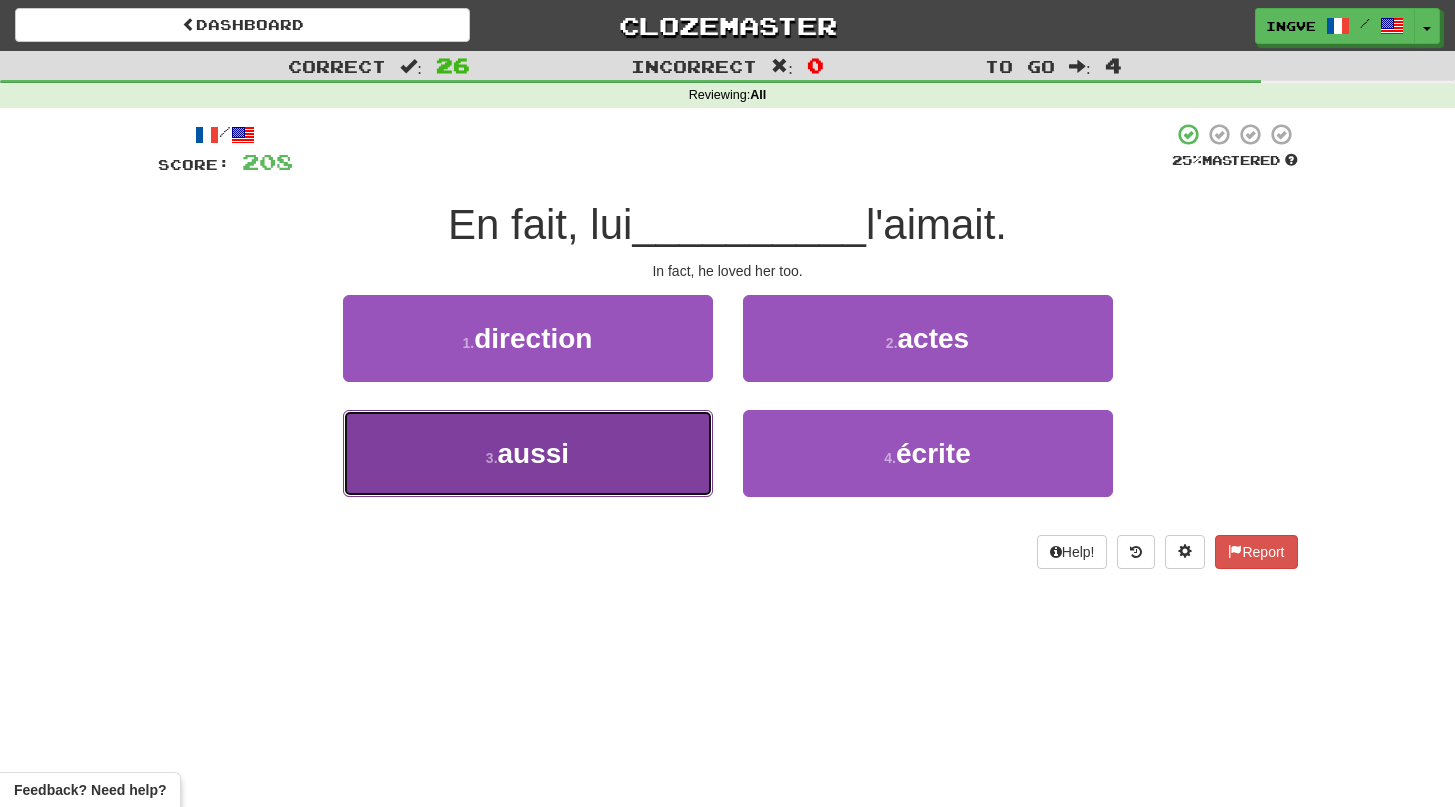 click on "3 .  aussi" at bounding box center (528, 453) 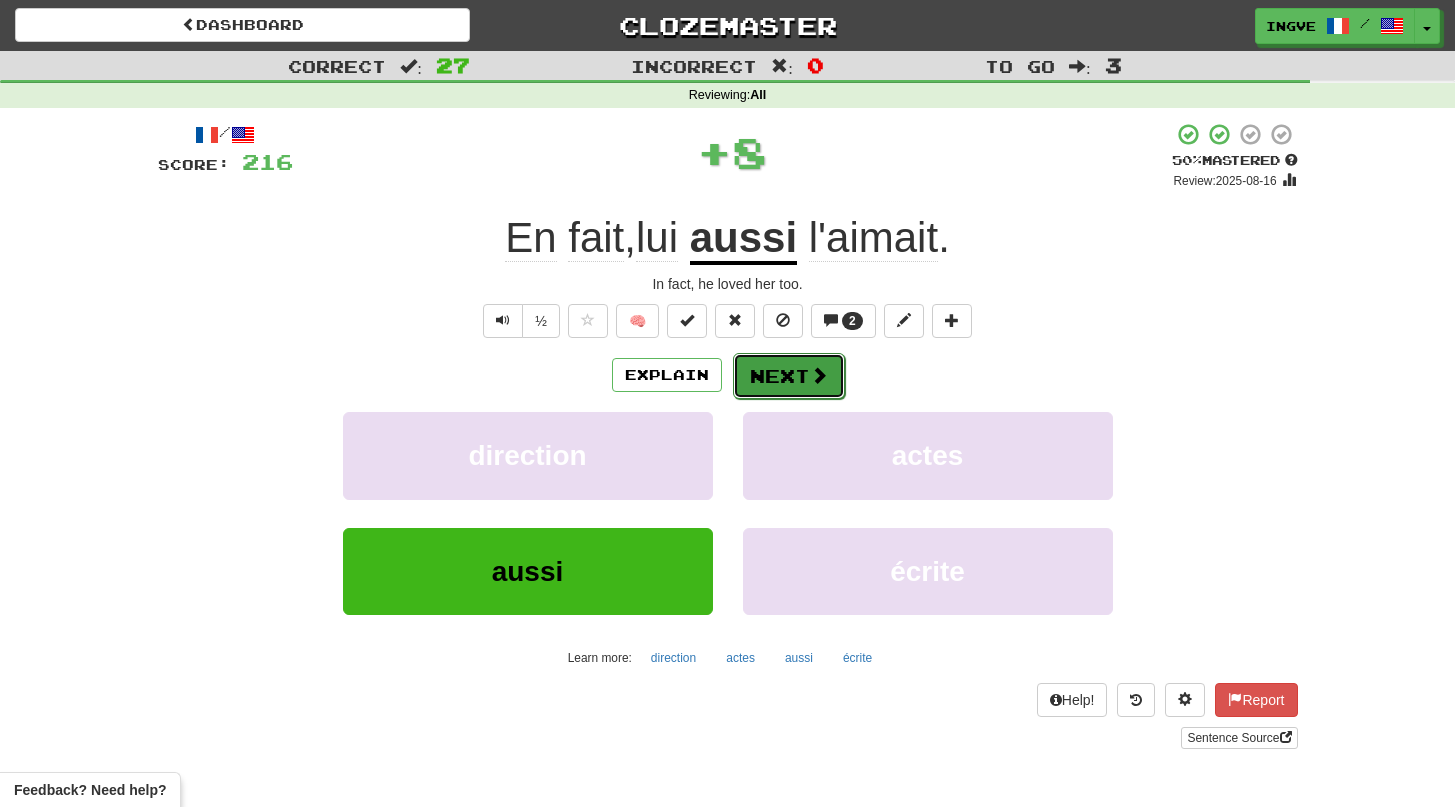 click on "Next" at bounding box center (789, 376) 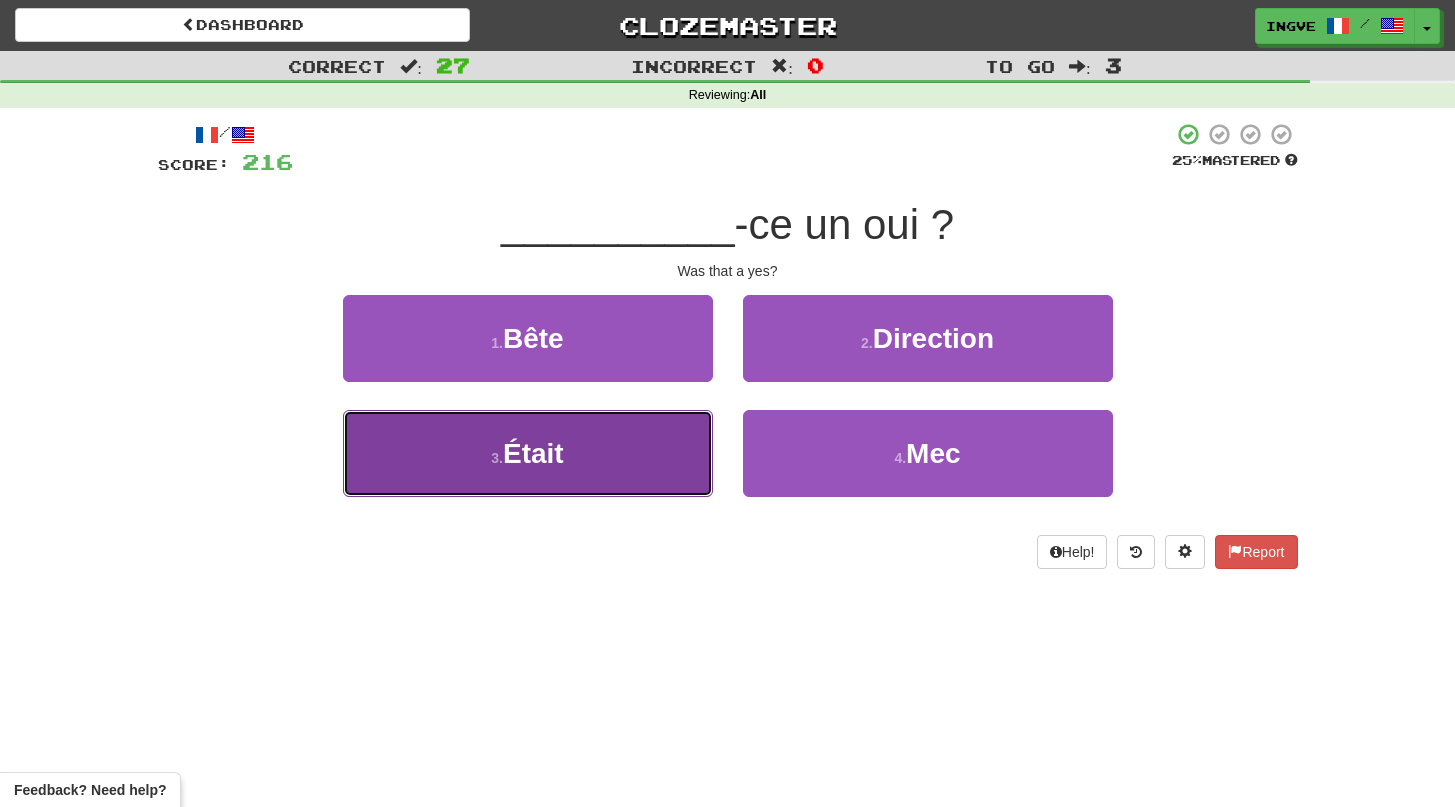click on "3 .  Était" at bounding box center (528, 453) 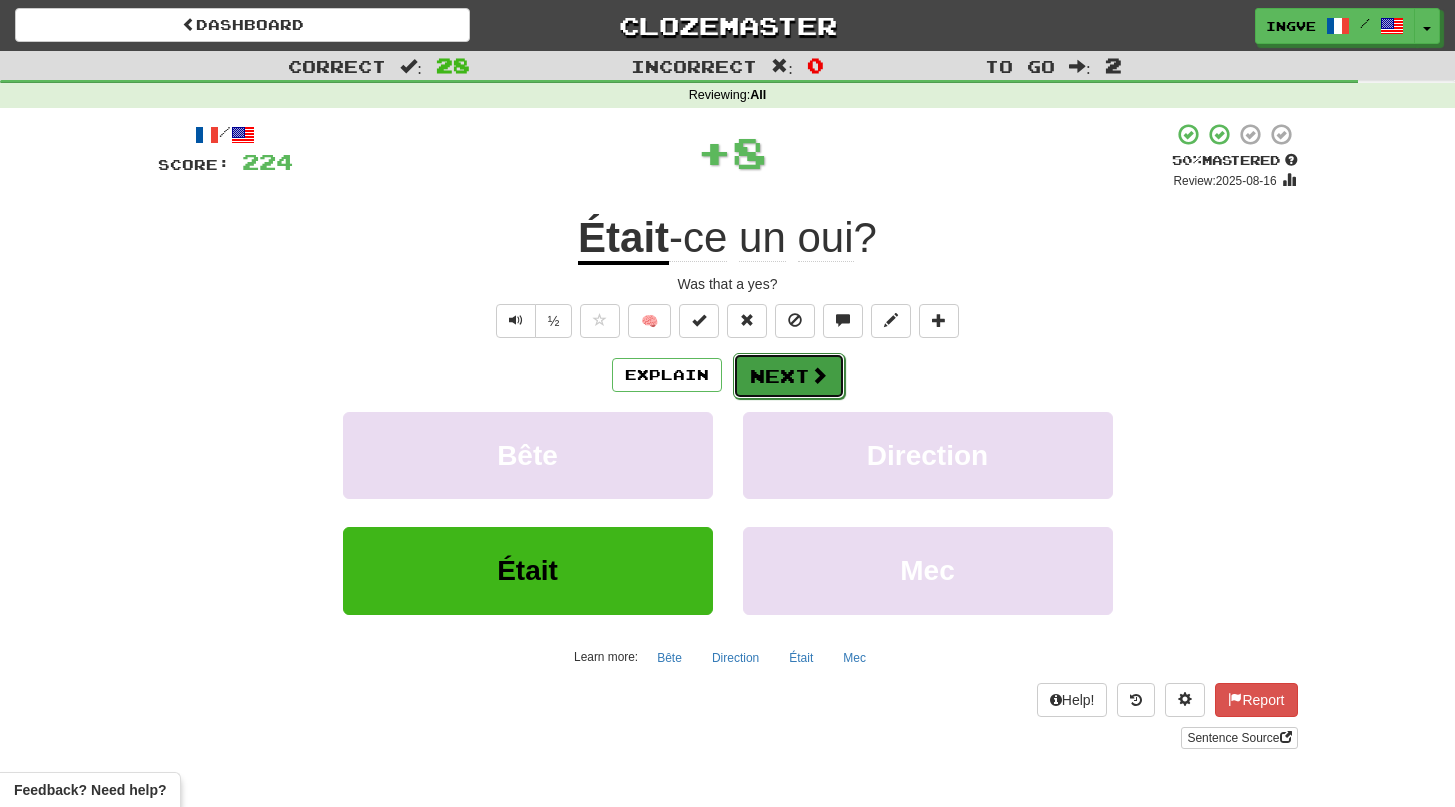 click on "Next" at bounding box center (789, 376) 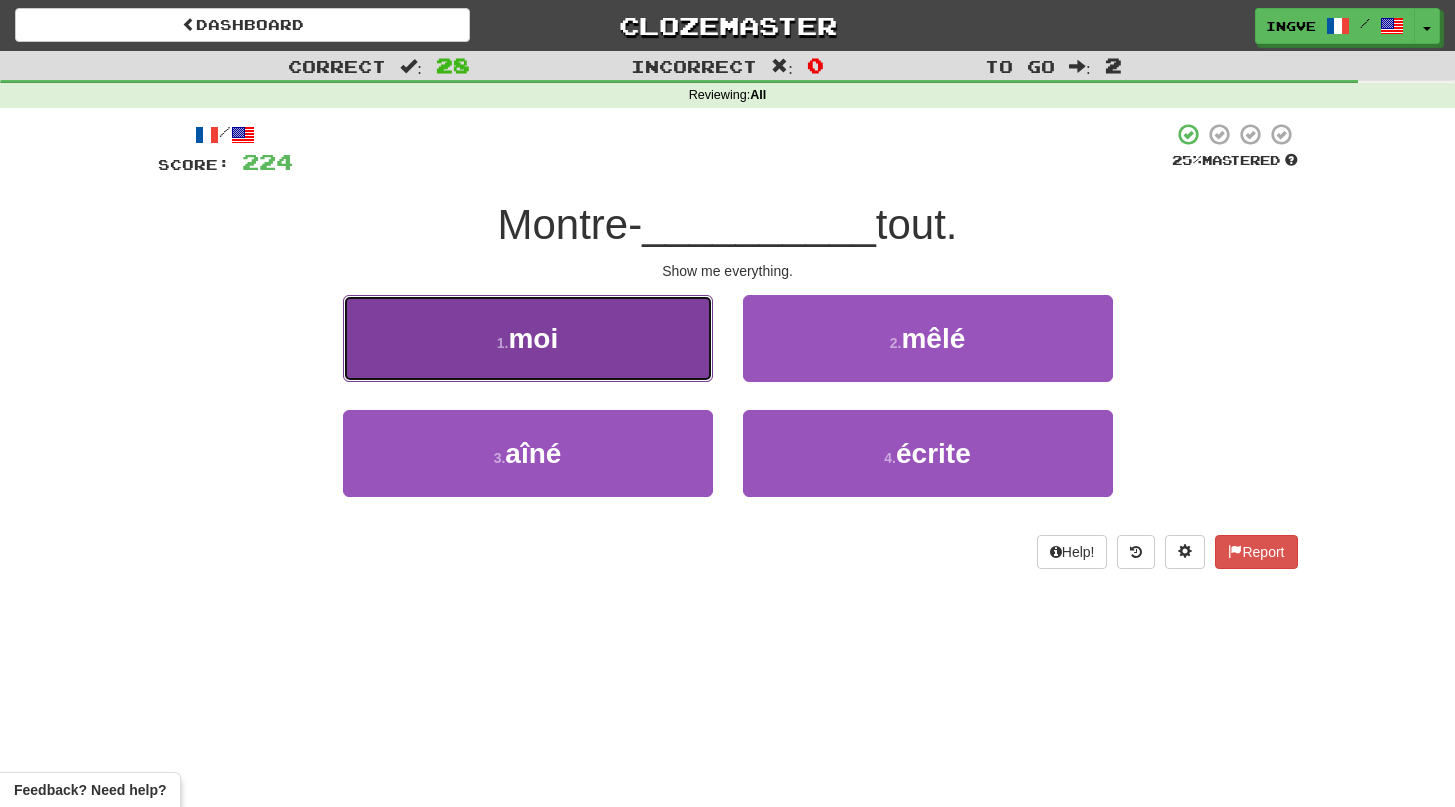 click on "1 .  moi" at bounding box center [528, 338] 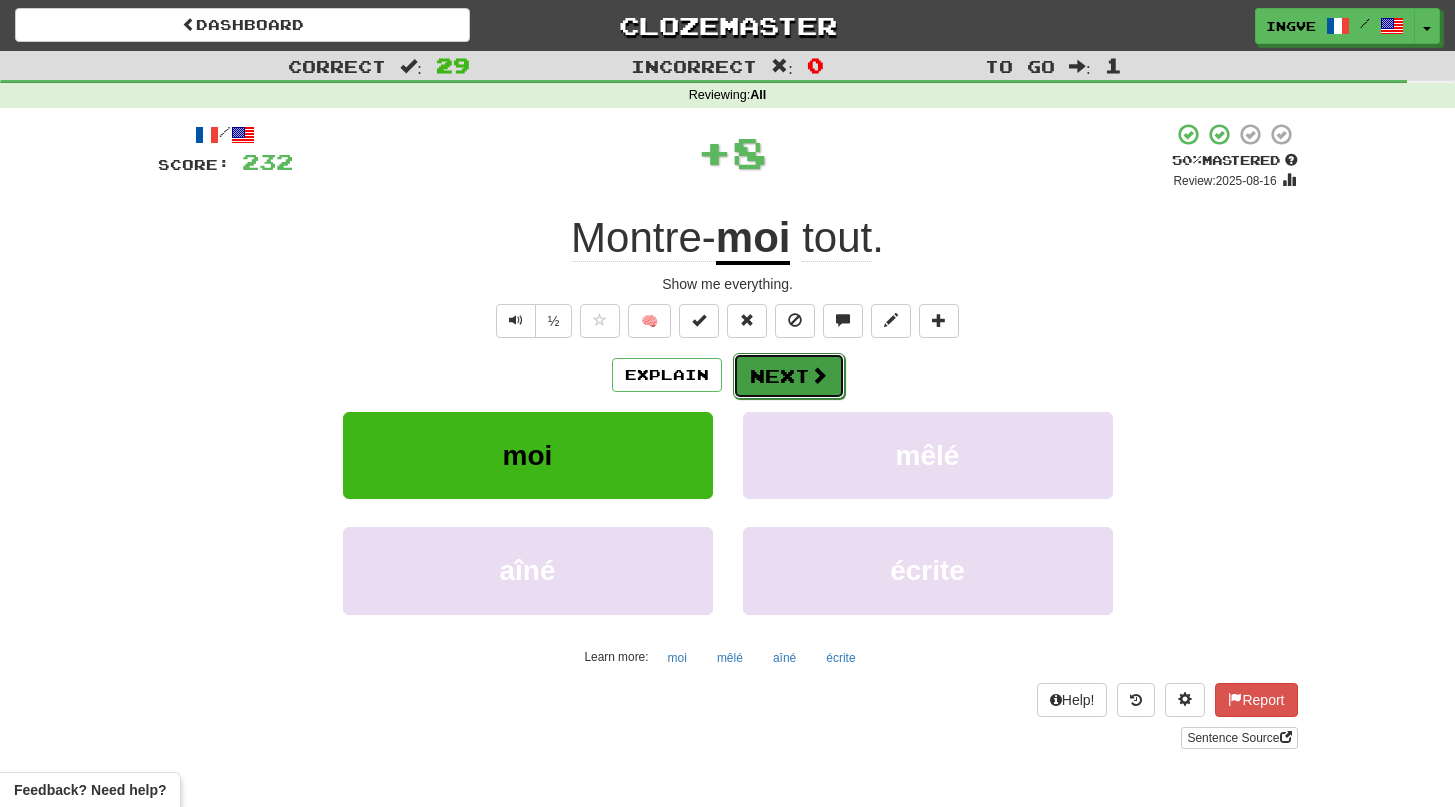 click on "Next" at bounding box center (789, 376) 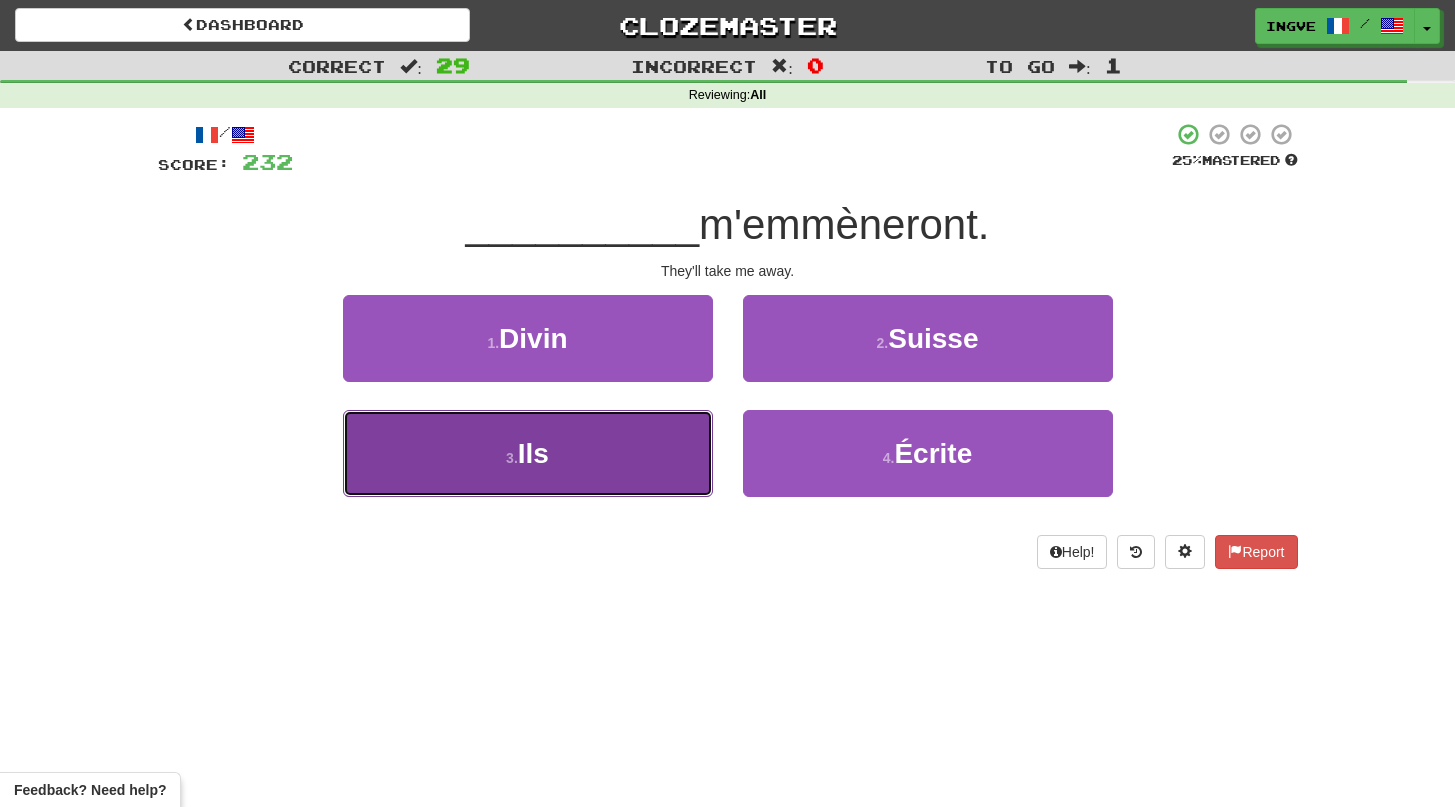 click on "3 .  Ils" at bounding box center (528, 453) 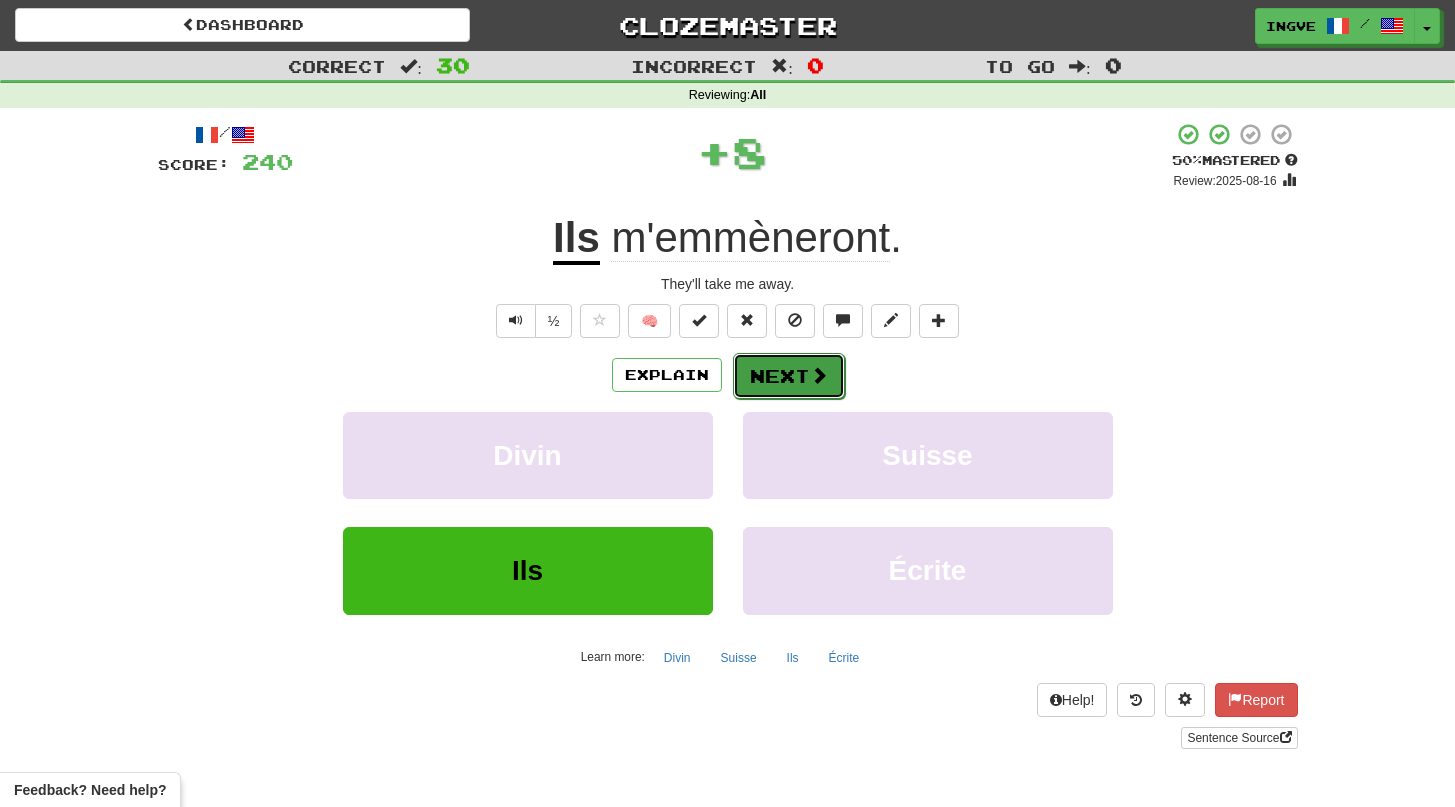 click on "Next" at bounding box center [789, 376] 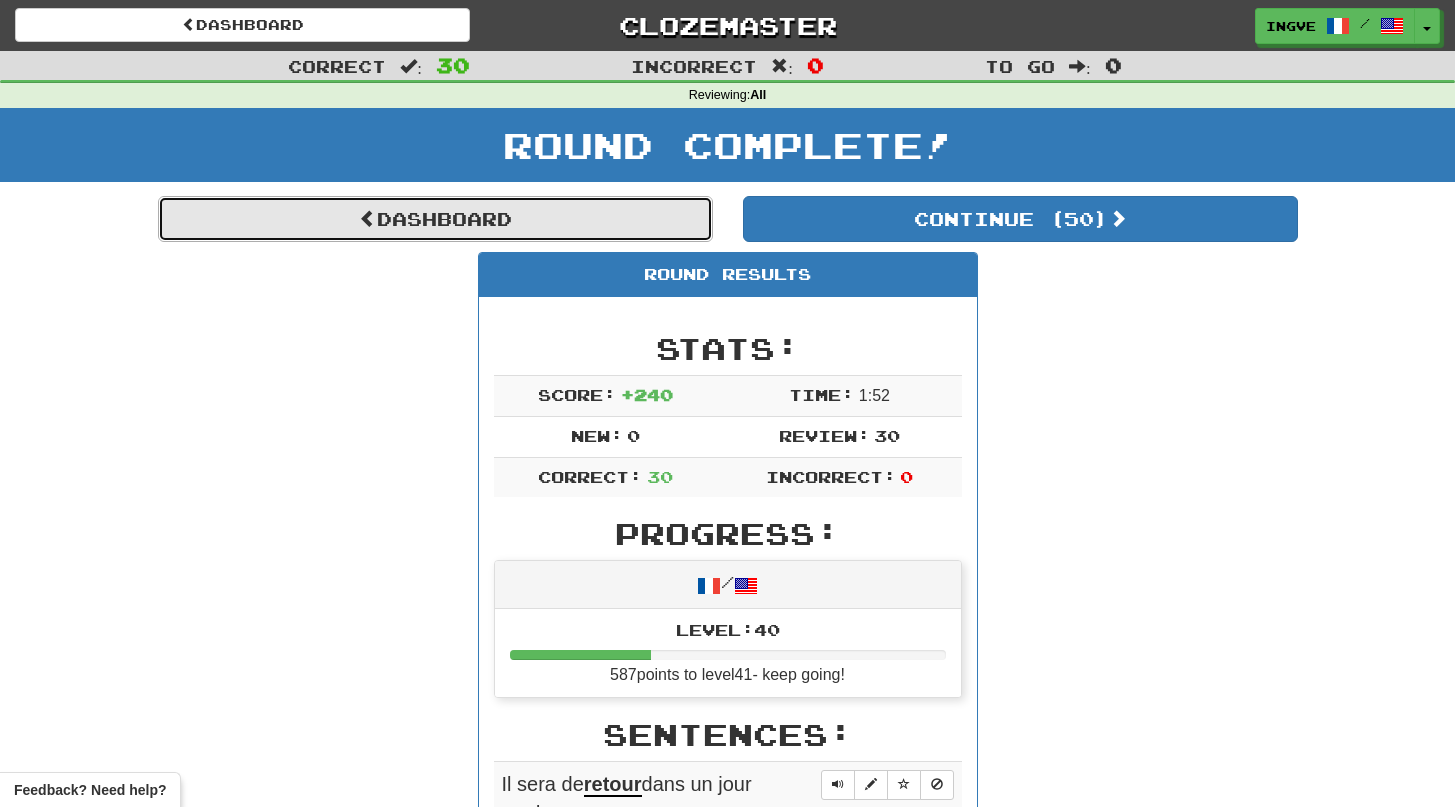 click on "Dashboard" at bounding box center (435, 219) 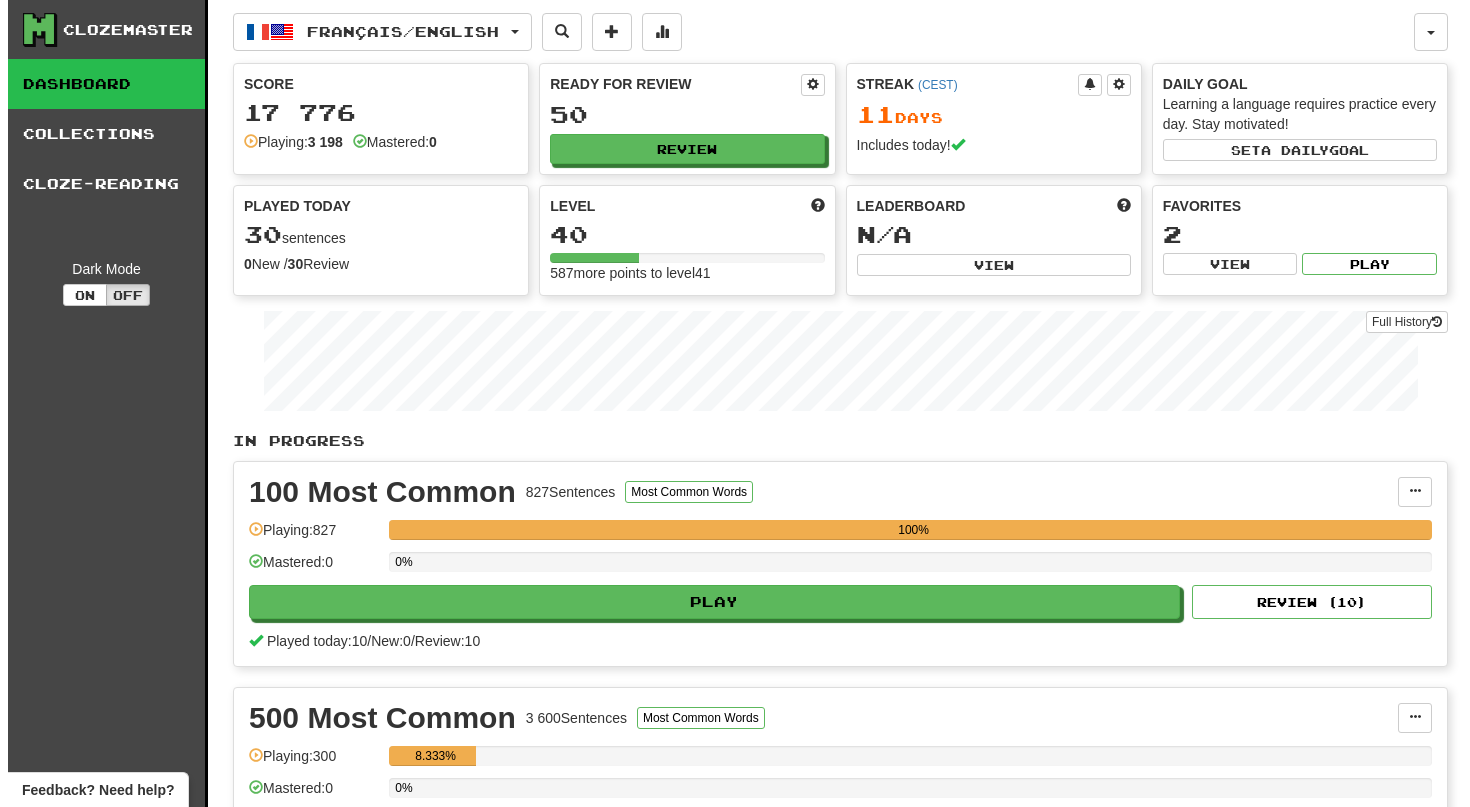 scroll, scrollTop: 0, scrollLeft: 0, axis: both 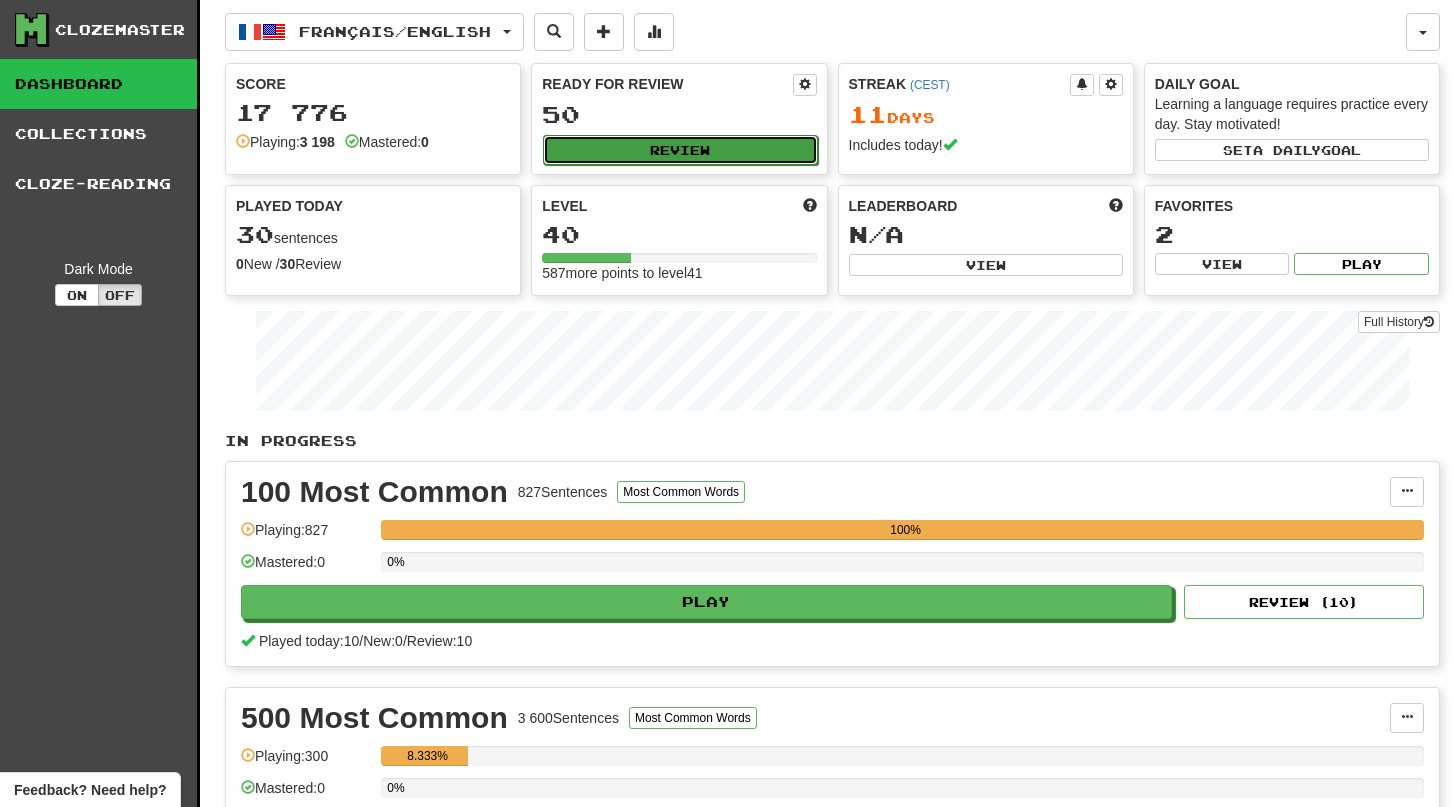 click on "Review" at bounding box center (680, 150) 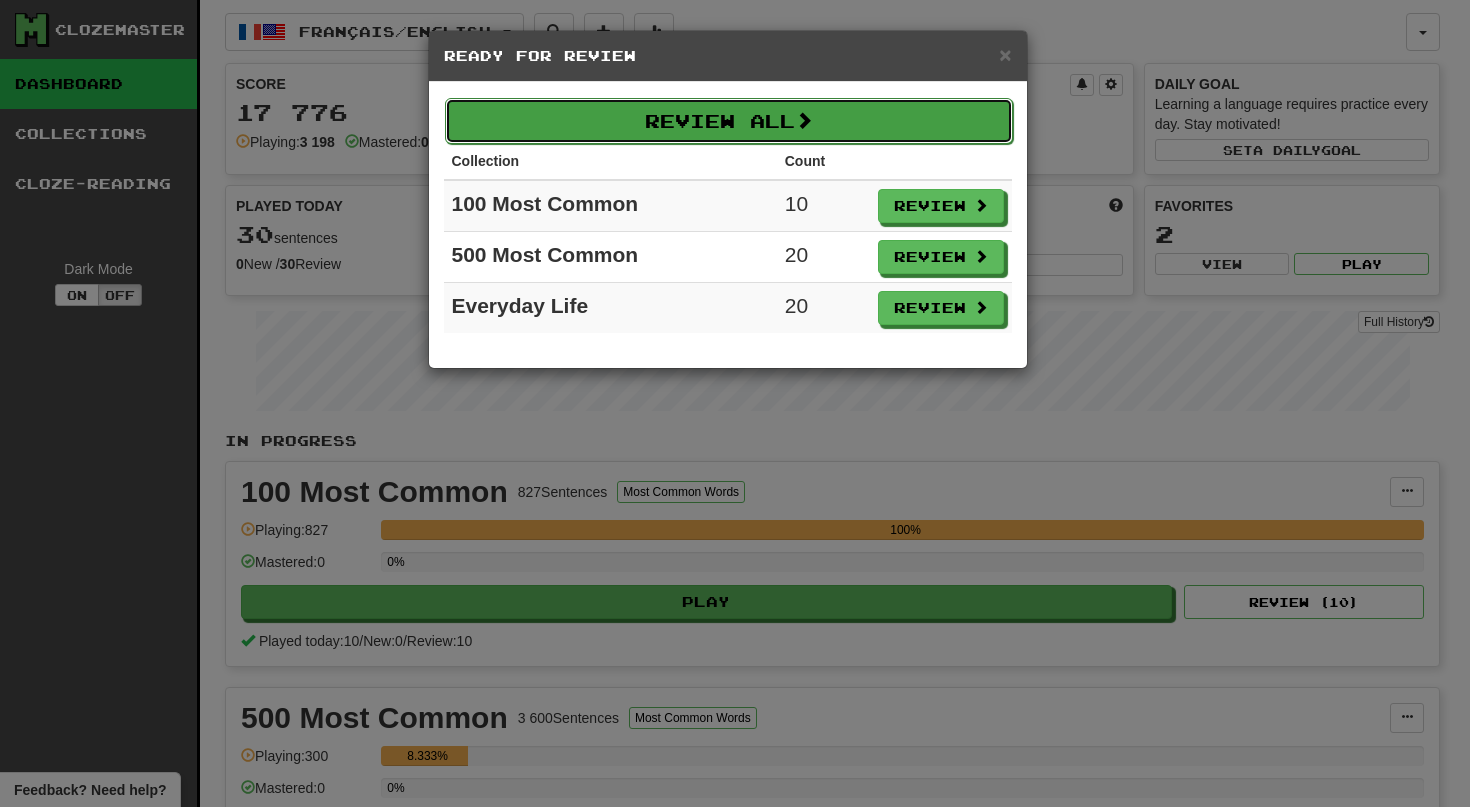click on "Review All" at bounding box center [729, 121] 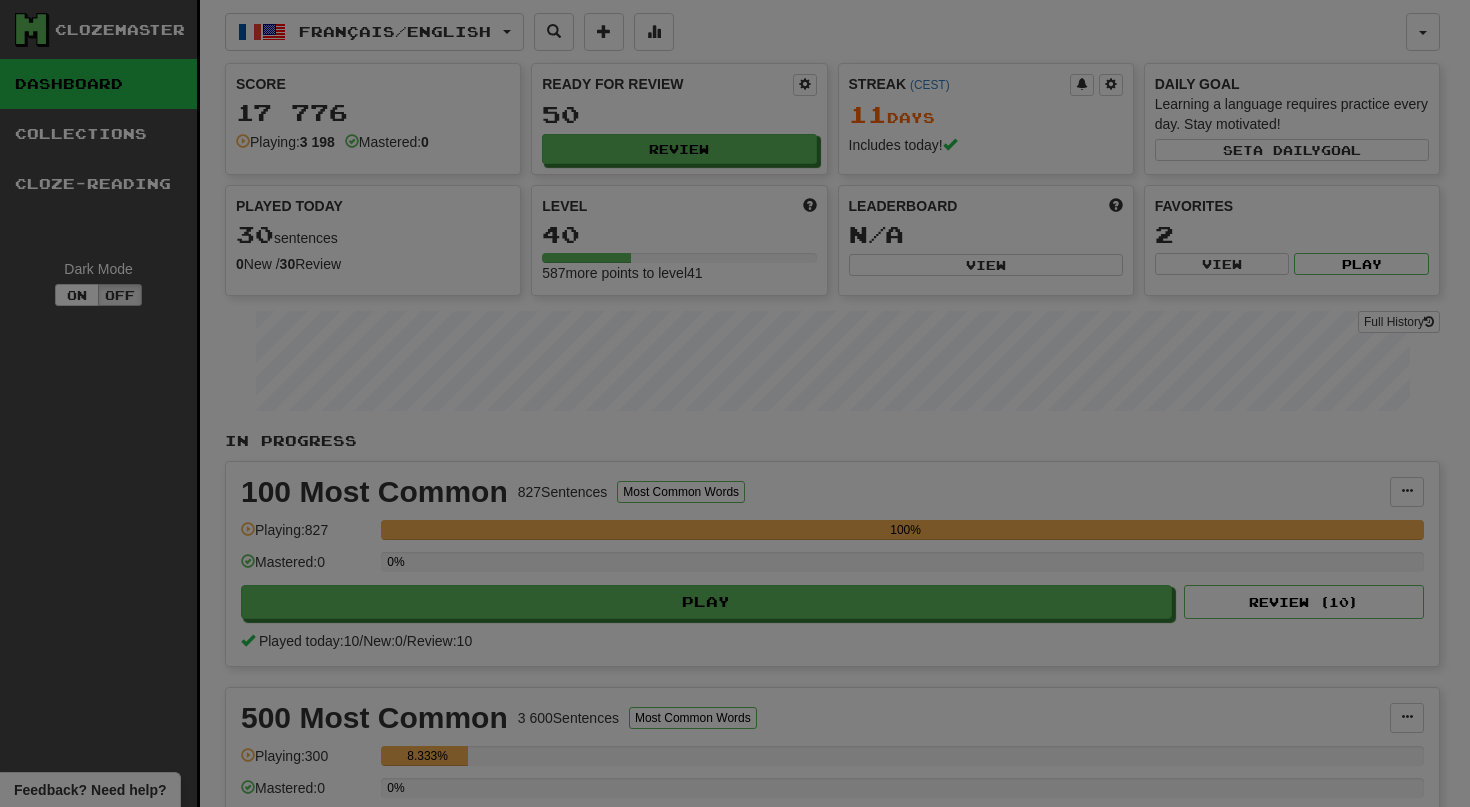 select on "**" 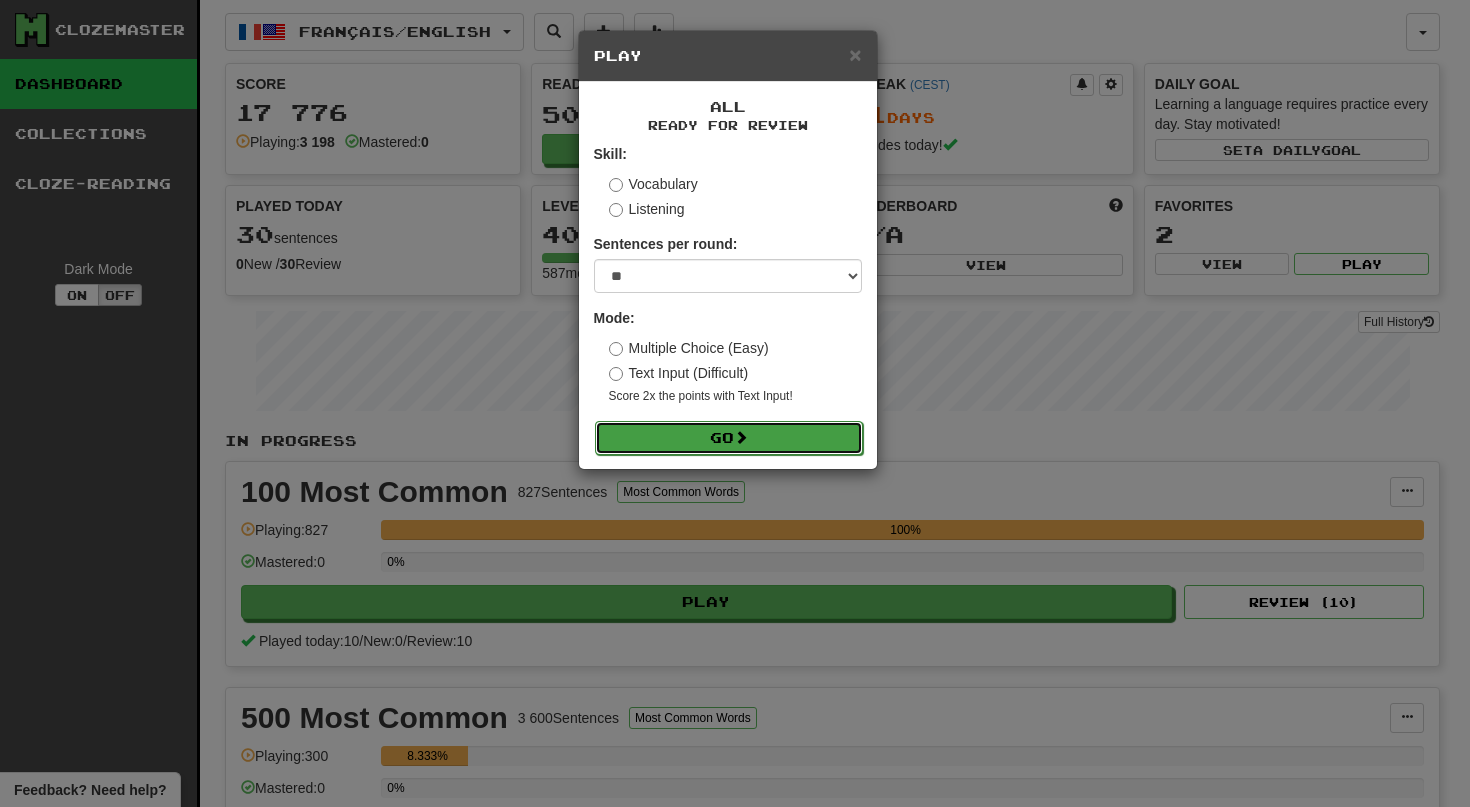 click at bounding box center (741, 437) 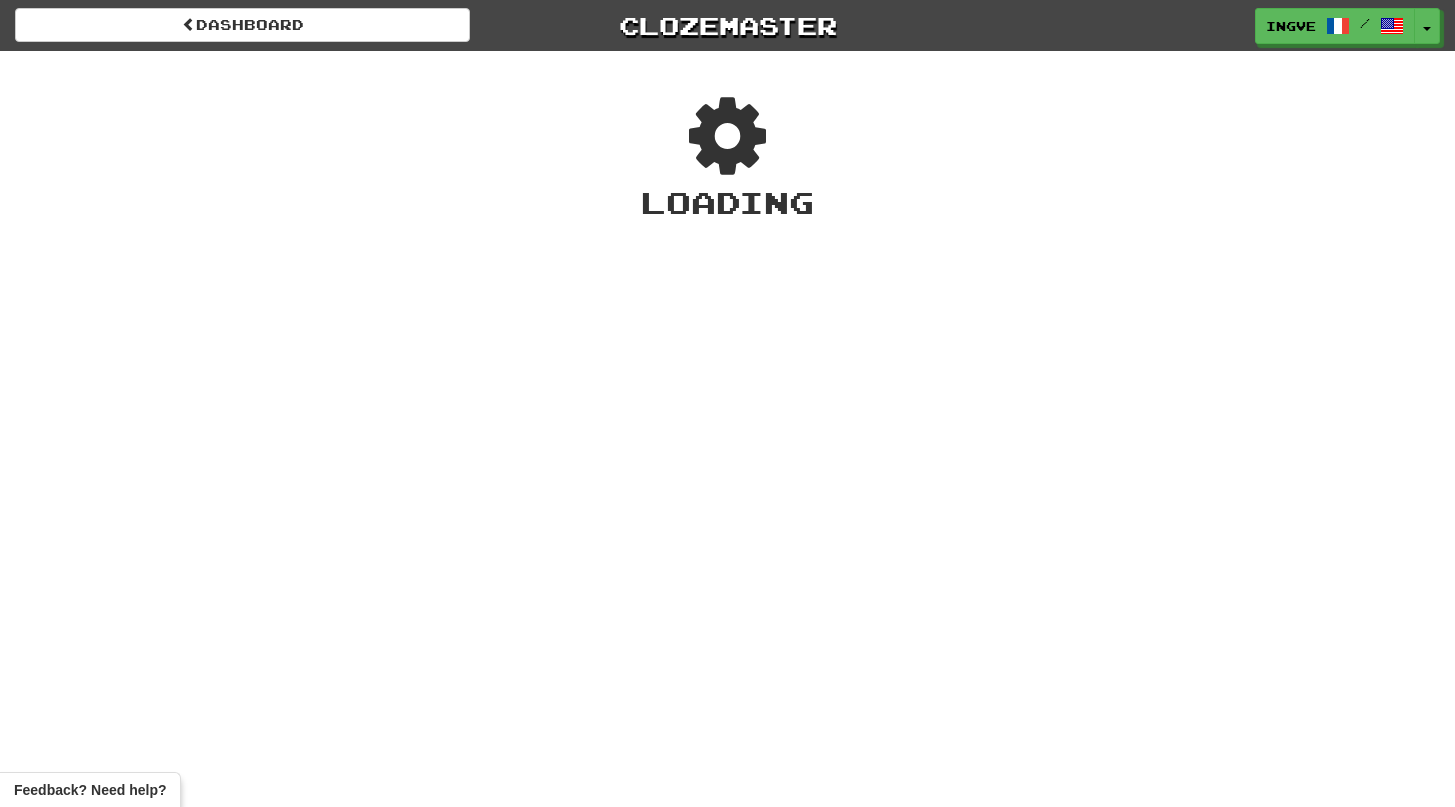 scroll, scrollTop: 0, scrollLeft: 0, axis: both 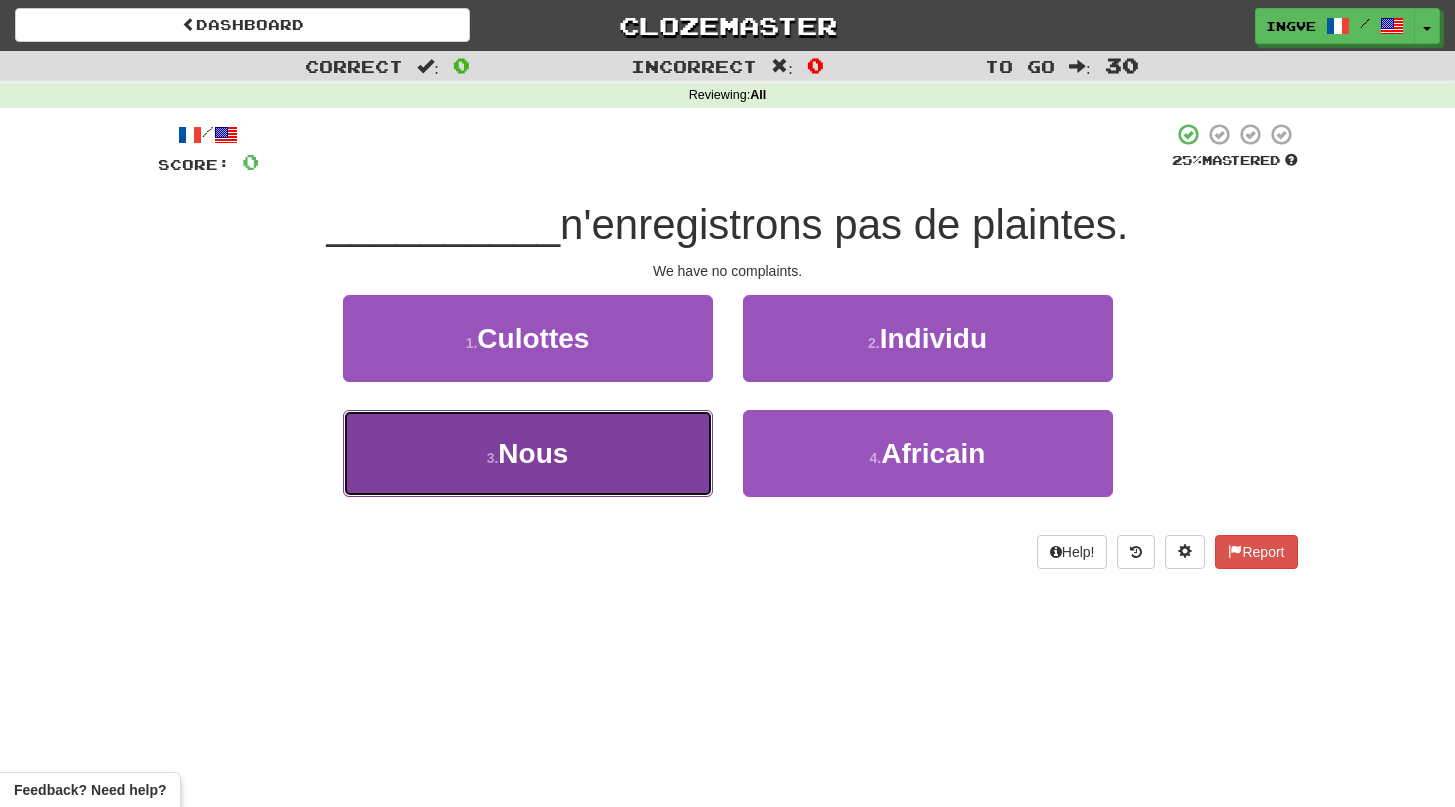 click on "3 .  Nous" at bounding box center [528, 453] 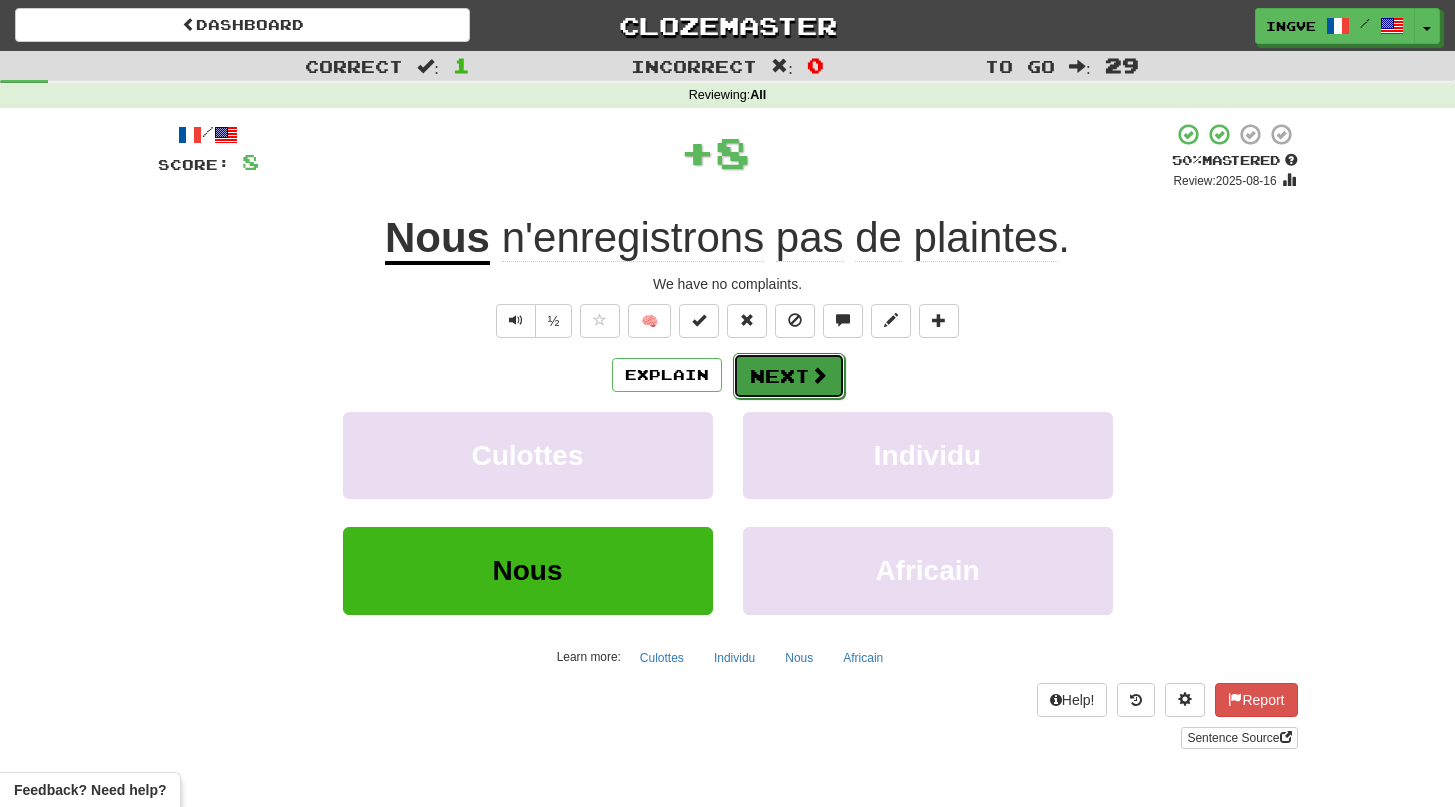 click on "Next" at bounding box center [789, 376] 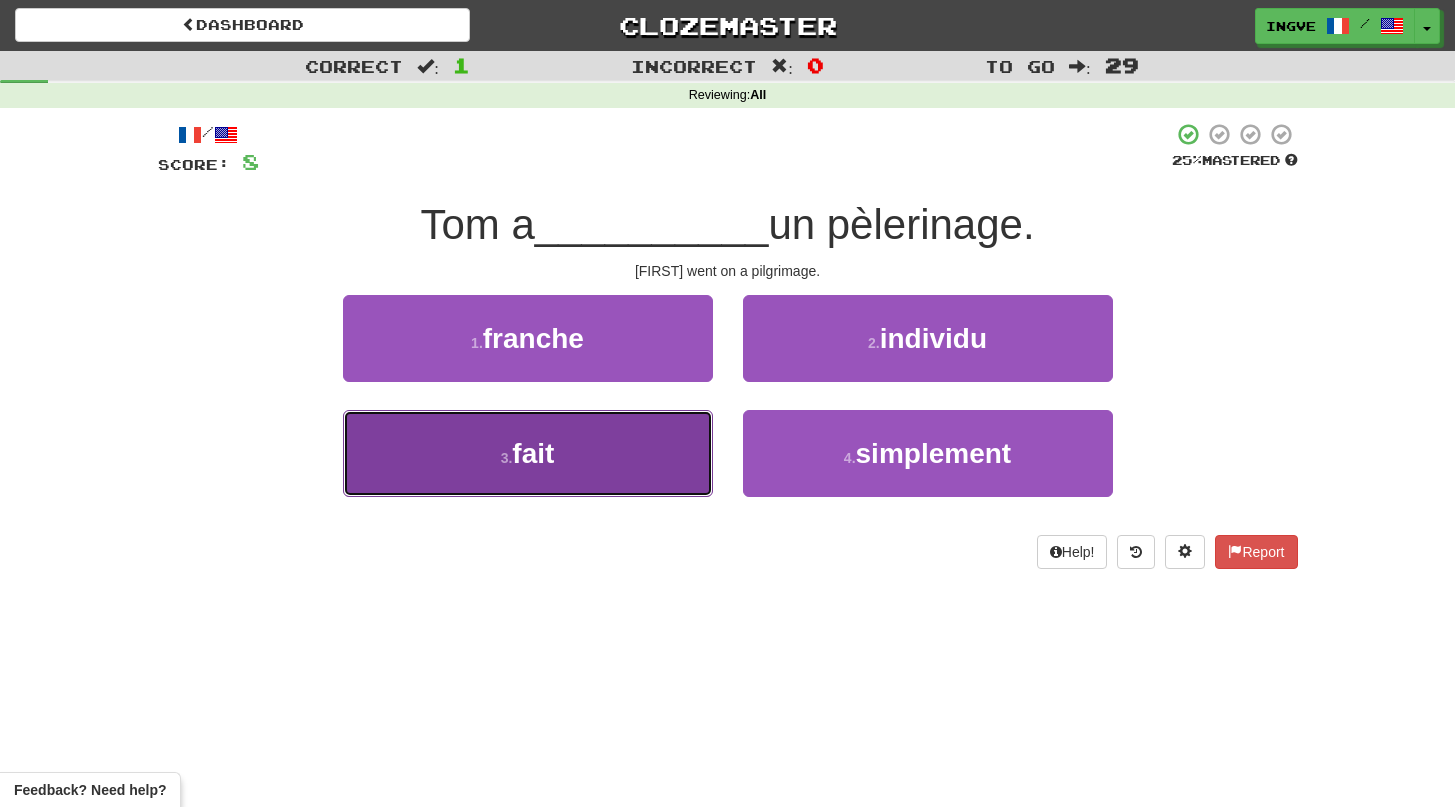 click on "3 .  fait" at bounding box center (528, 453) 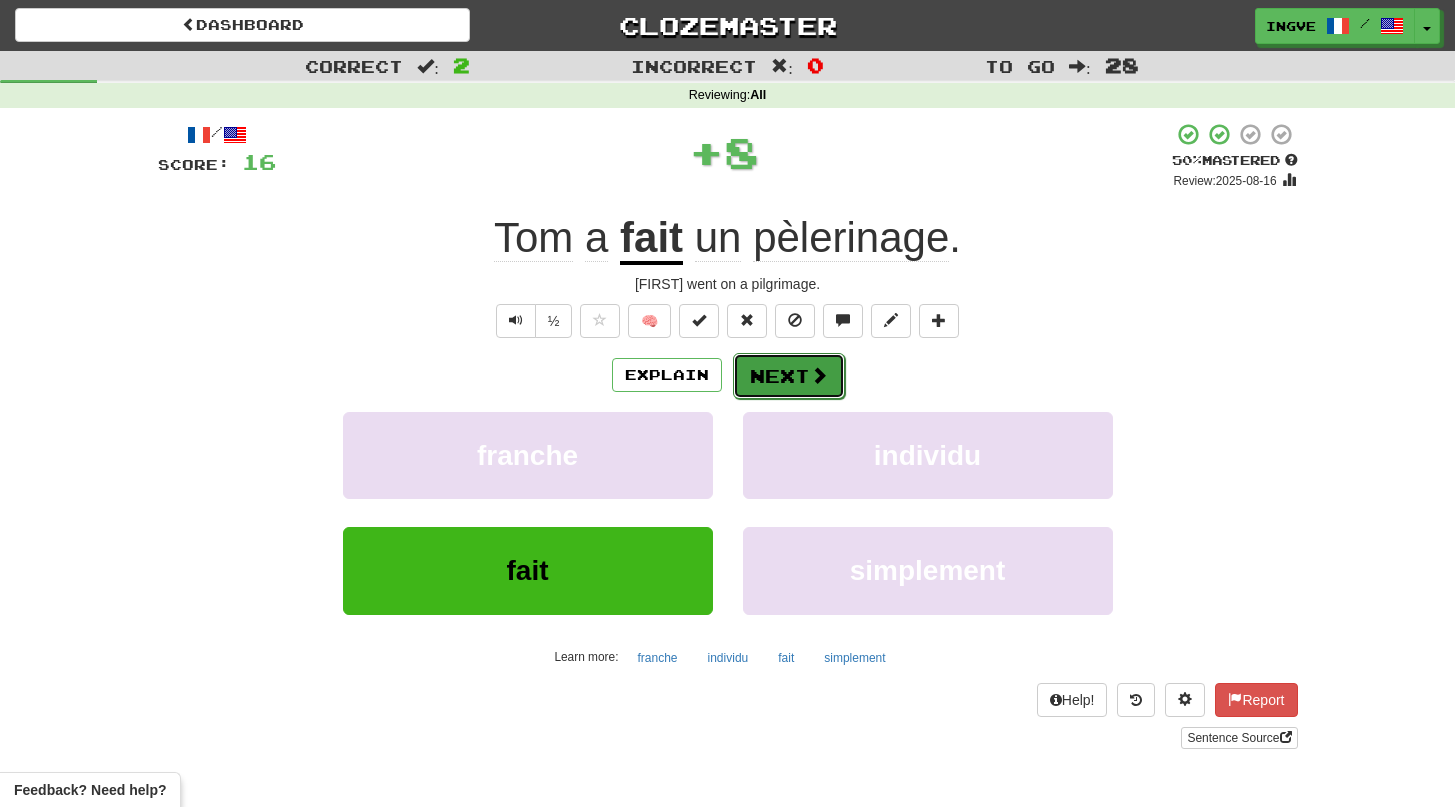 click on "Next" at bounding box center (789, 376) 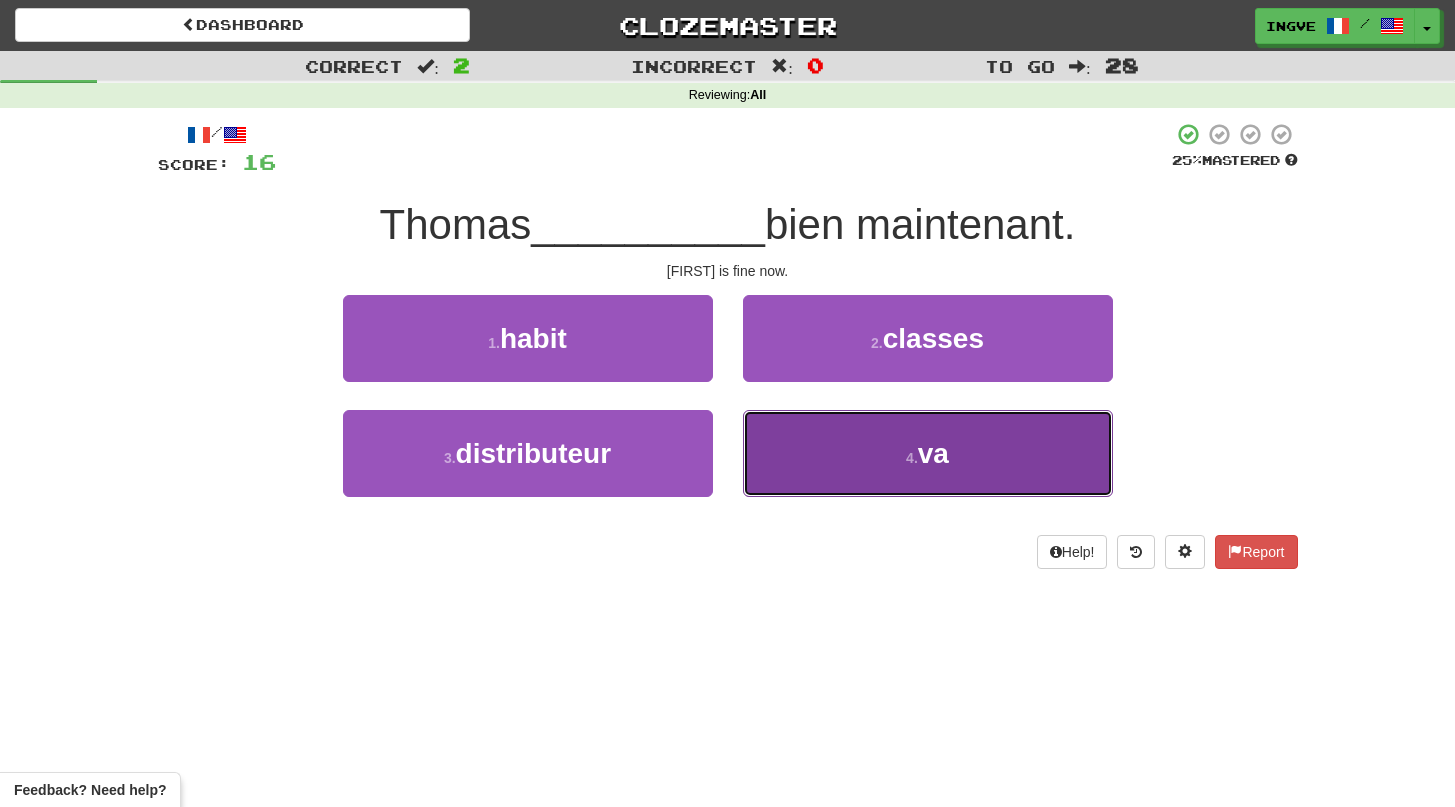 click on "4 .  va" at bounding box center (928, 453) 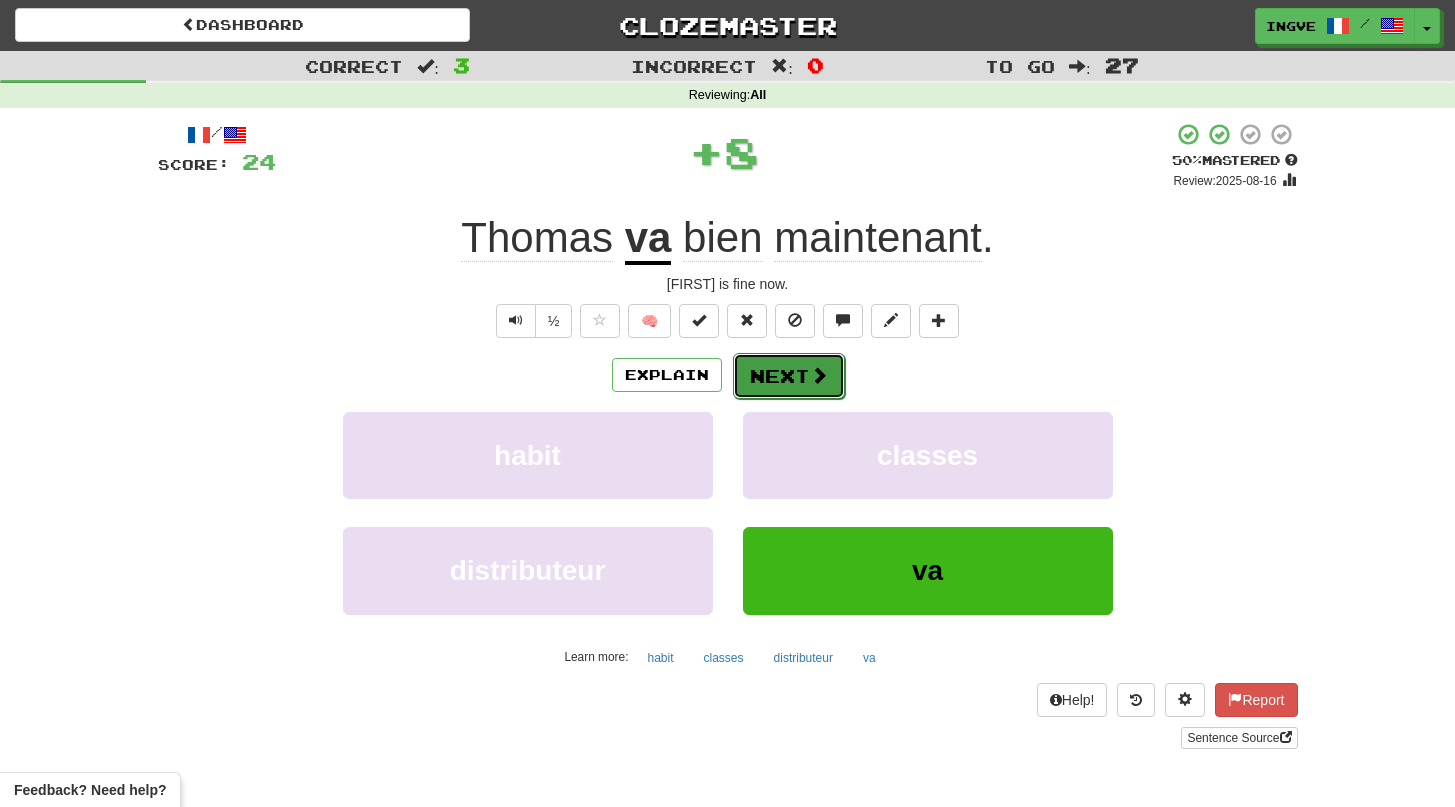 click on "Next" at bounding box center (789, 376) 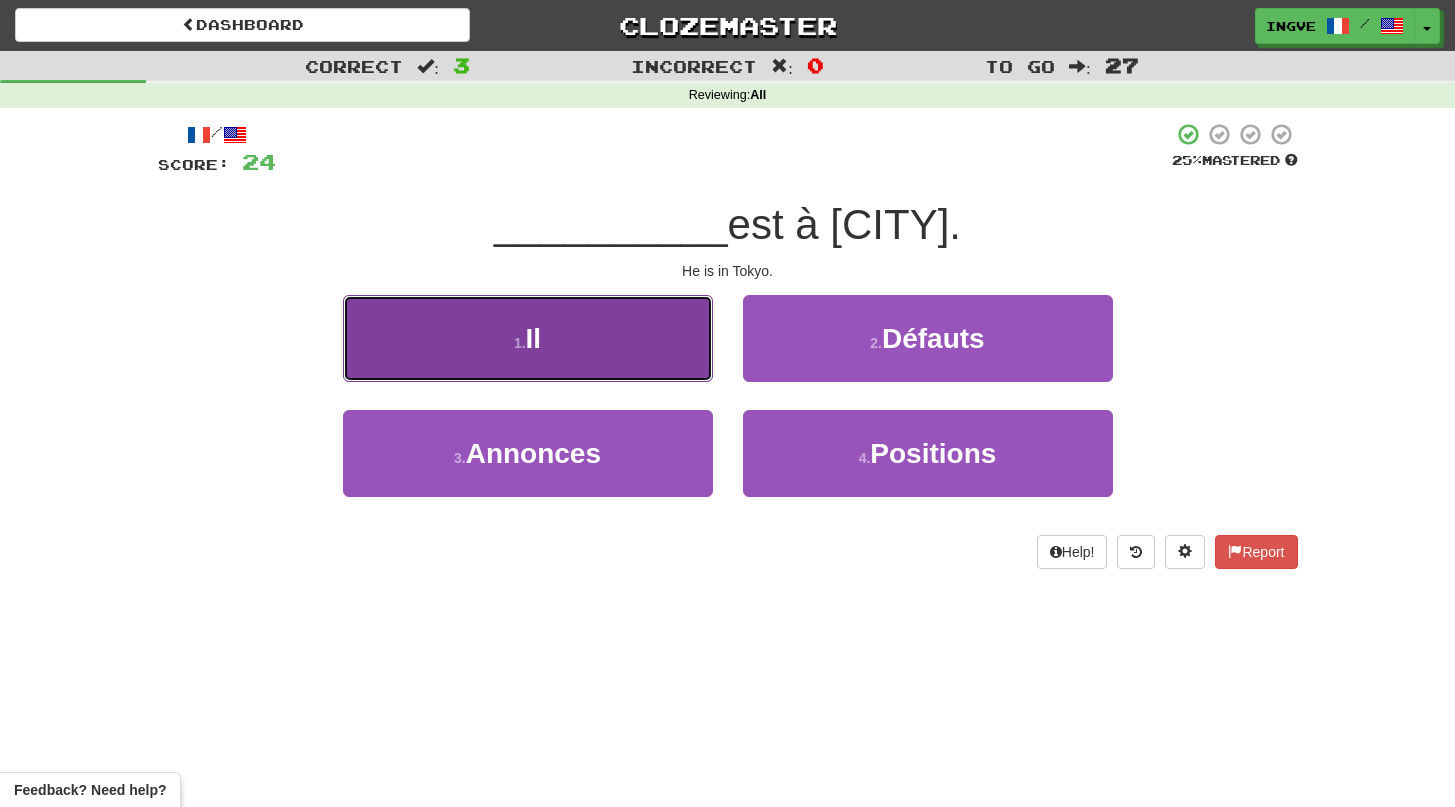 click on "1 .  Il" at bounding box center (528, 338) 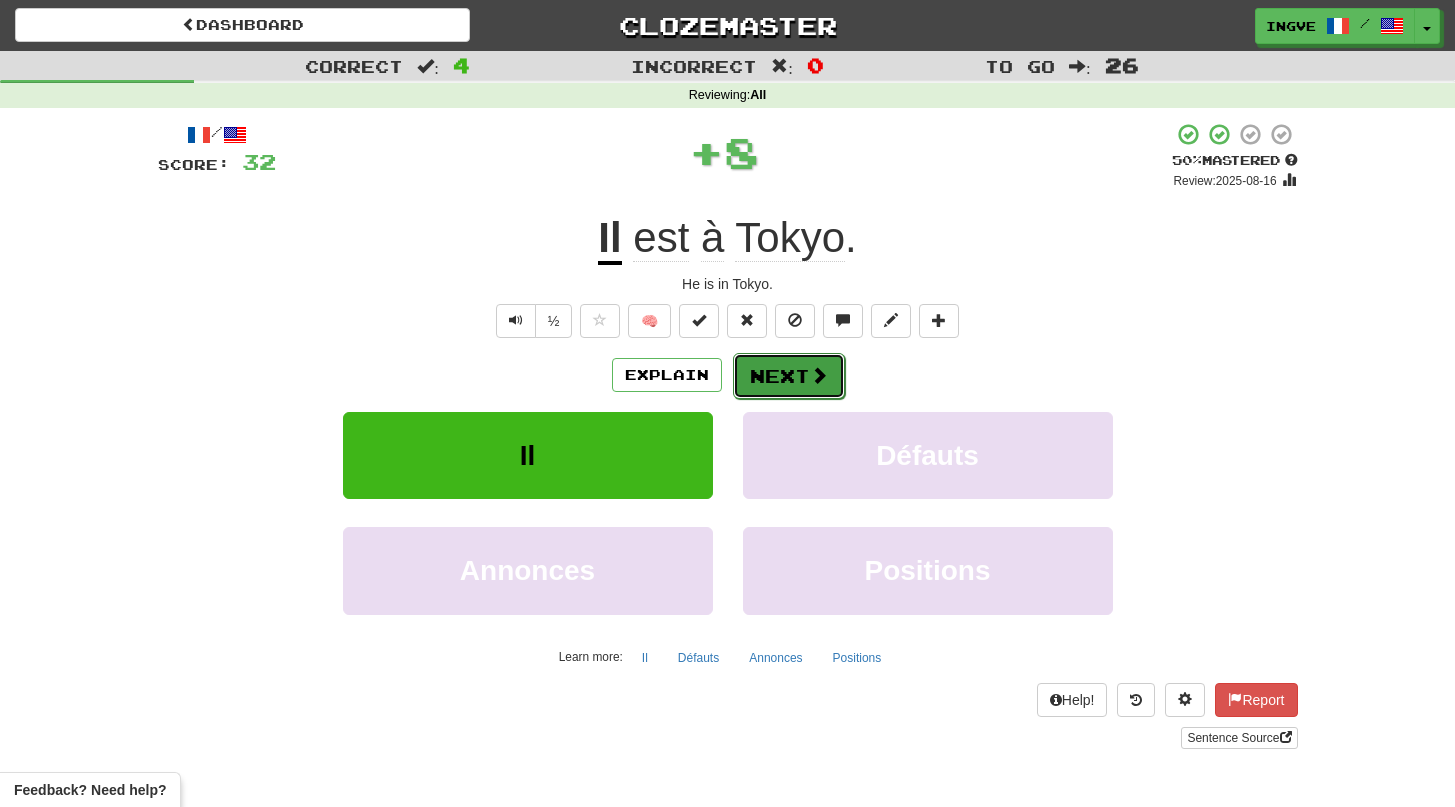 click on "Next" at bounding box center (789, 376) 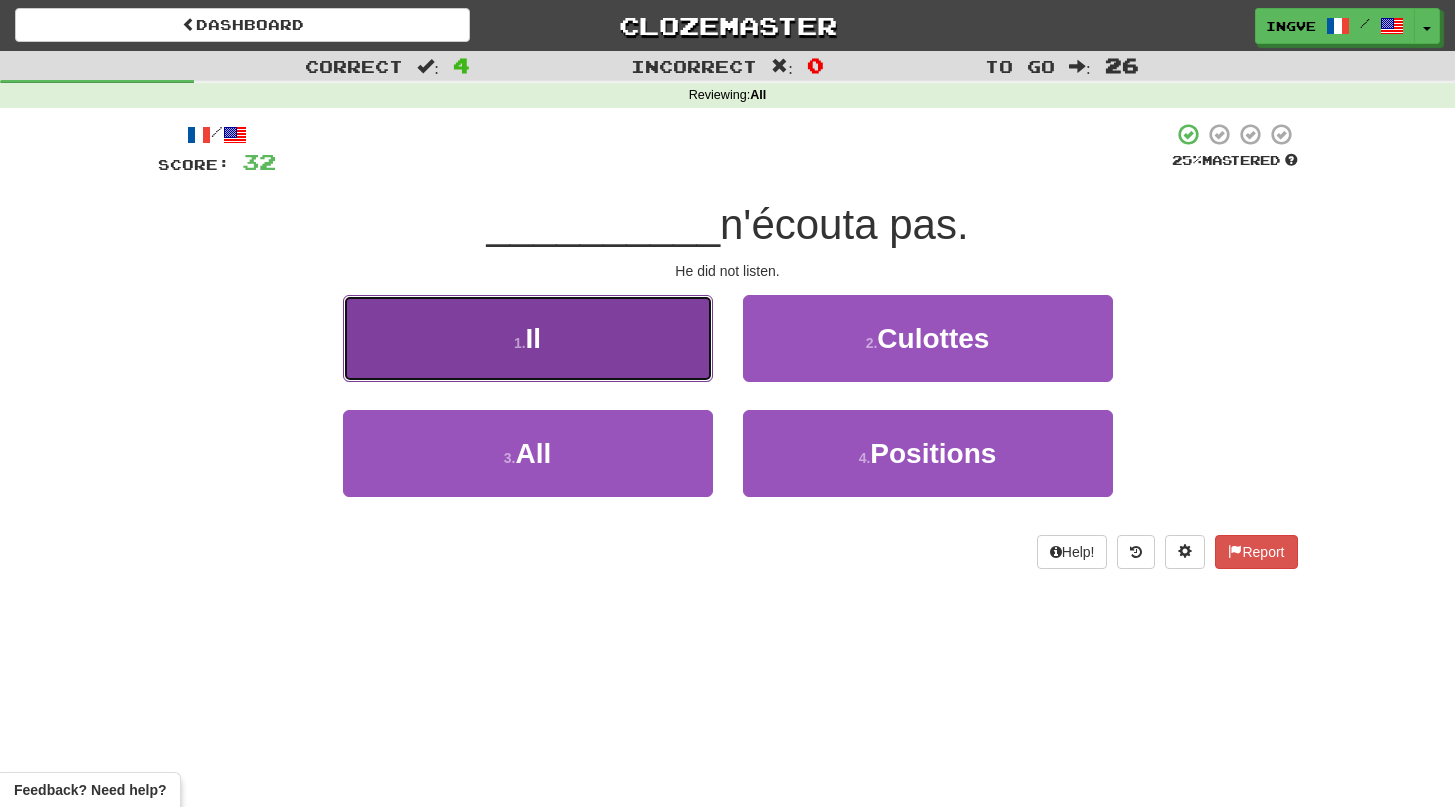 click on "1 .  Il" at bounding box center [528, 338] 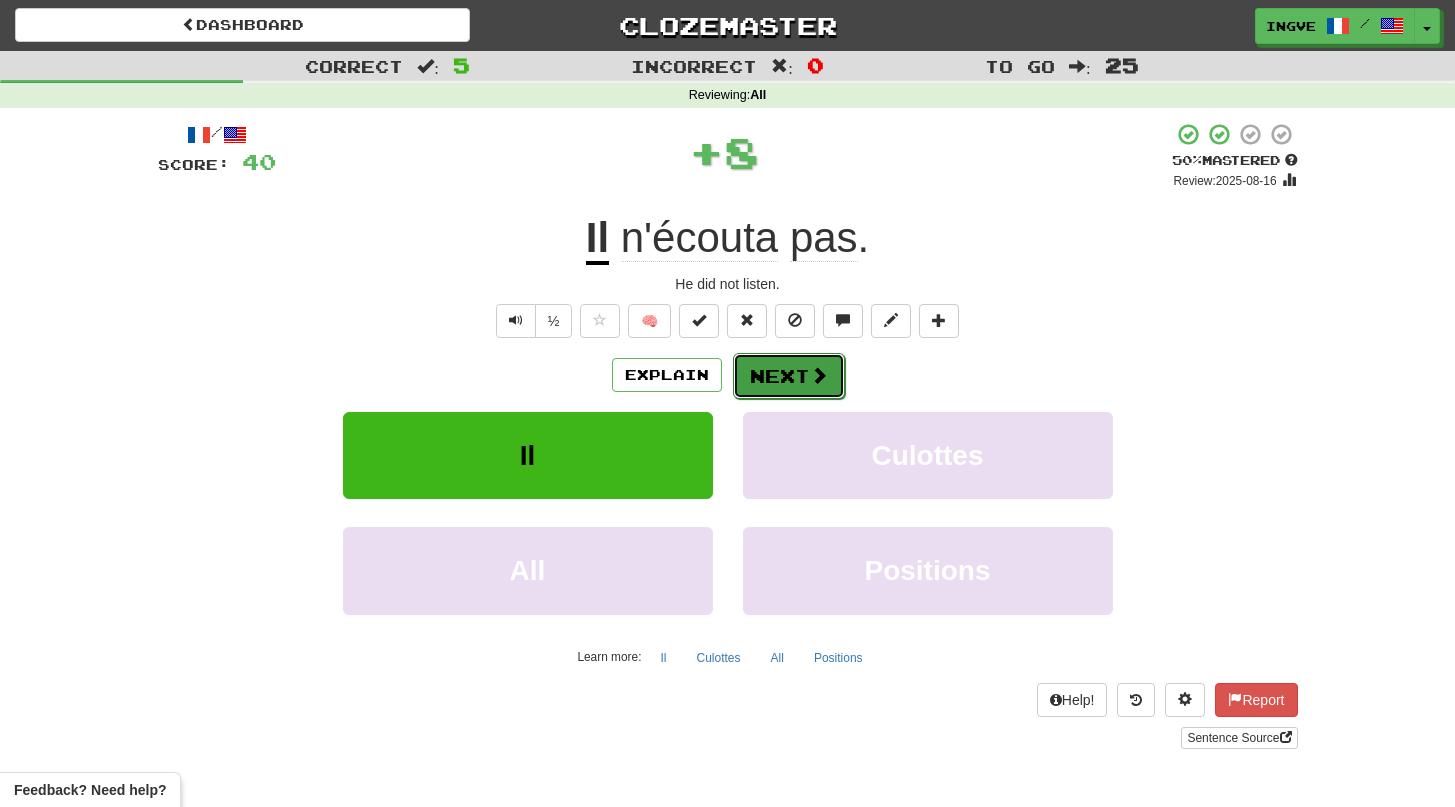 click on "Next" at bounding box center (789, 376) 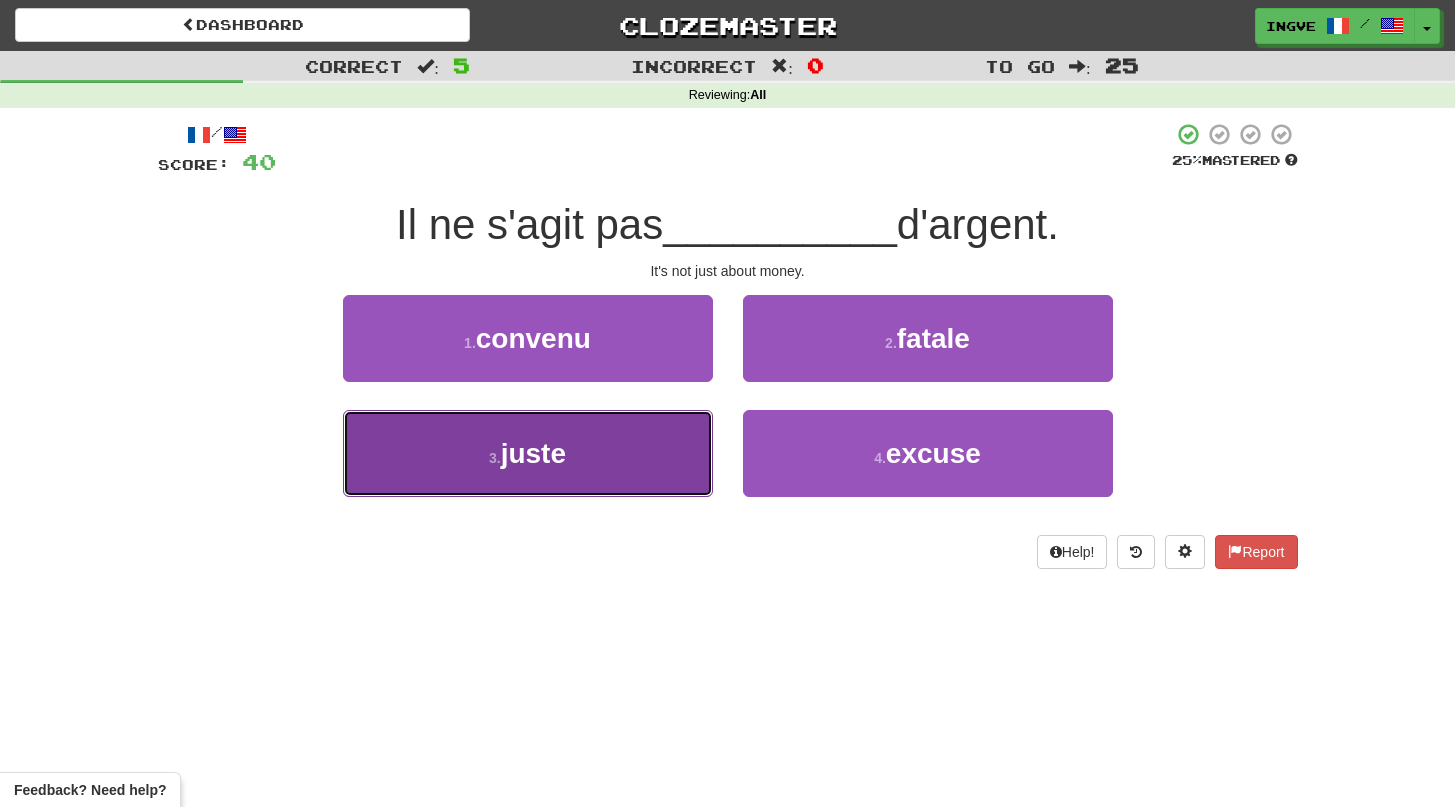 click on "3 .  juste" at bounding box center [528, 453] 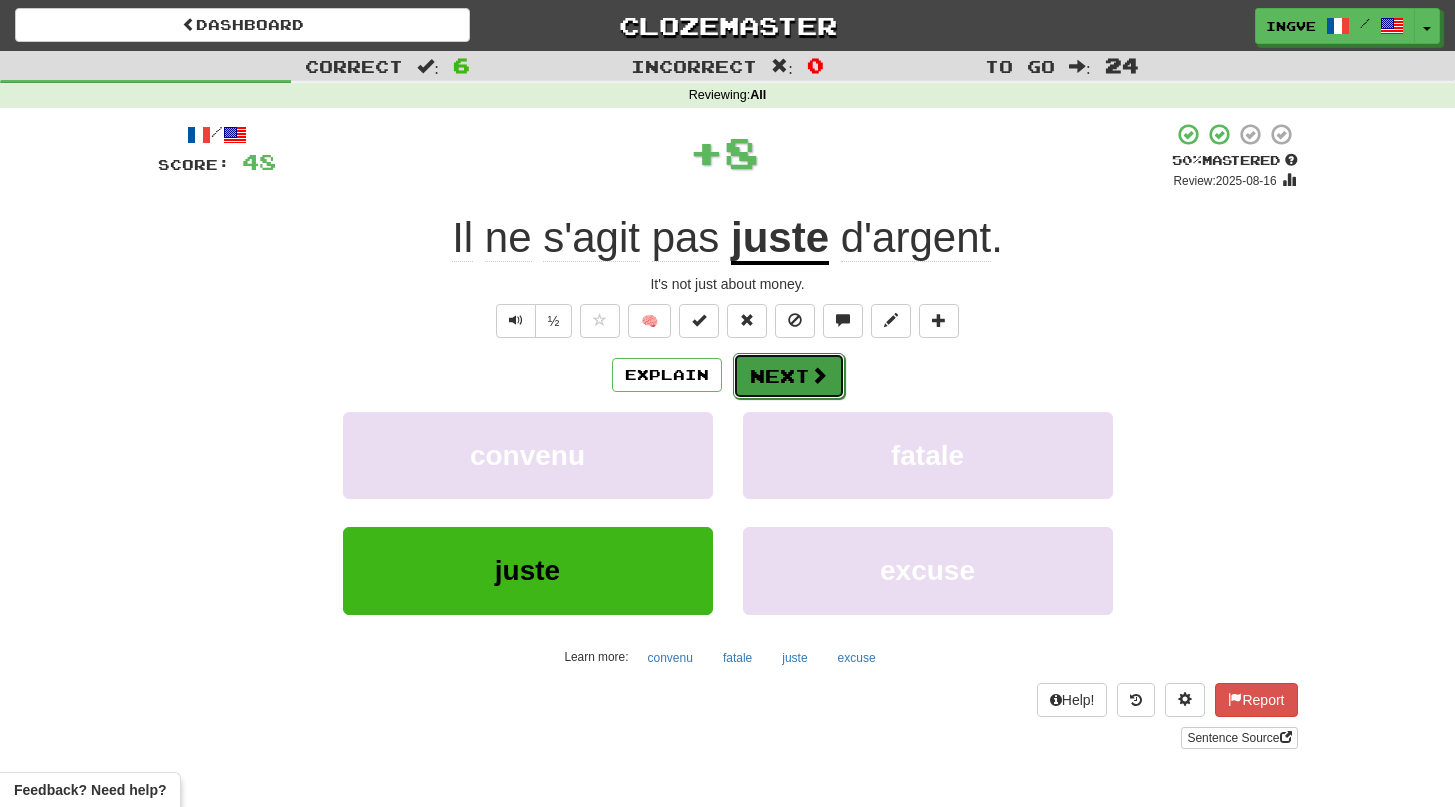 click on "Next" at bounding box center [789, 376] 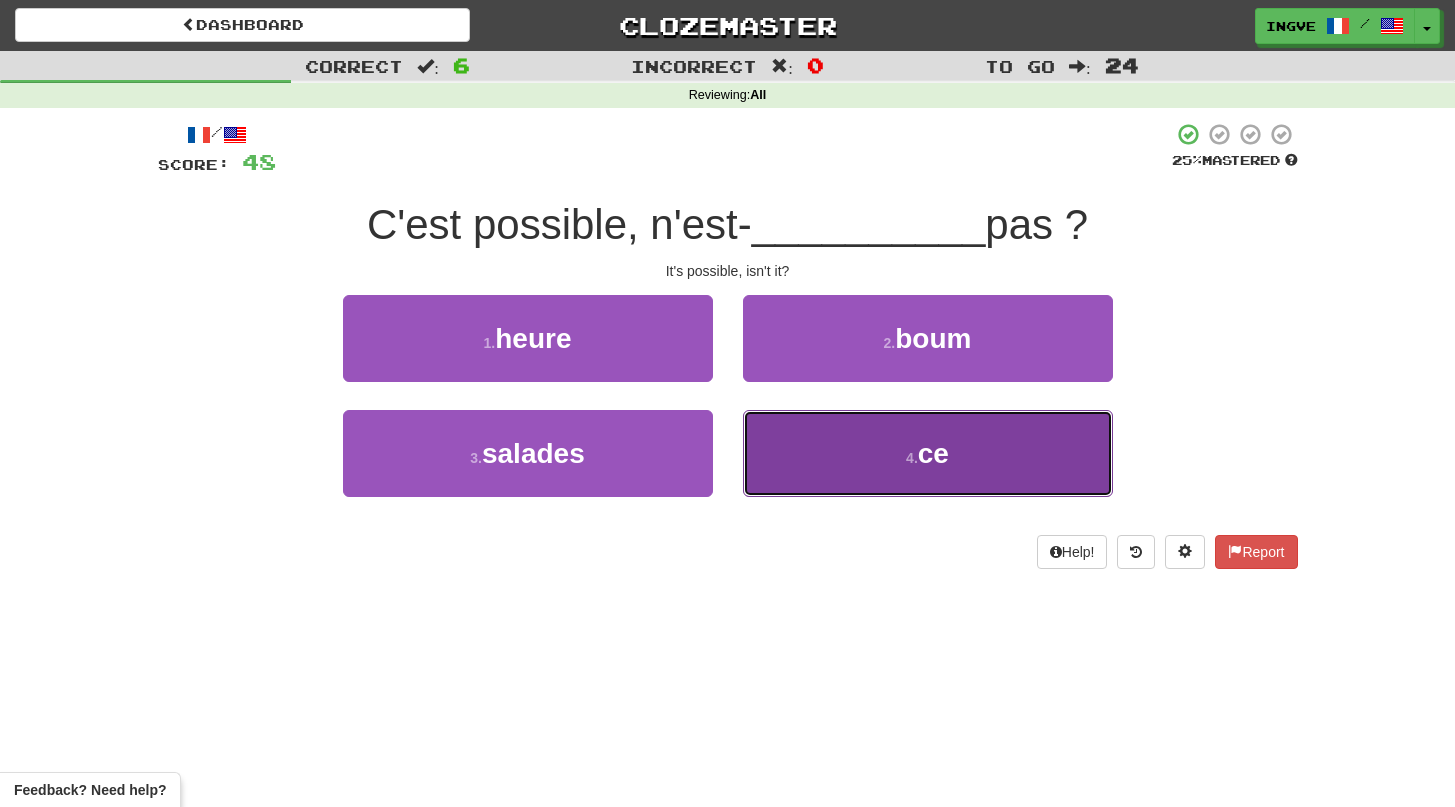 click on "ce" at bounding box center (933, 453) 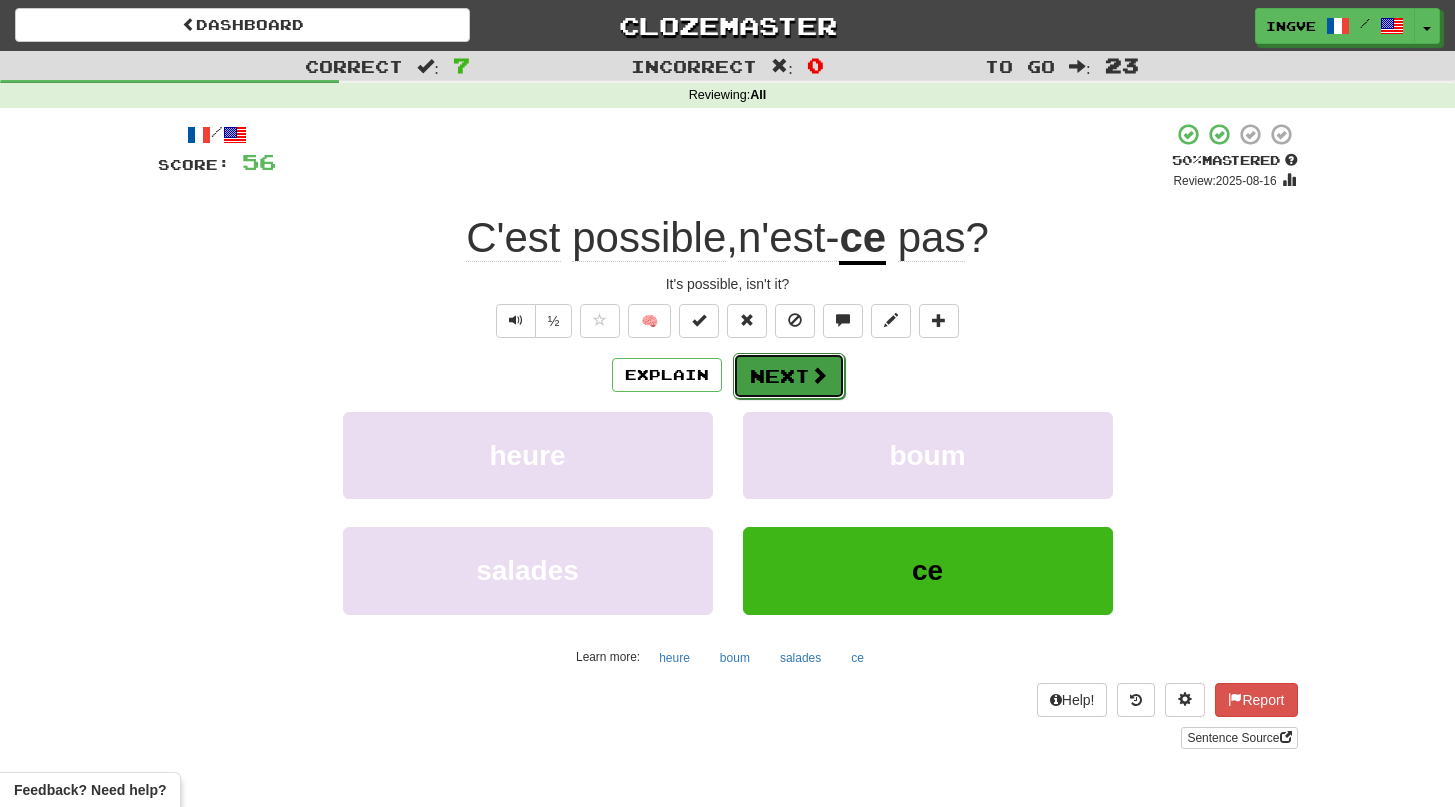 click on "Next" at bounding box center [789, 376] 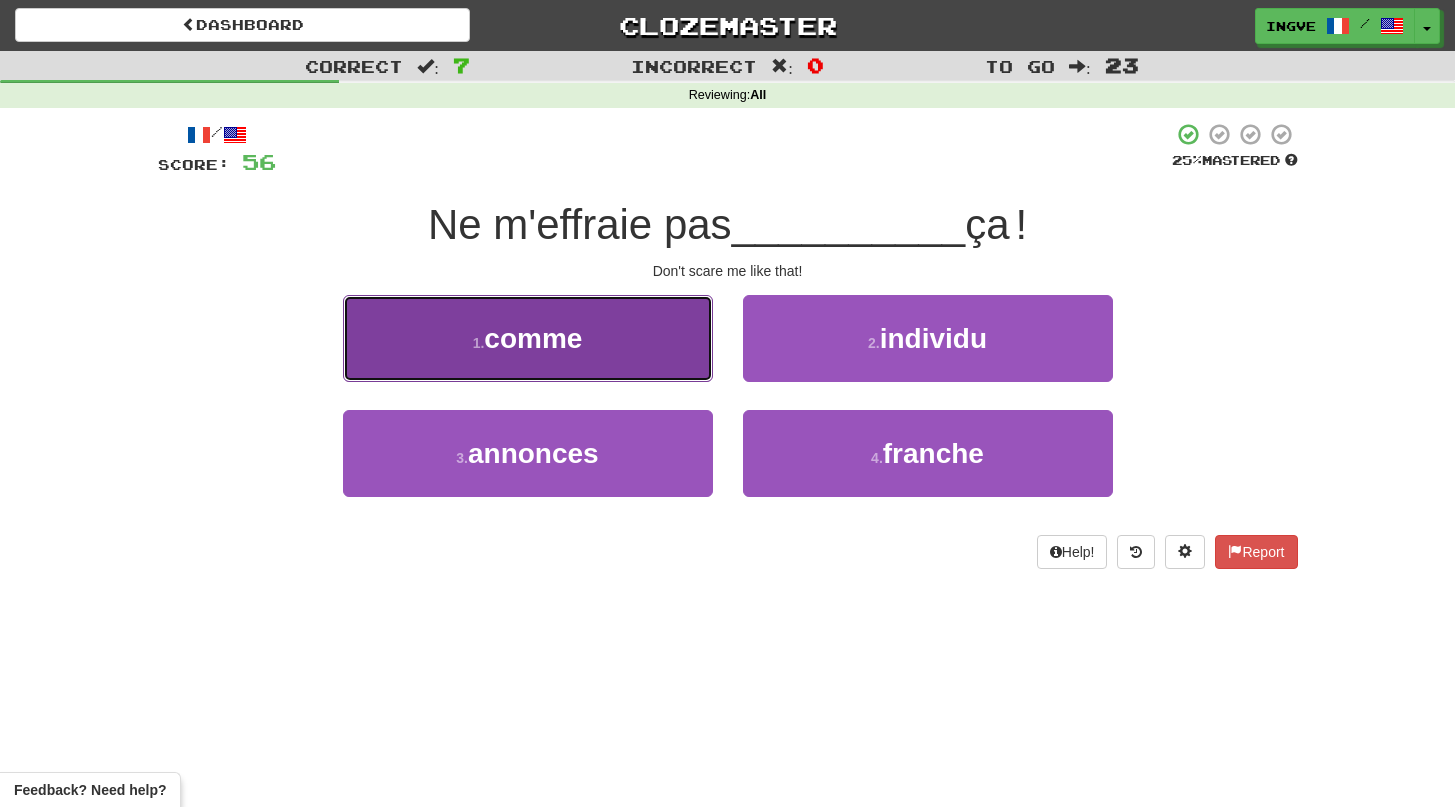 click on "1 .  comme" at bounding box center (528, 338) 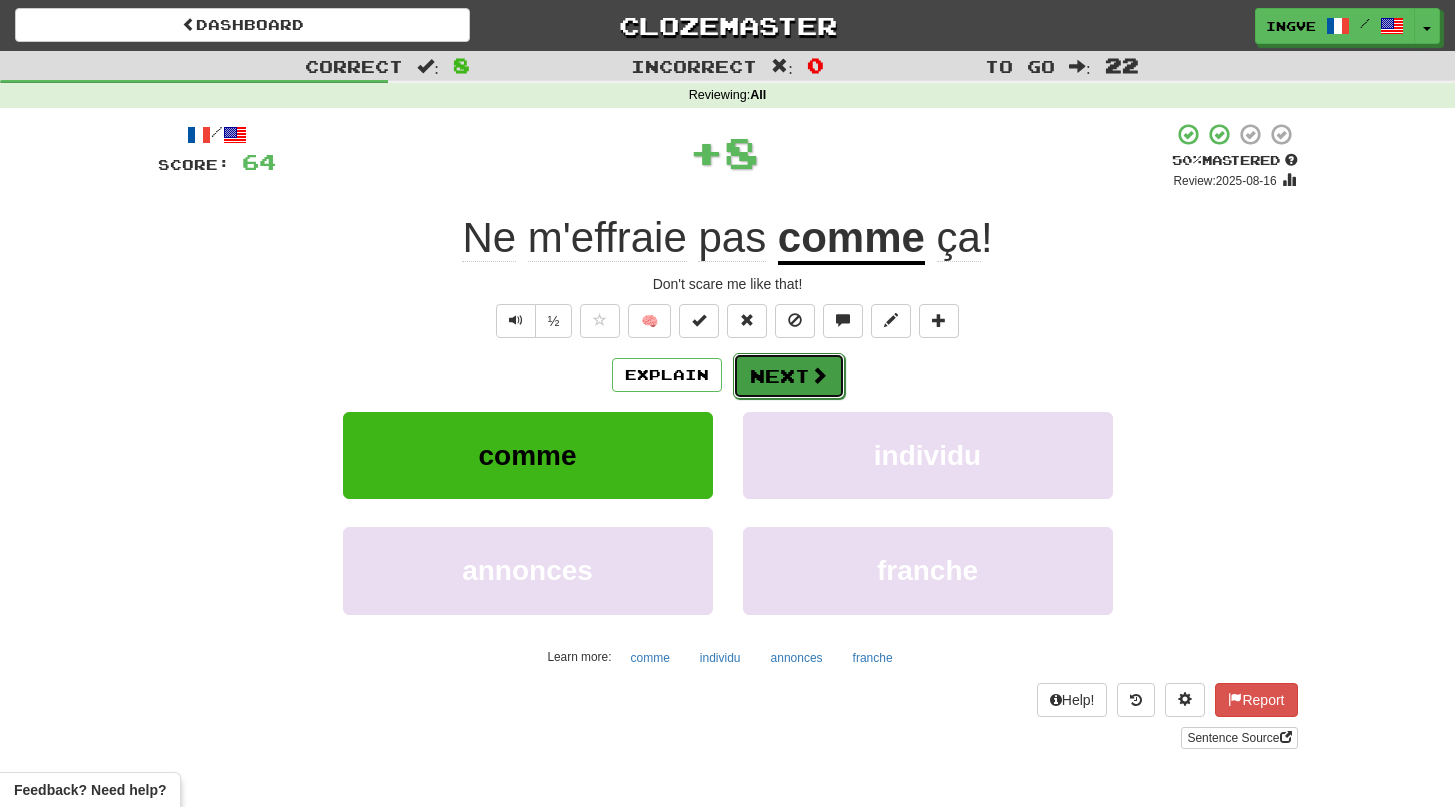 click on "Next" at bounding box center [789, 376] 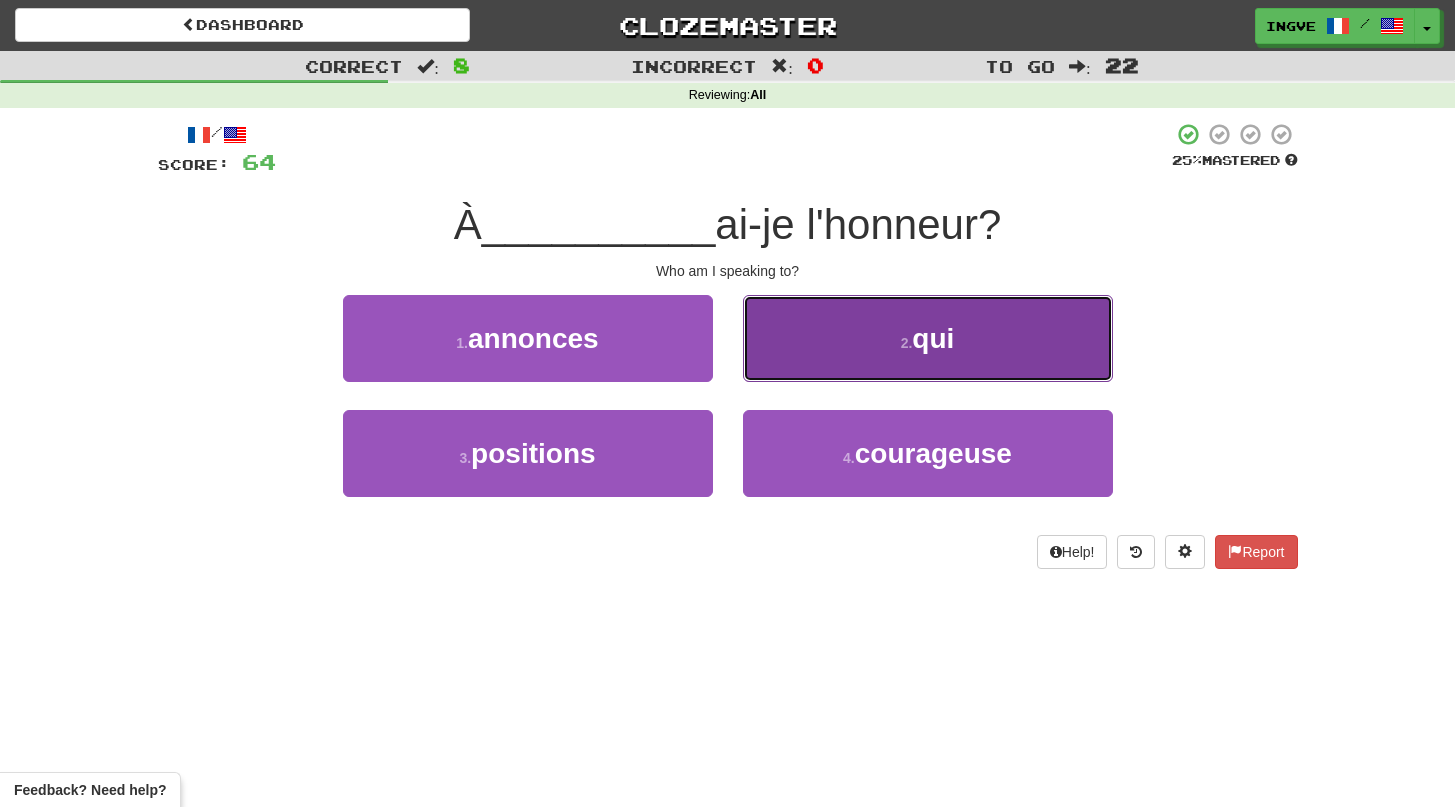 click on "2 .  qui" at bounding box center [928, 338] 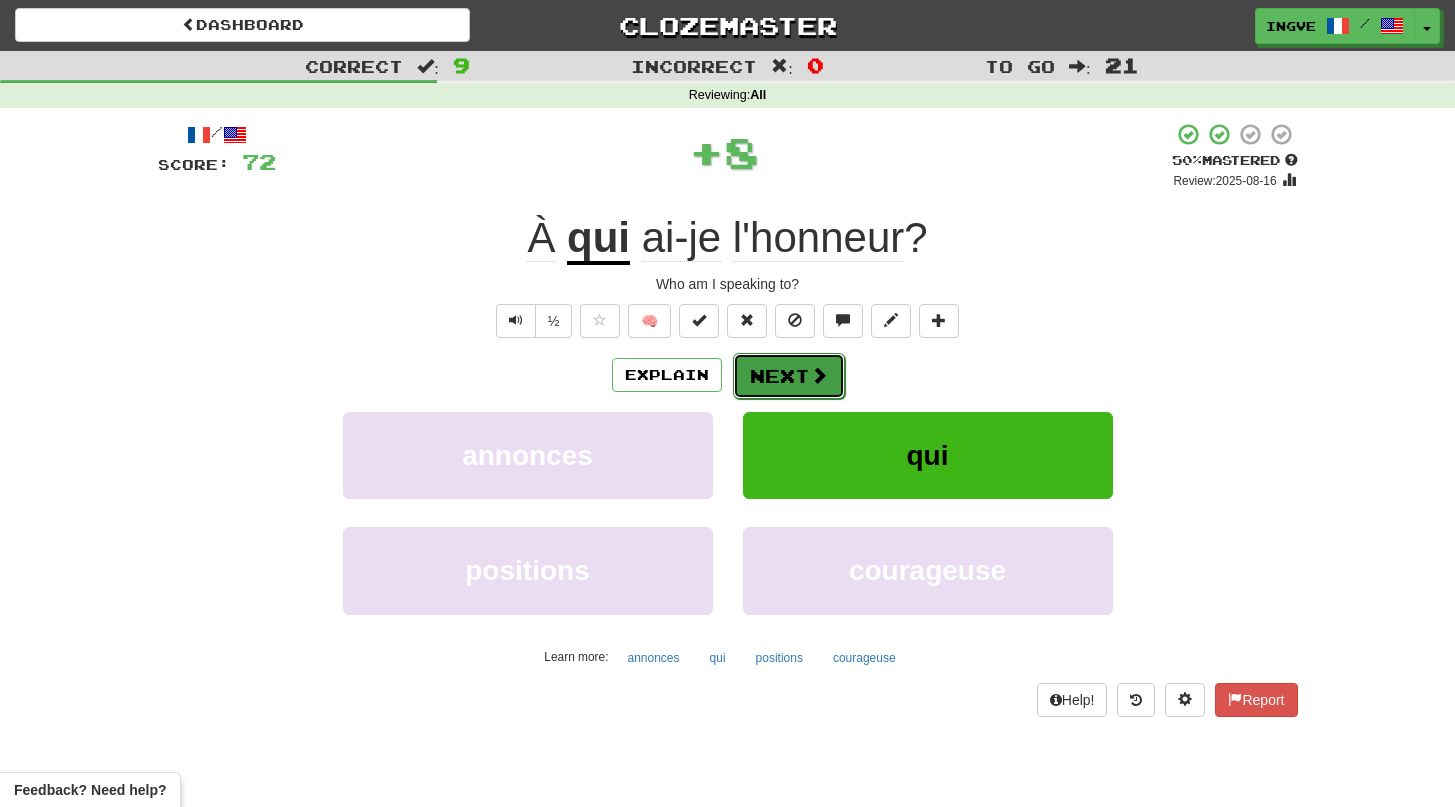 click on "Next" at bounding box center [789, 376] 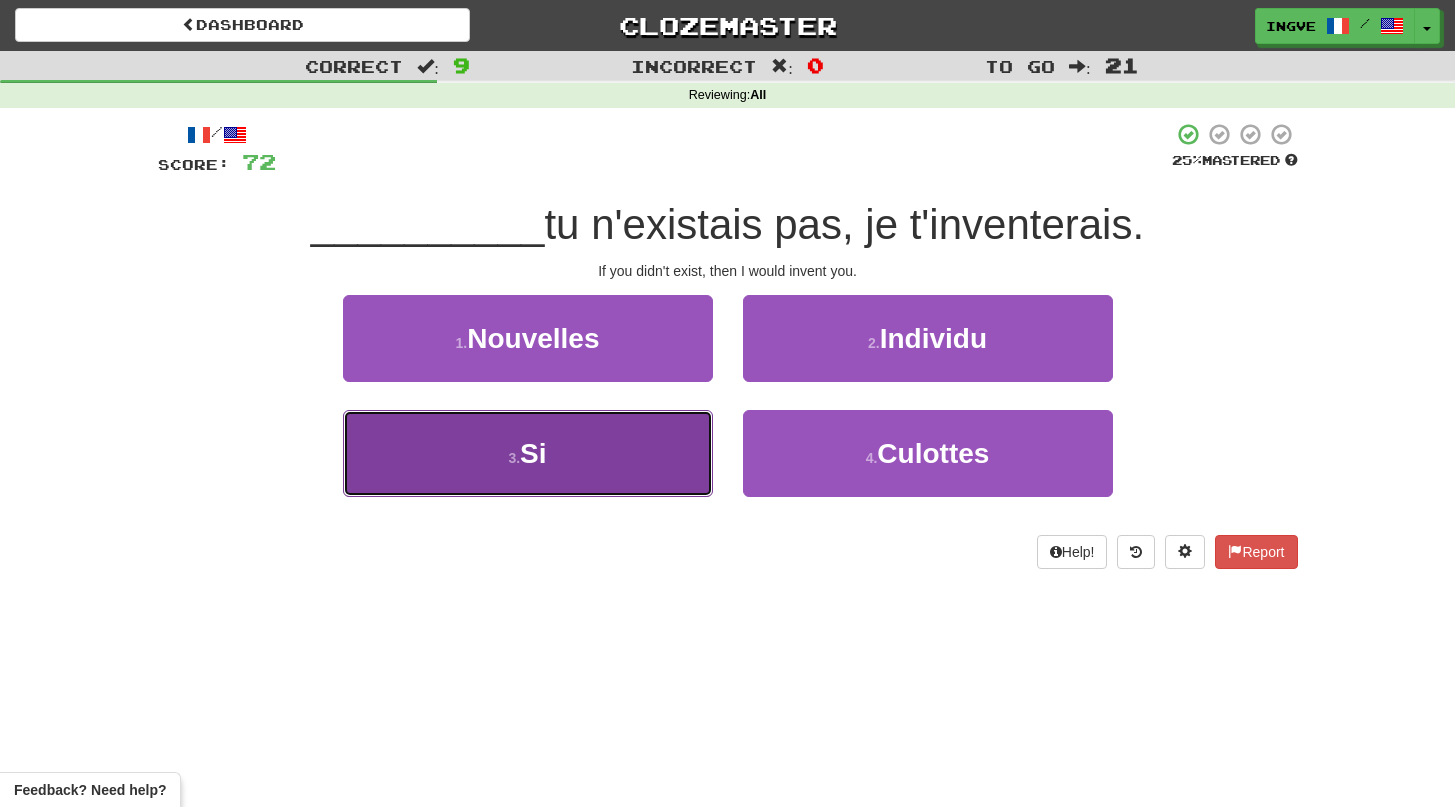 click on "3 .  Si" at bounding box center (528, 453) 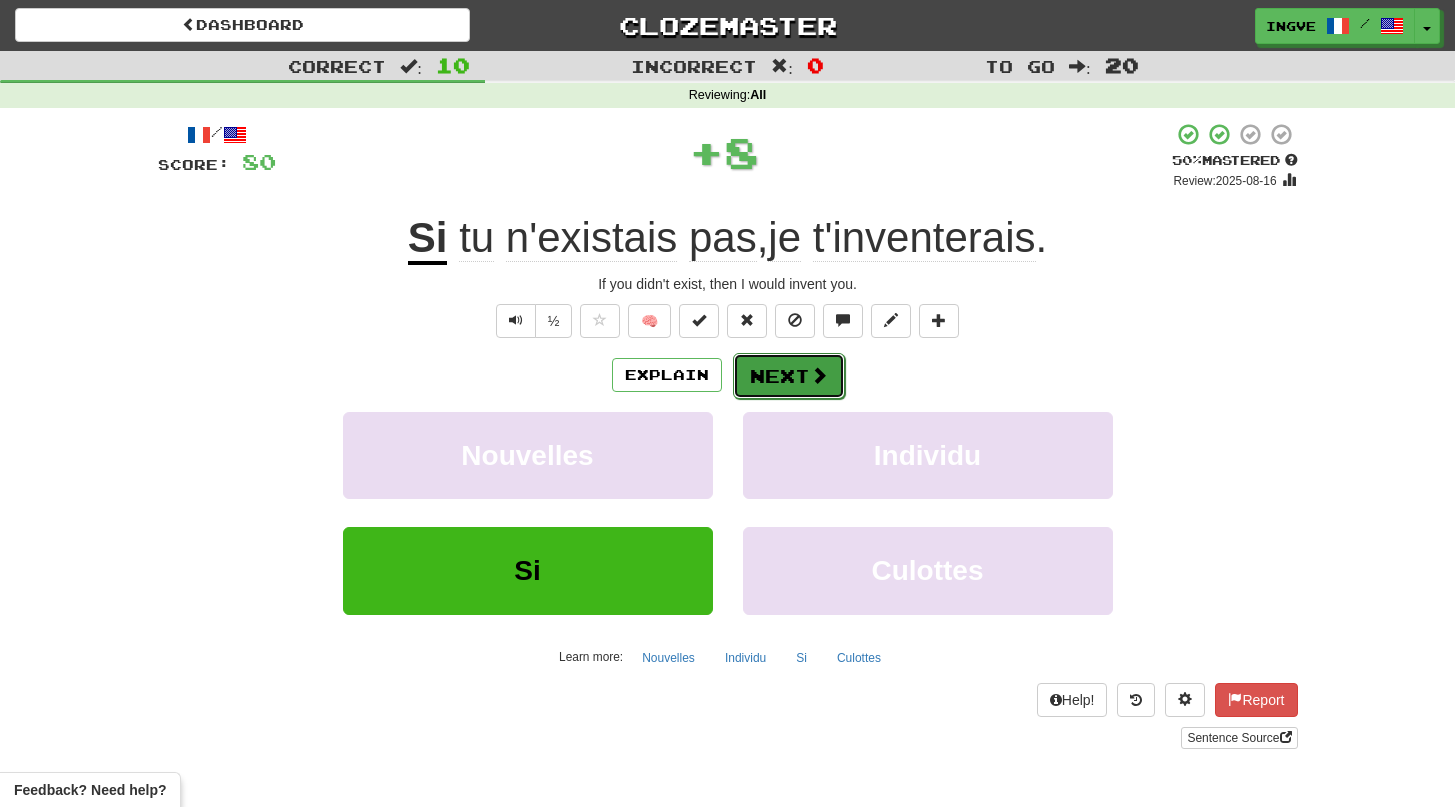 click on "Next" at bounding box center (789, 376) 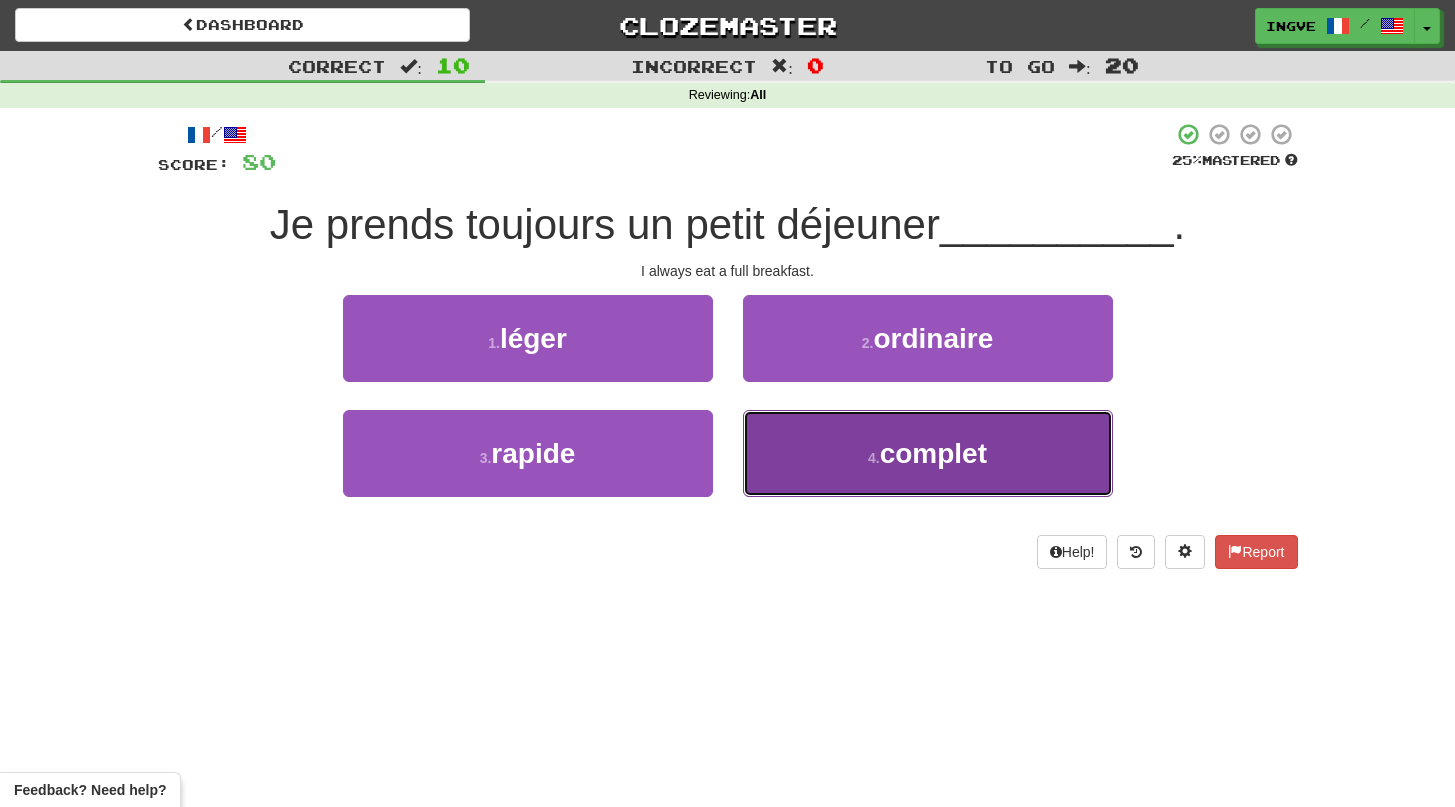 click on "4 .  complet" at bounding box center [928, 453] 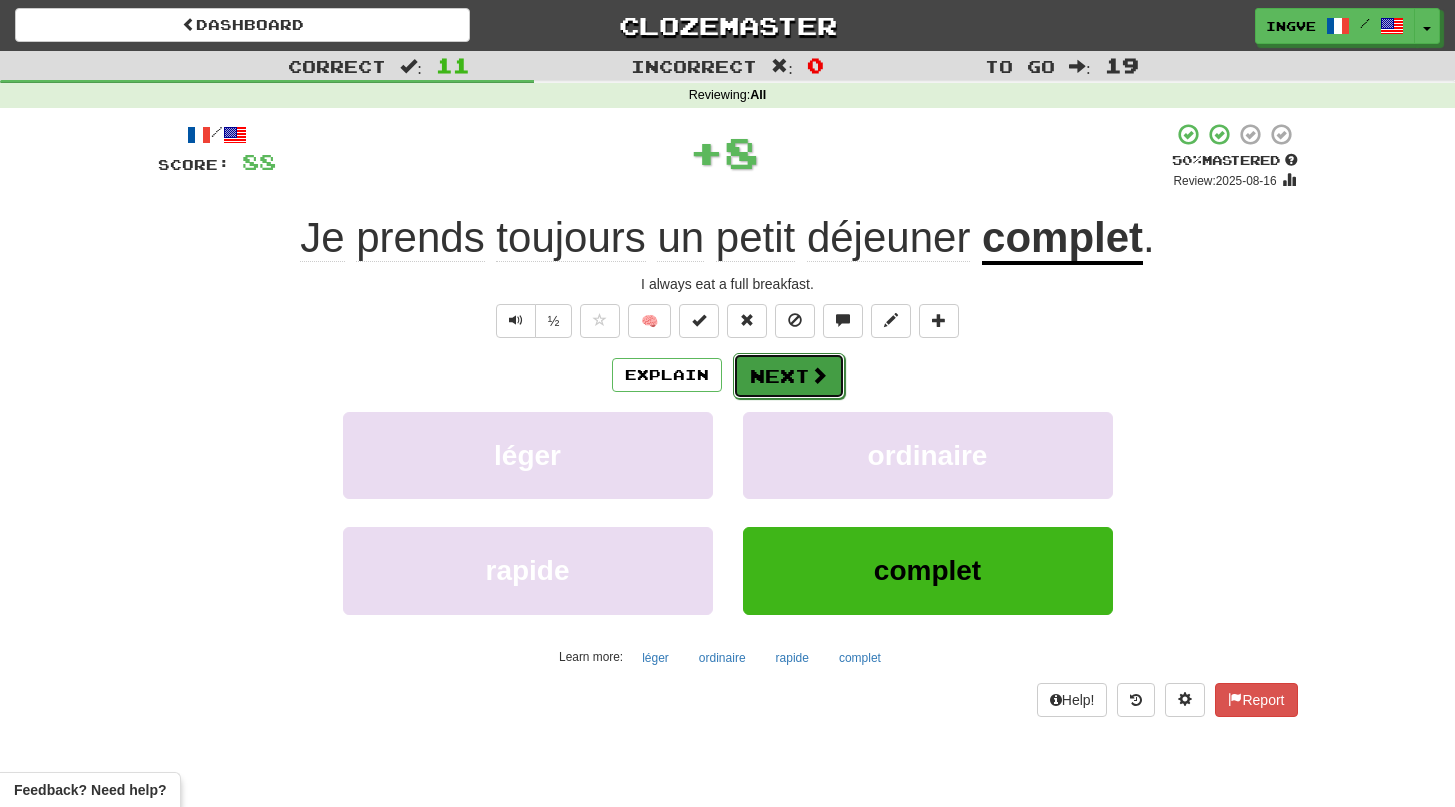 click on "Next" at bounding box center (789, 376) 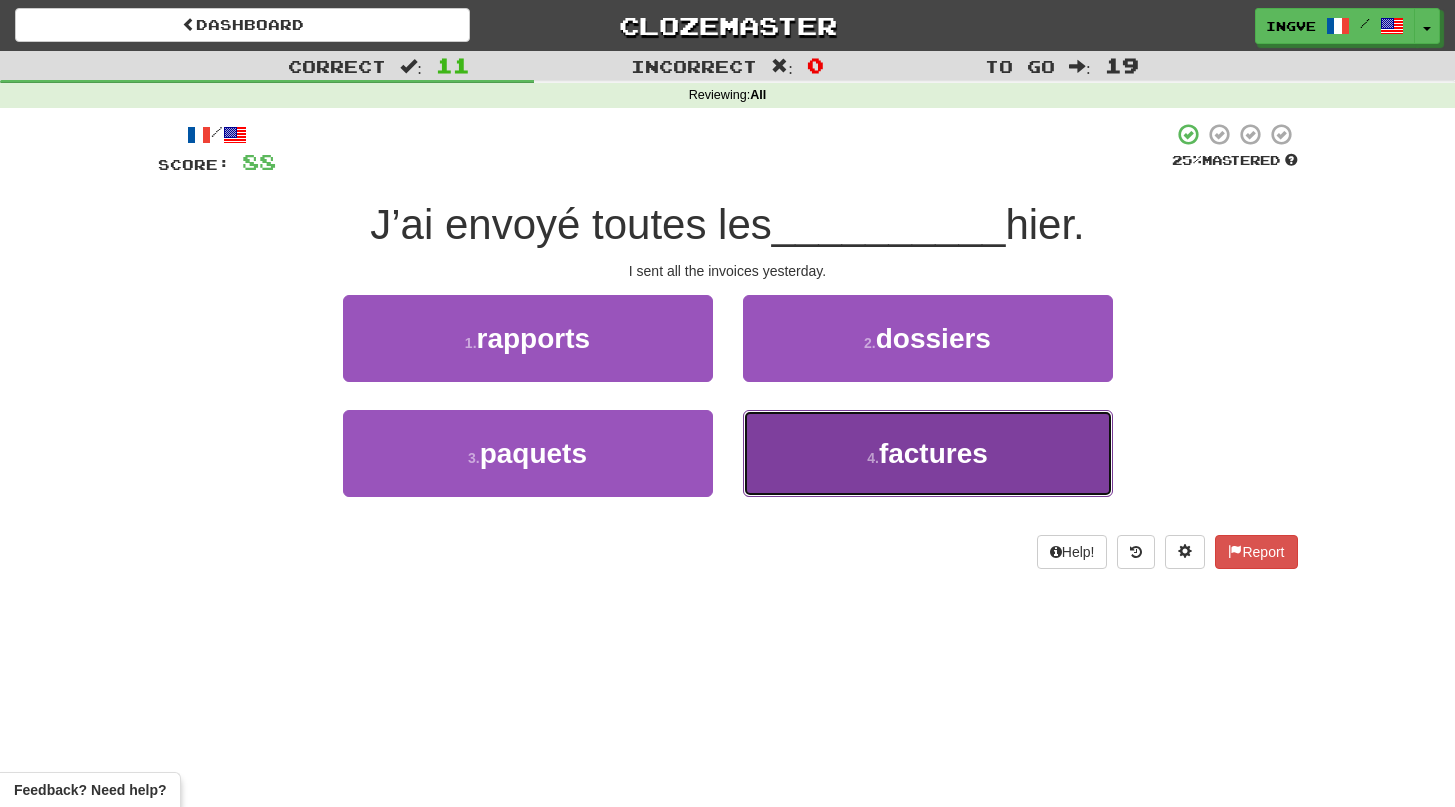 click on "4 .  factures" at bounding box center [928, 453] 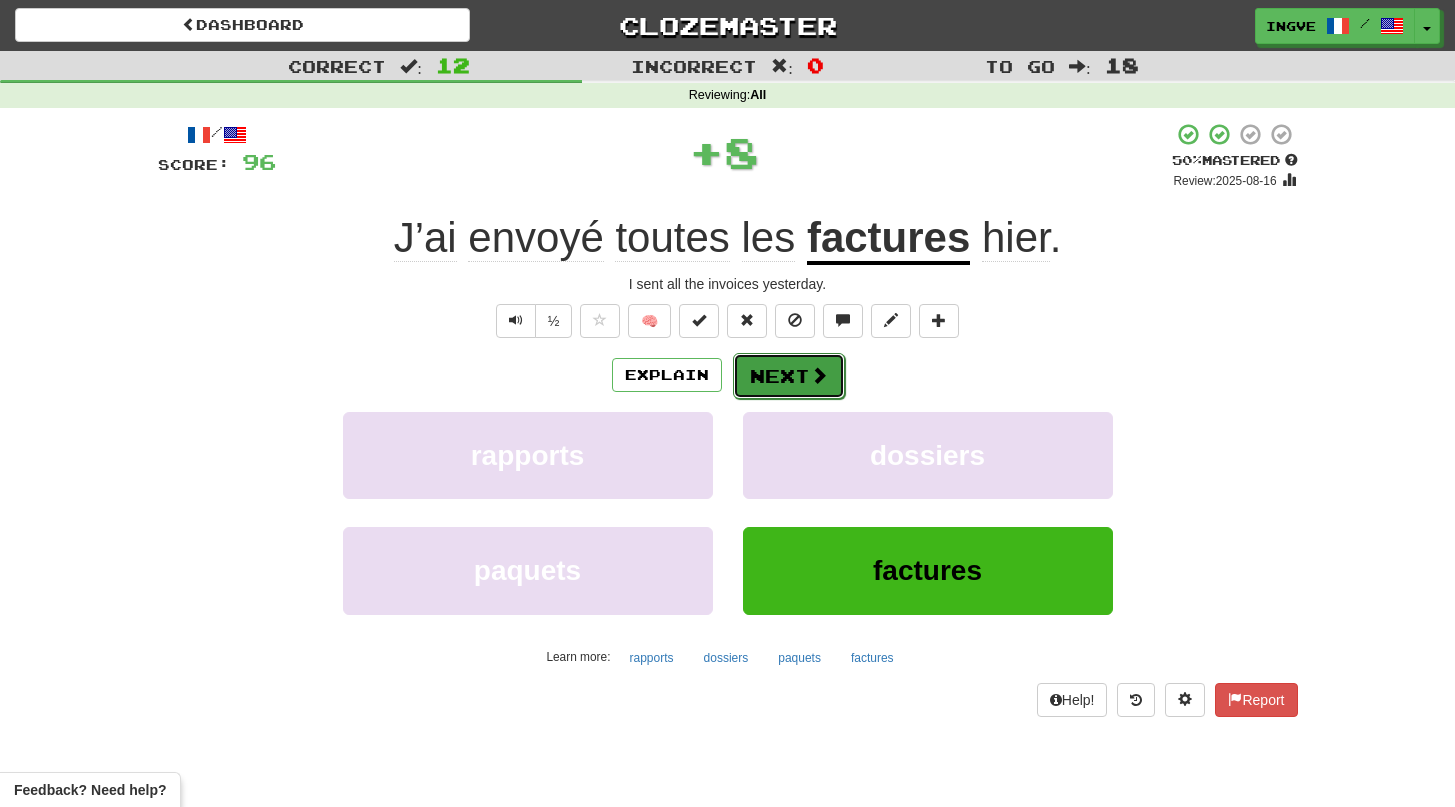 click on "Next" at bounding box center (789, 376) 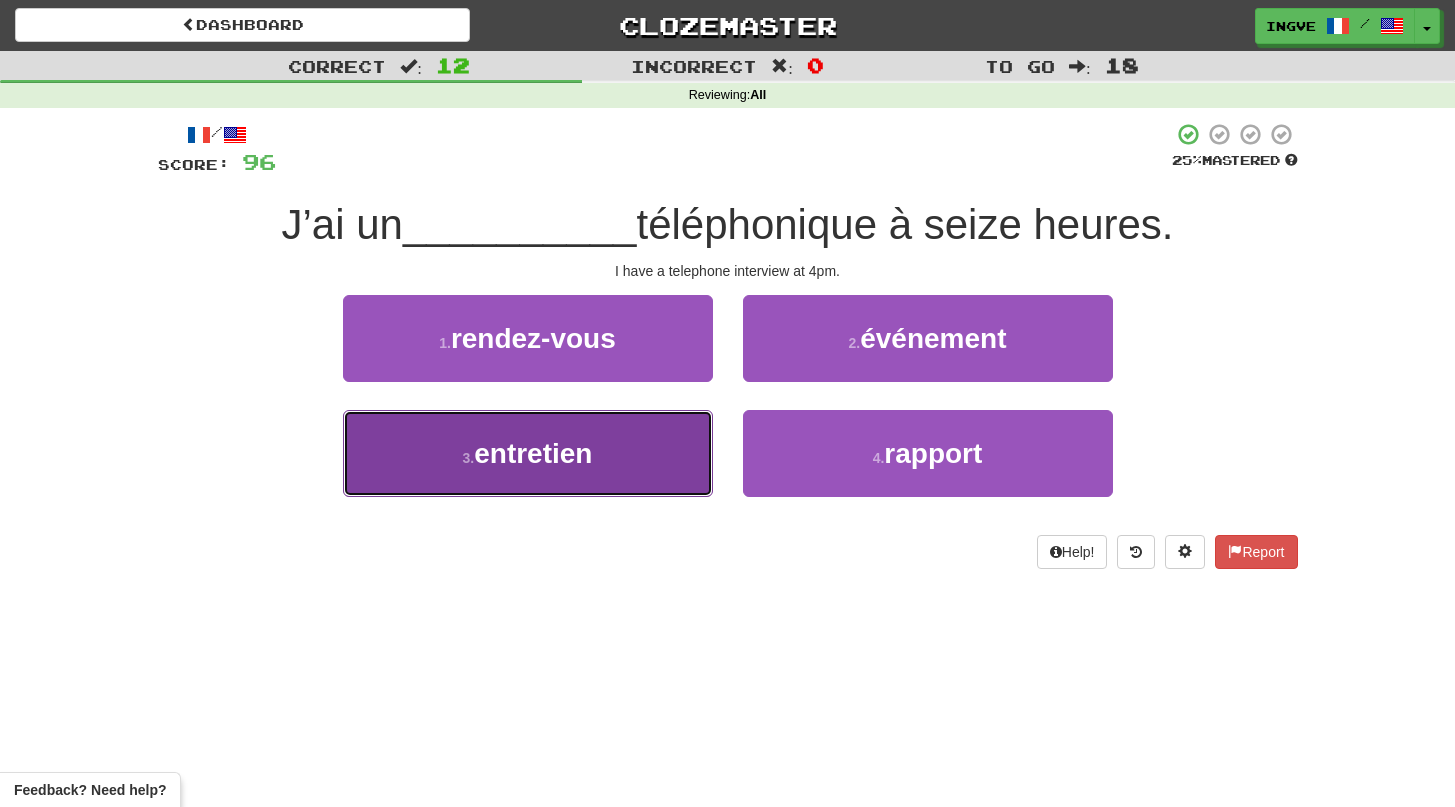 click on "3 .  entretien" at bounding box center (528, 453) 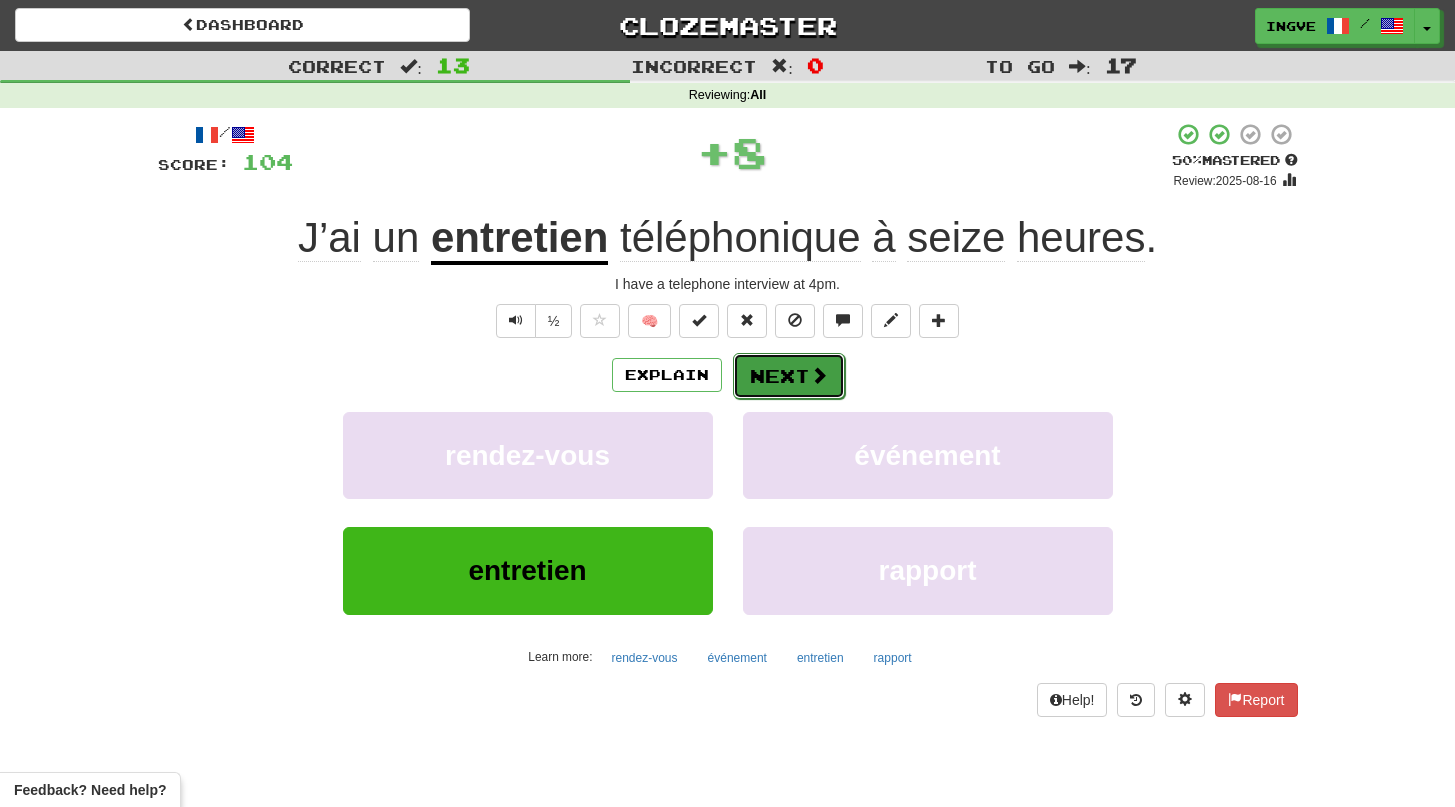click on "Next" at bounding box center [789, 376] 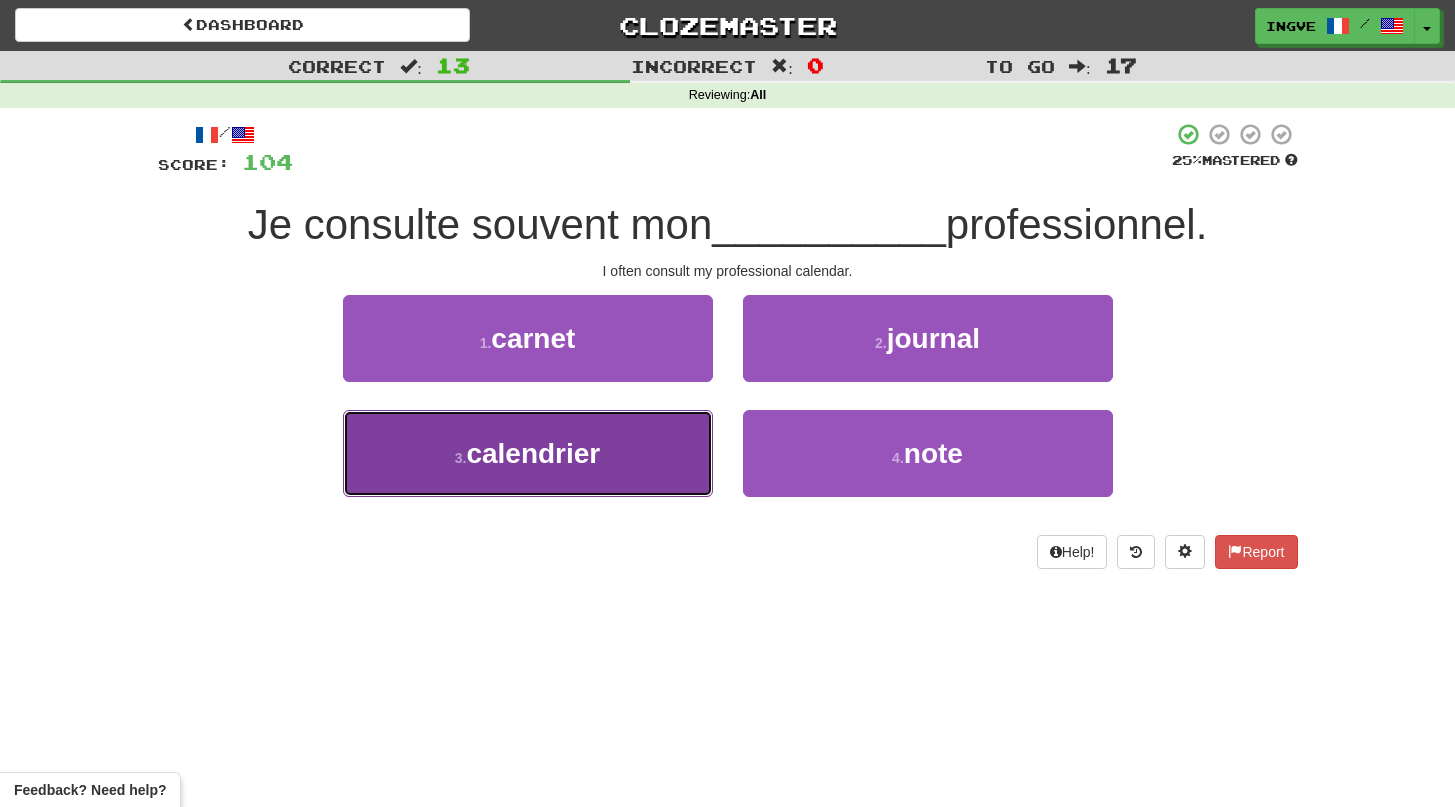 click on "3 .  calendrier" at bounding box center [528, 453] 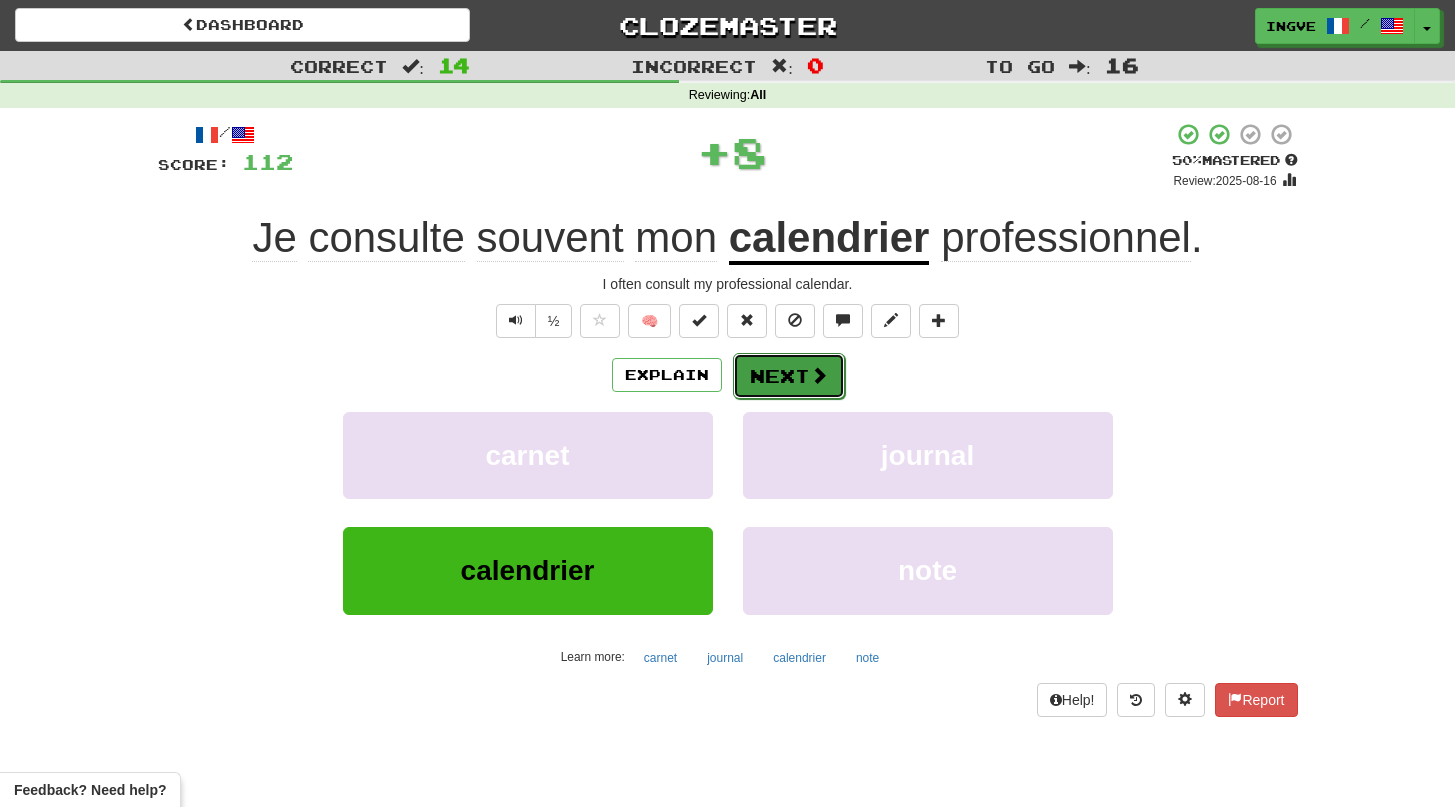 click on "Next" at bounding box center [789, 376] 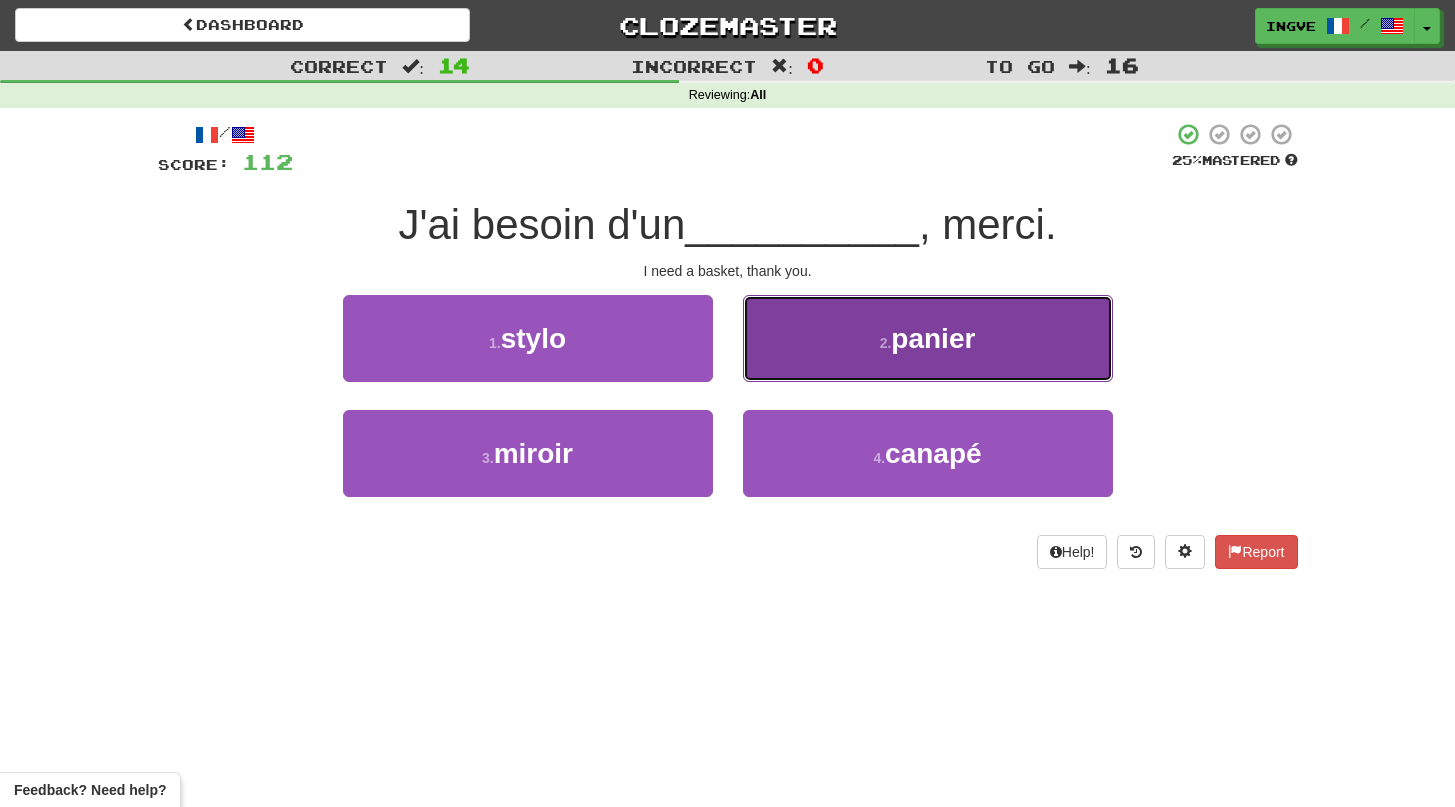 click on "2 .  panier" at bounding box center (928, 338) 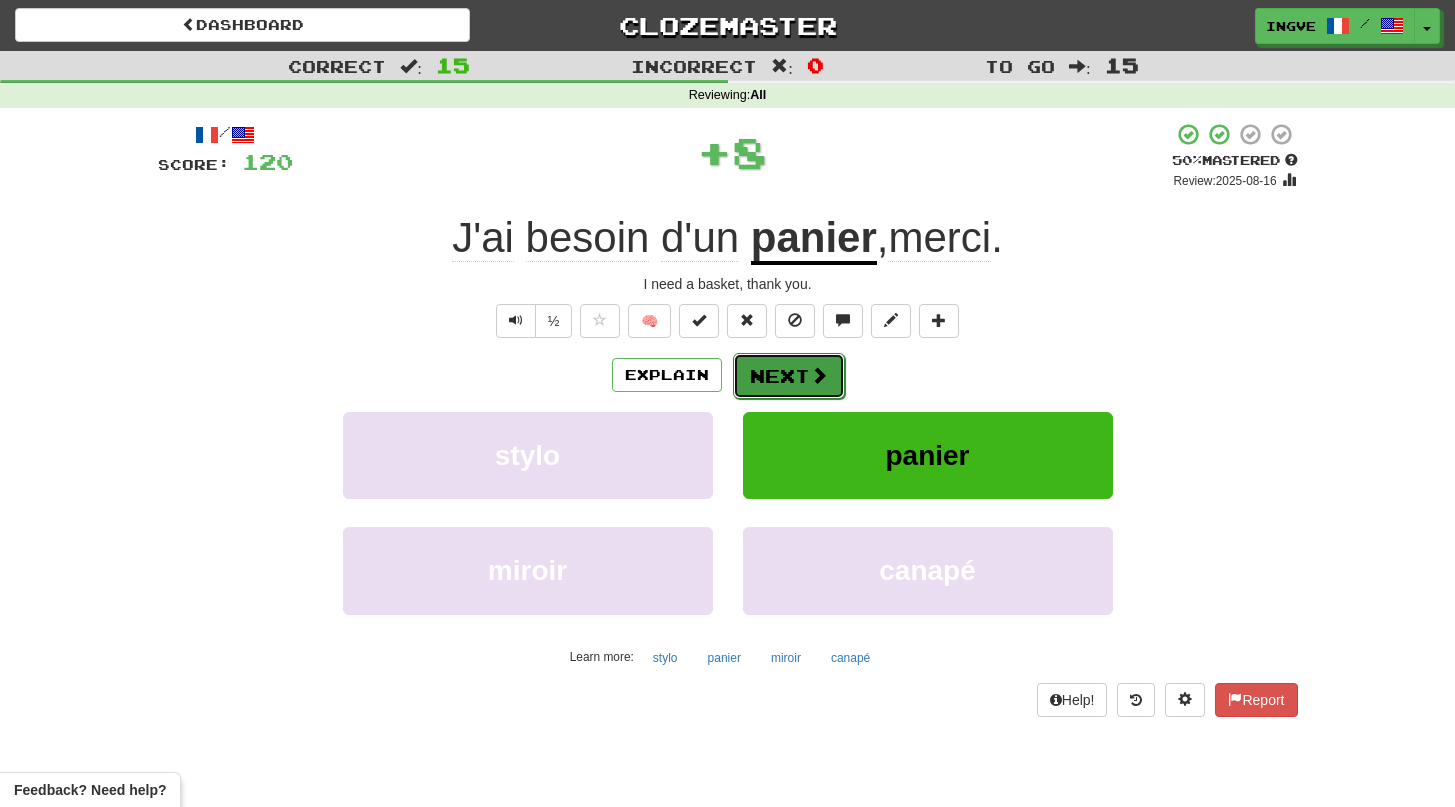 click on "Next" at bounding box center (789, 376) 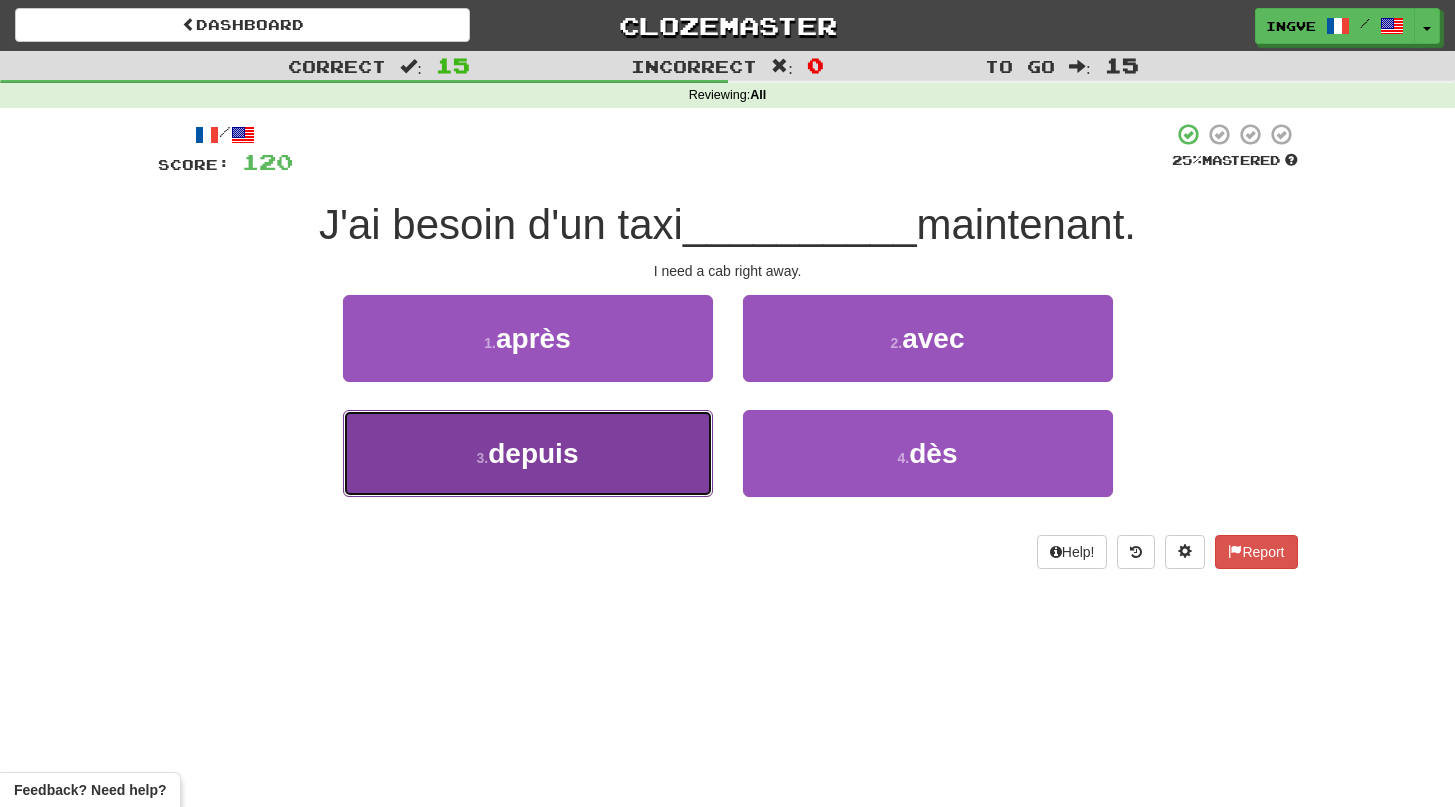 click on "3 .  depuis" at bounding box center [528, 453] 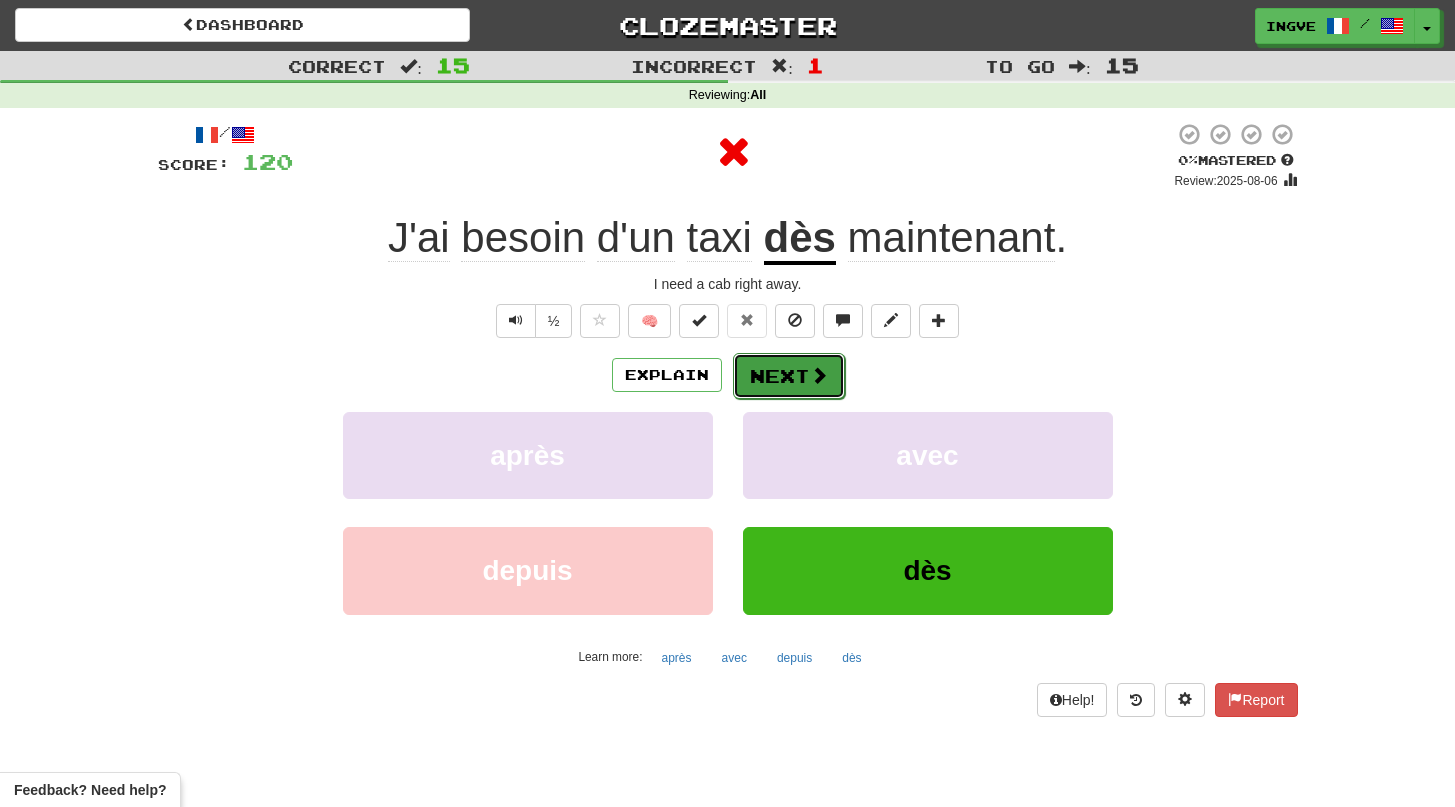 click on "Next" at bounding box center (789, 376) 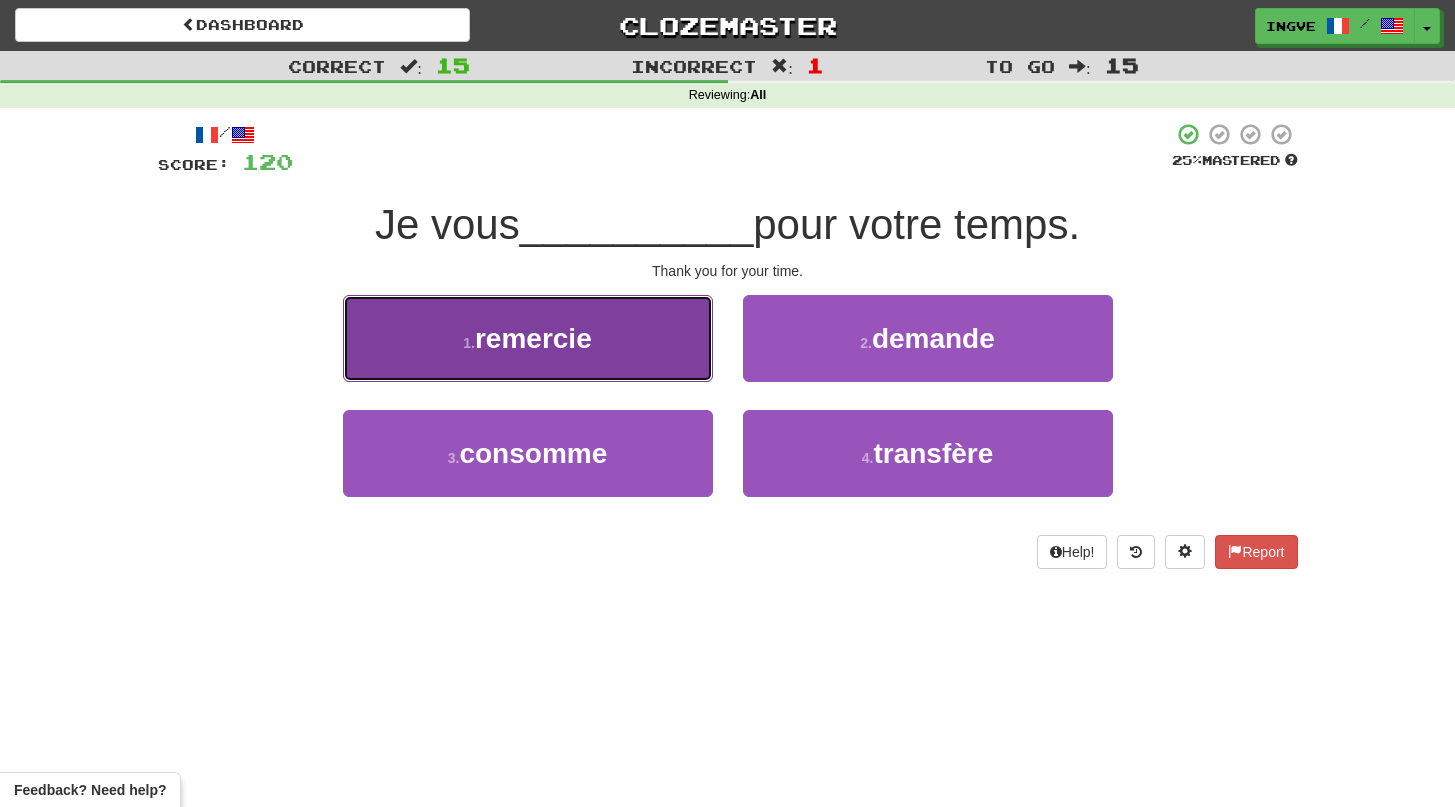 click on "1 .  remercie" at bounding box center [528, 338] 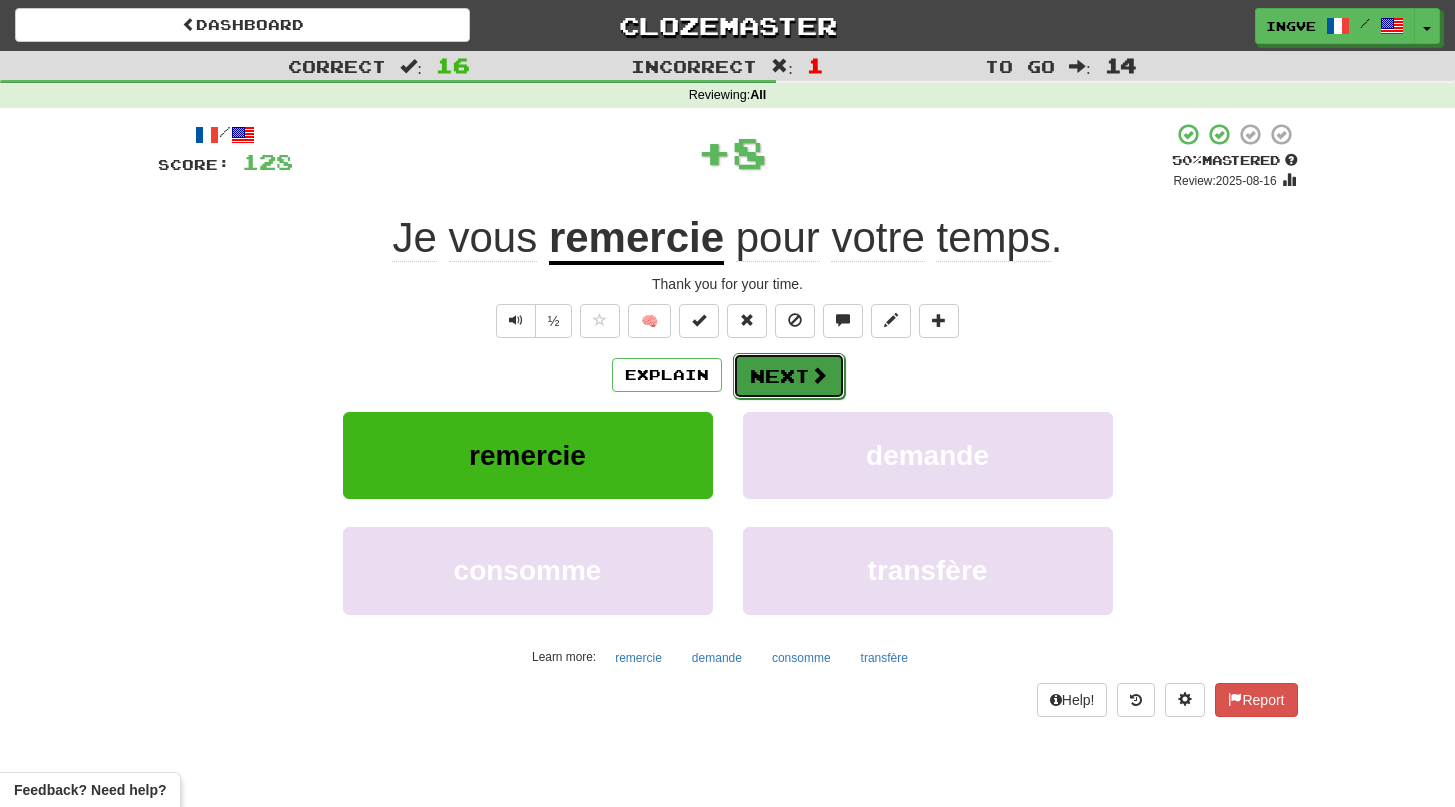 click on "Next" at bounding box center (789, 376) 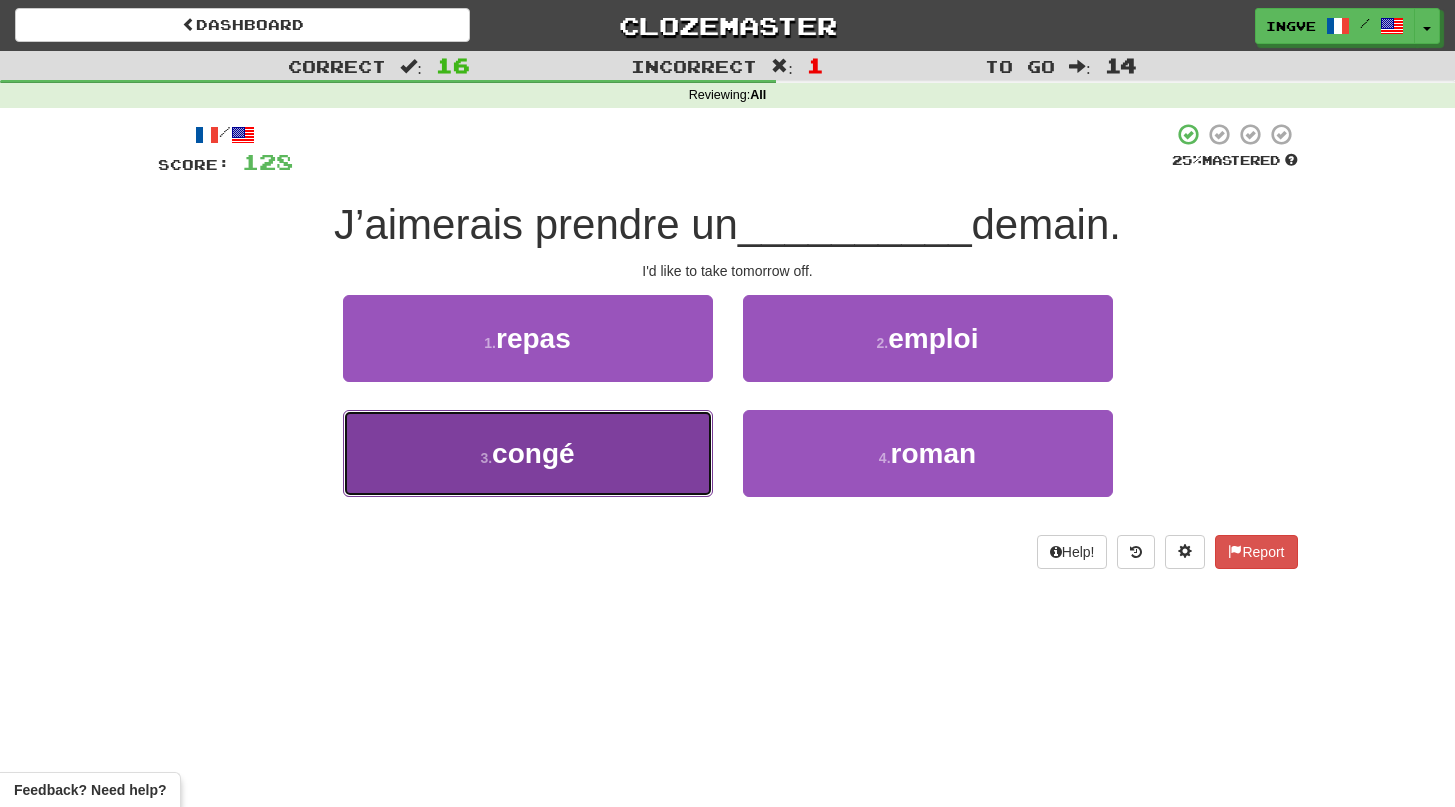 click on "3 .  congé" at bounding box center (528, 453) 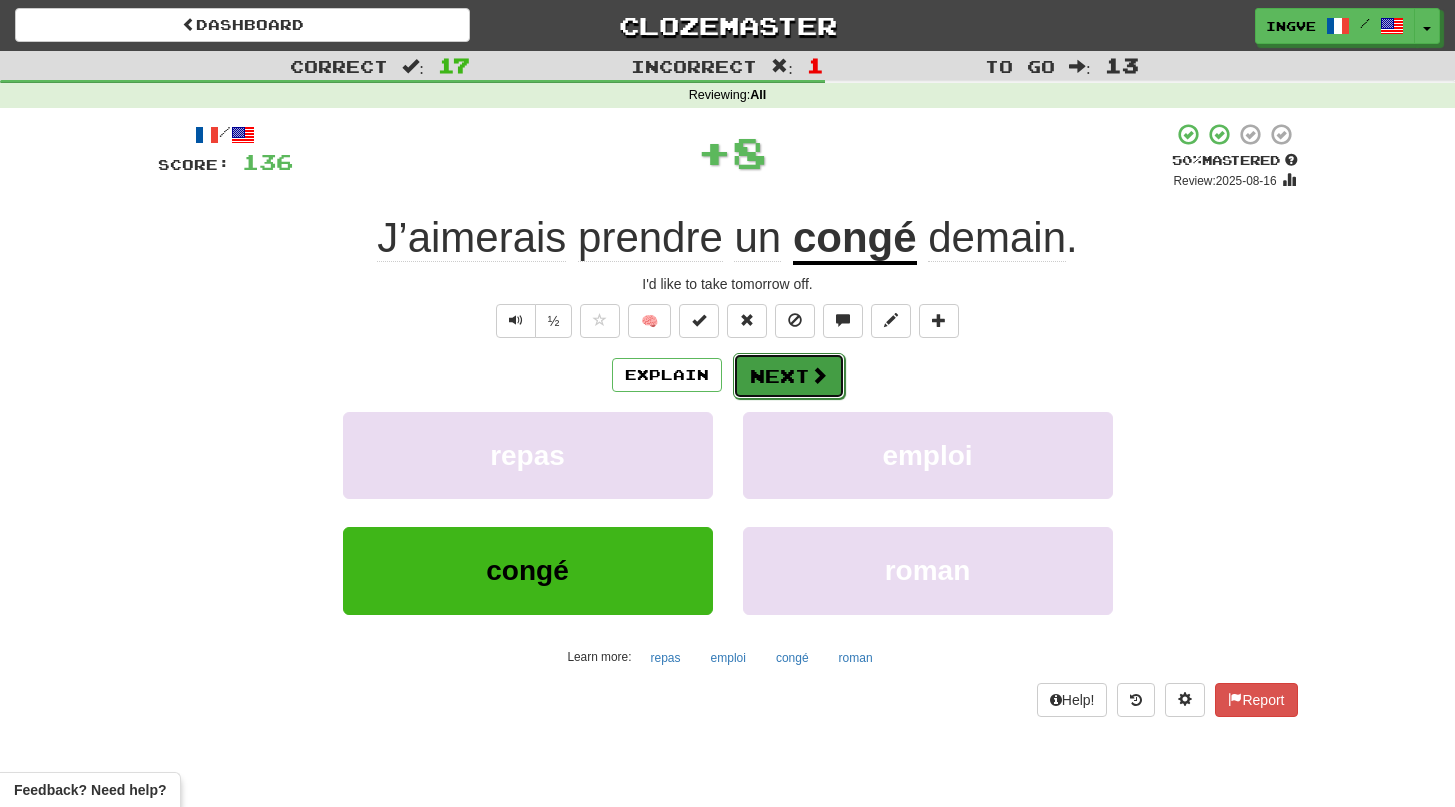 click on "Next" at bounding box center [789, 376] 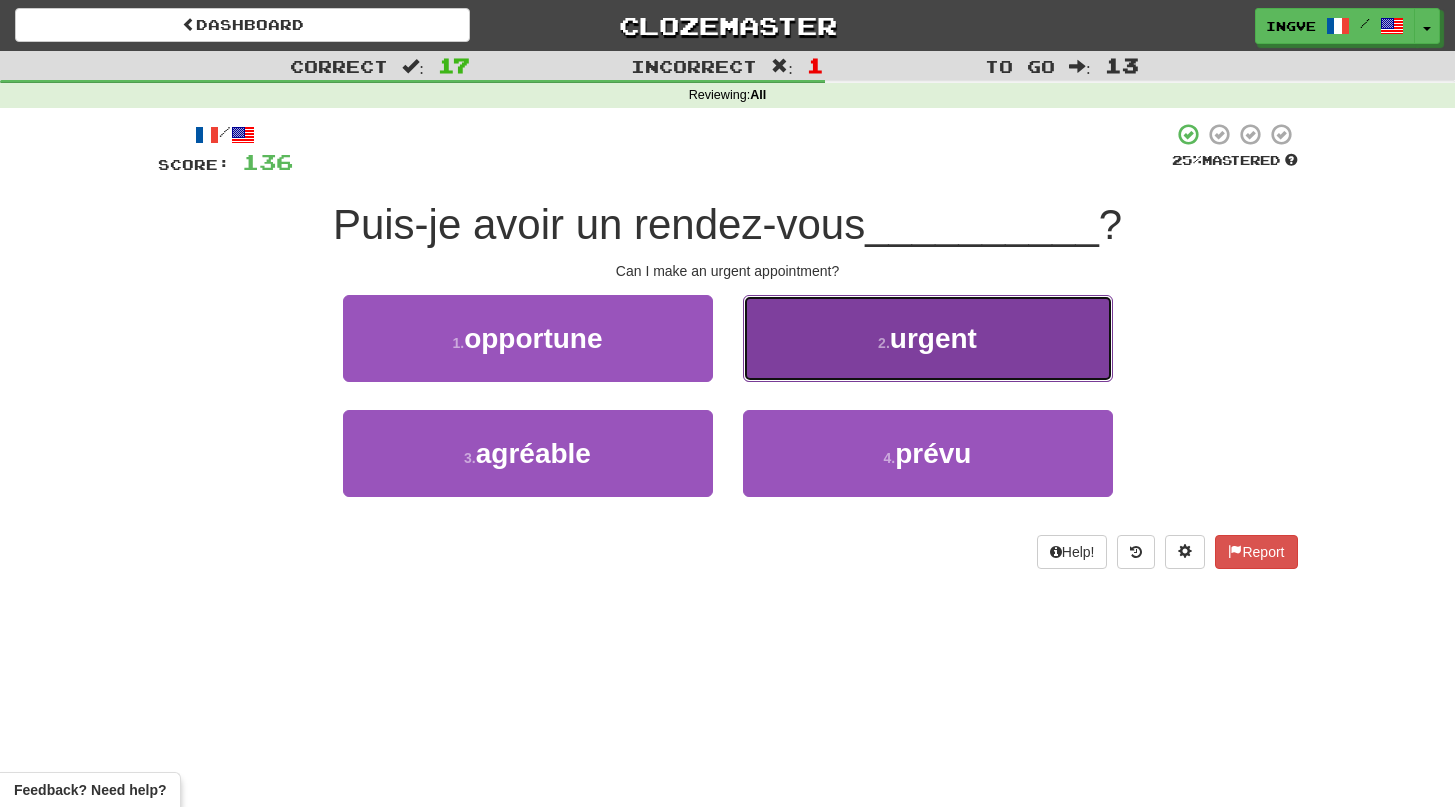 click on "2 .  urgent" at bounding box center (928, 338) 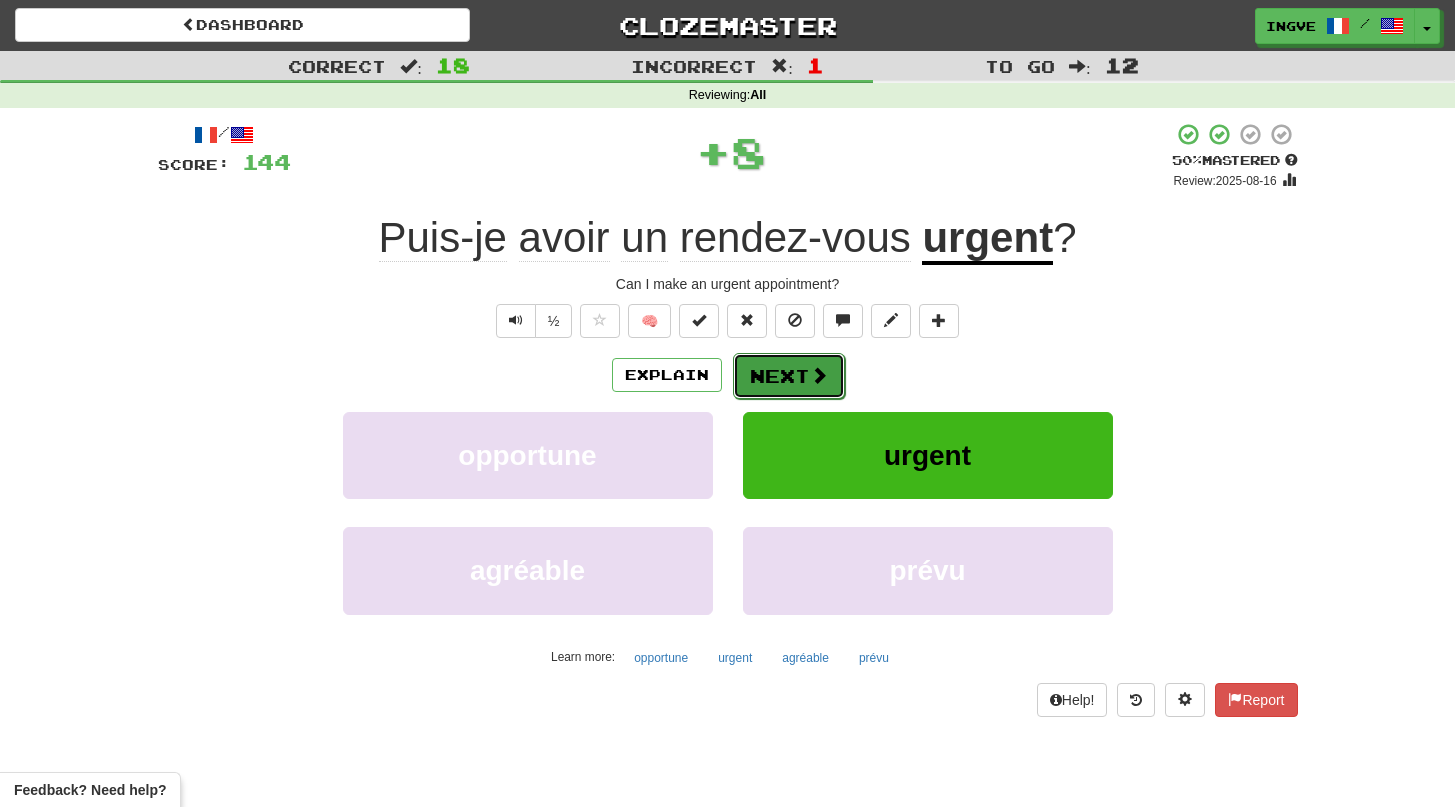 click on "Next" at bounding box center [789, 376] 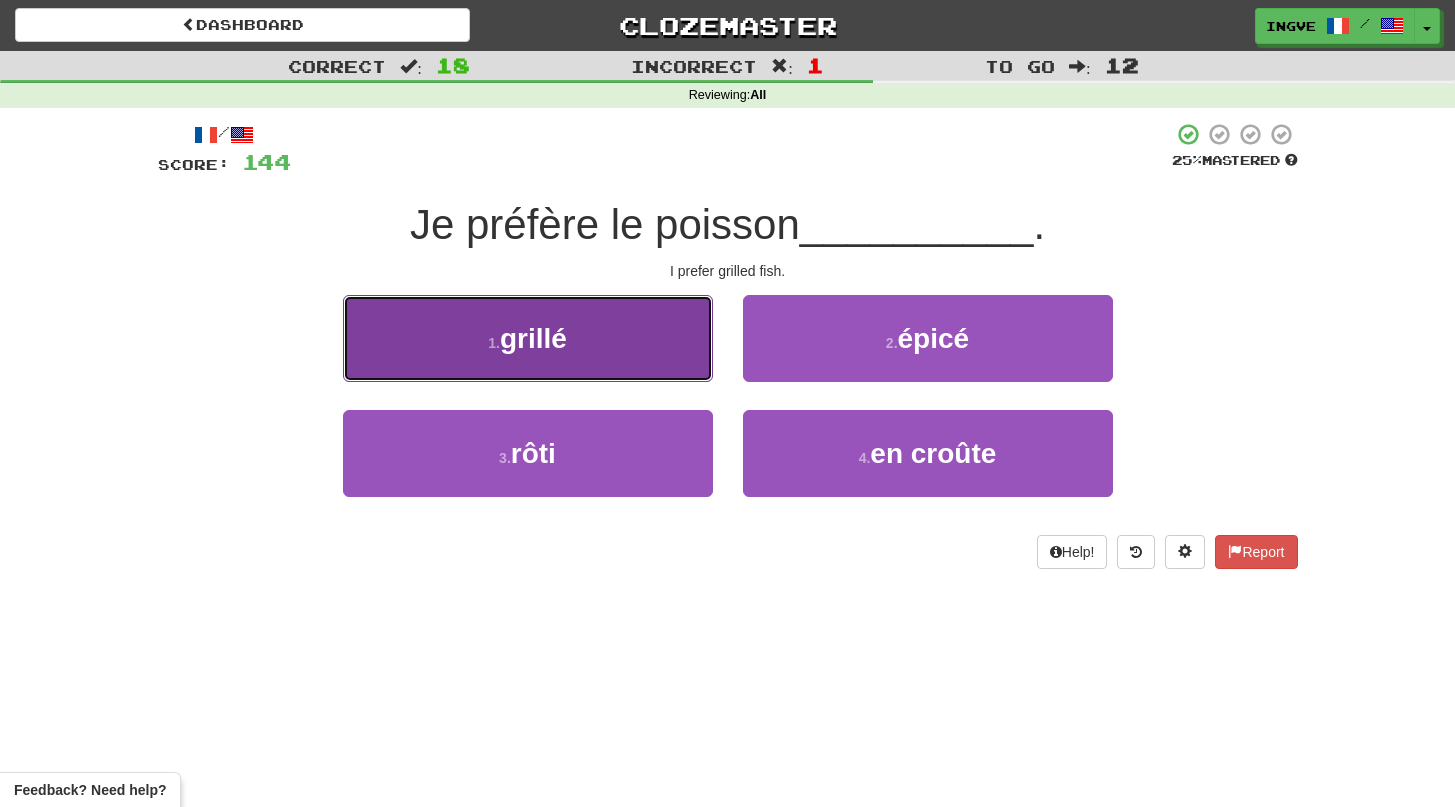 click on "1 .  grillé" at bounding box center [528, 338] 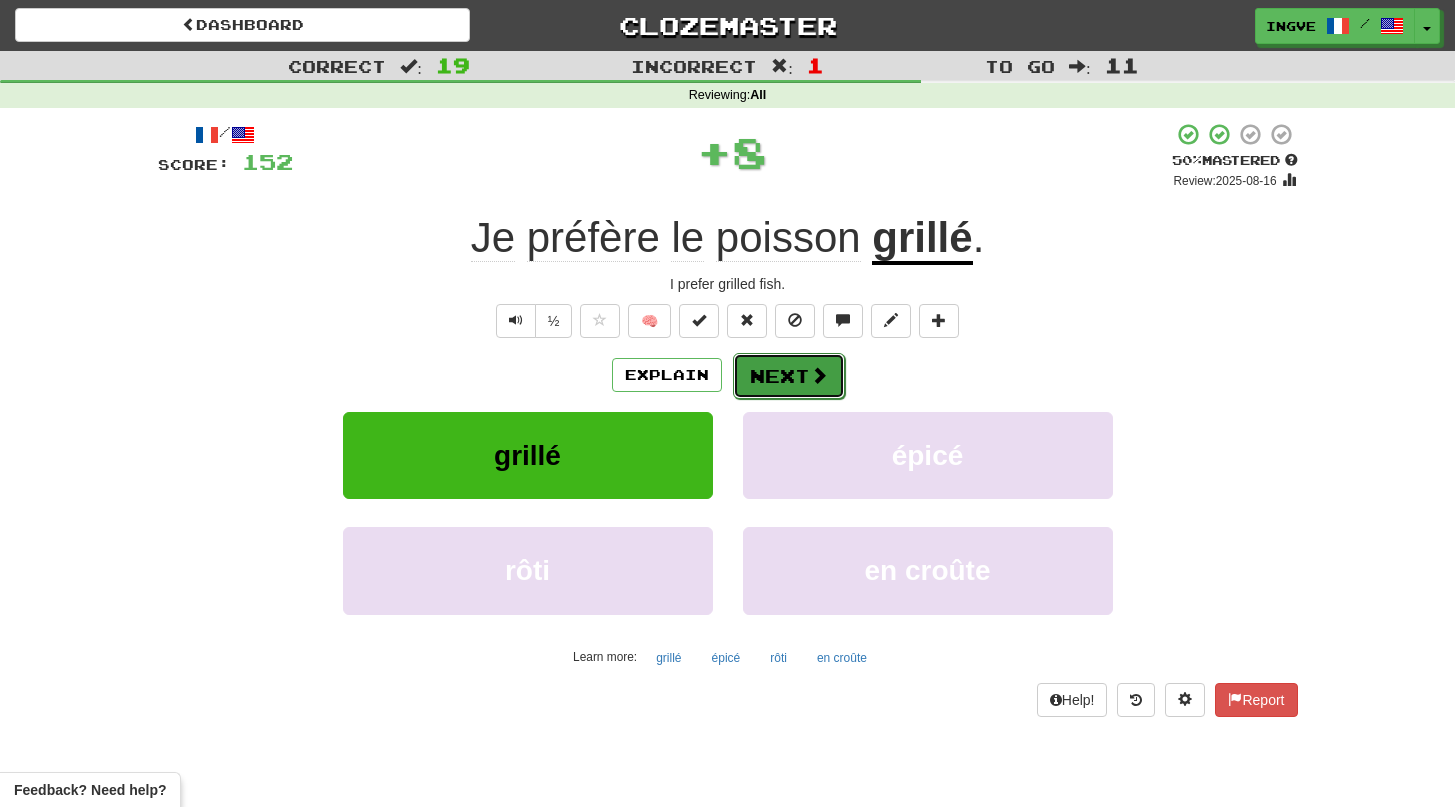 click on "Next" at bounding box center (789, 376) 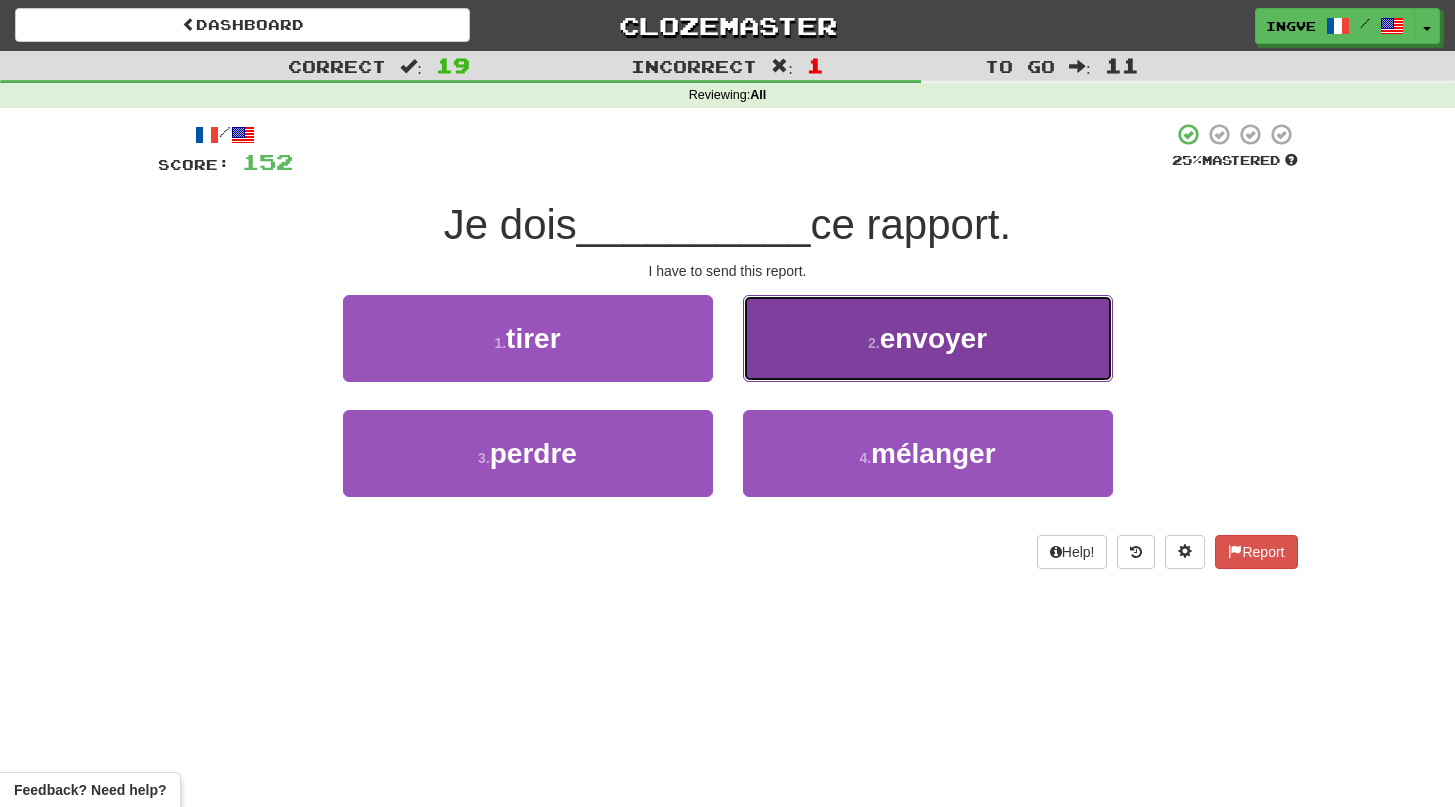 click on "2 .  envoyer" at bounding box center [928, 338] 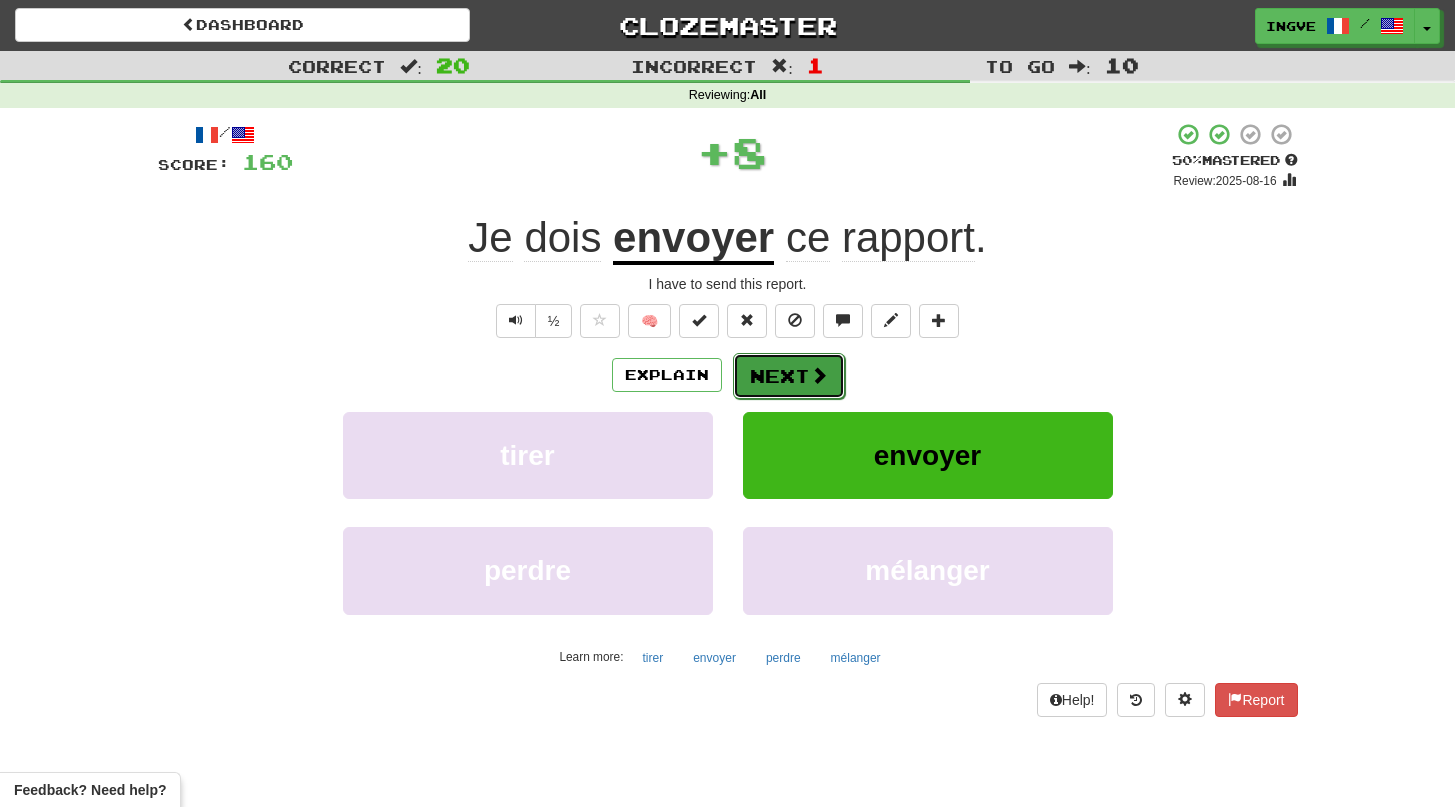 click at bounding box center [819, 375] 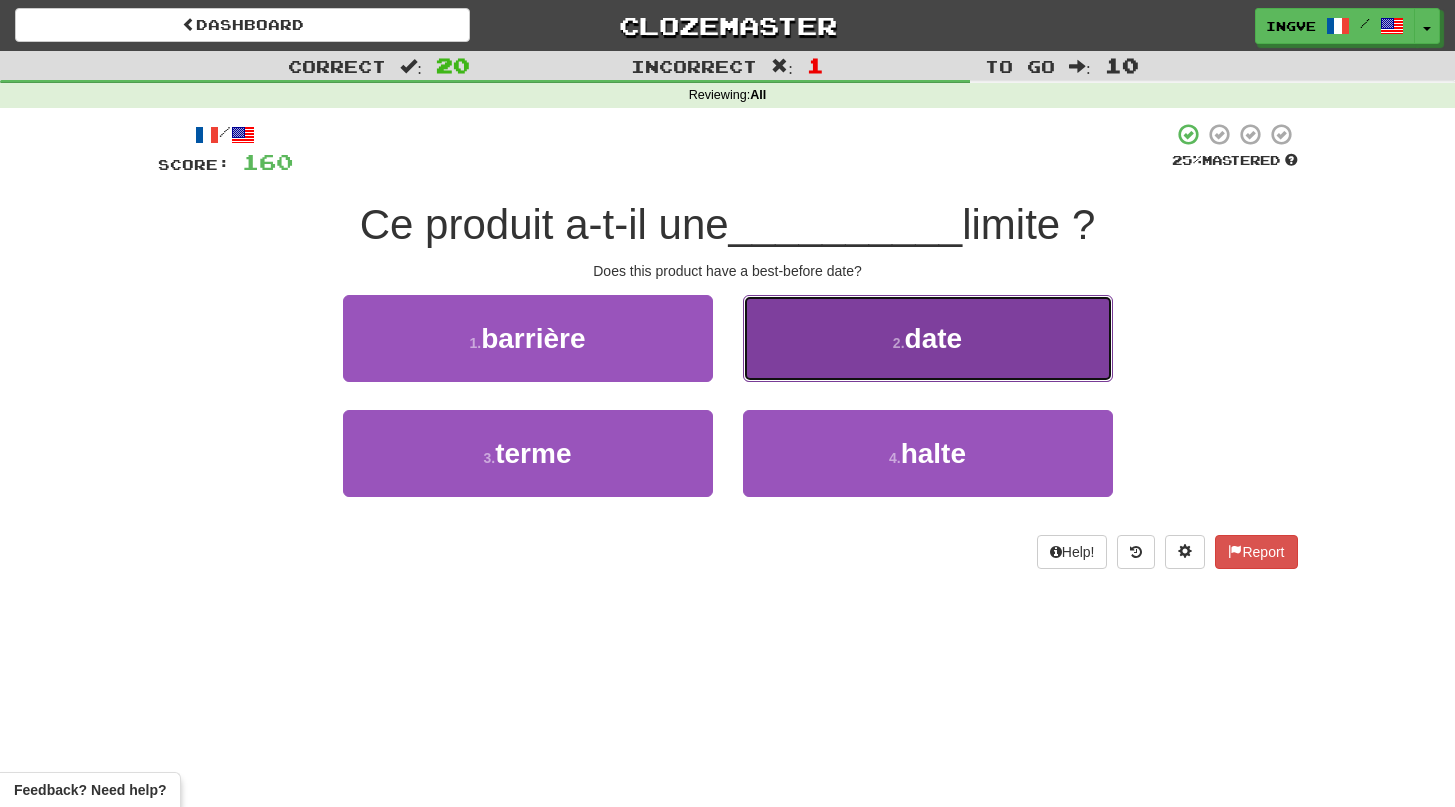 click on "2 .  date" at bounding box center [928, 338] 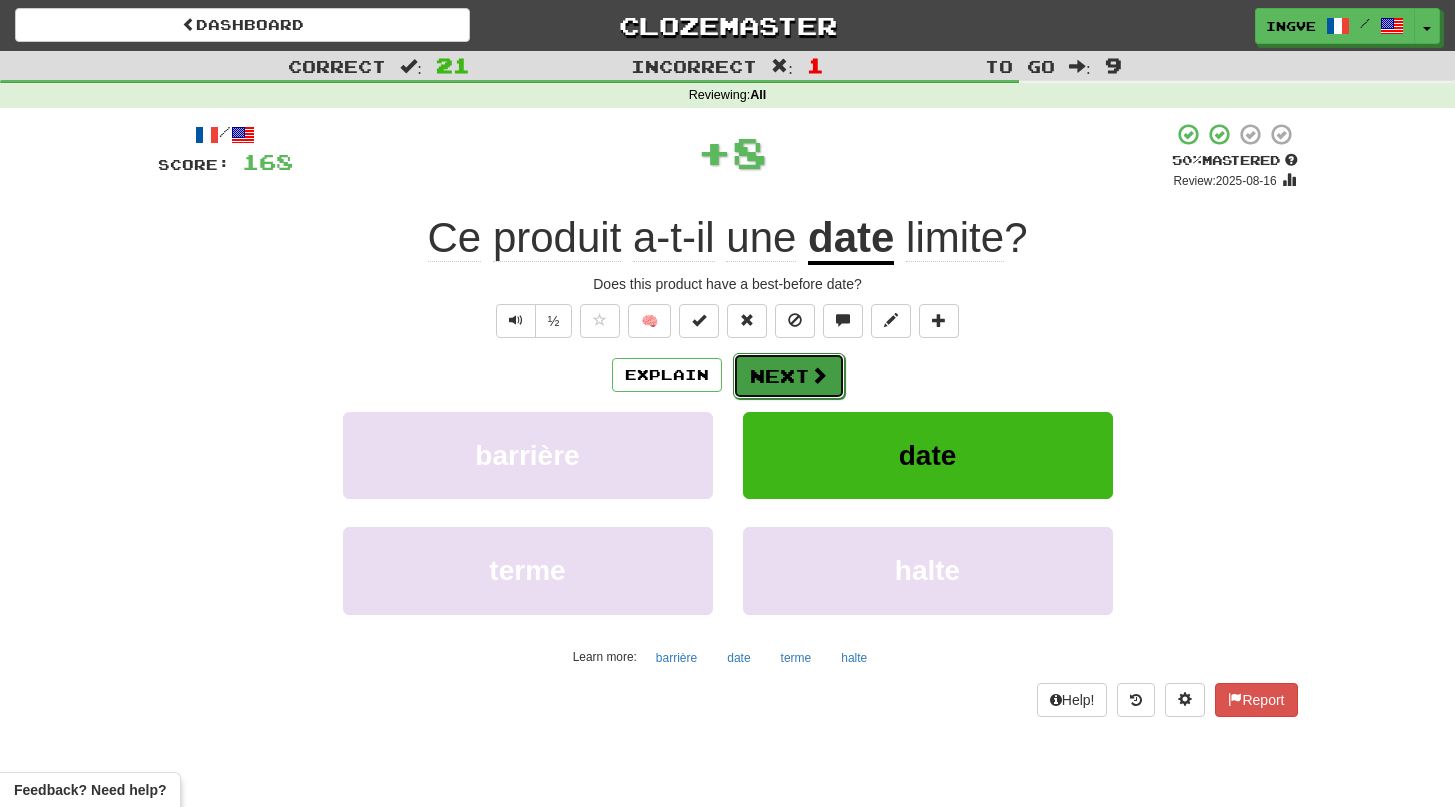 click on "Next" at bounding box center [789, 376] 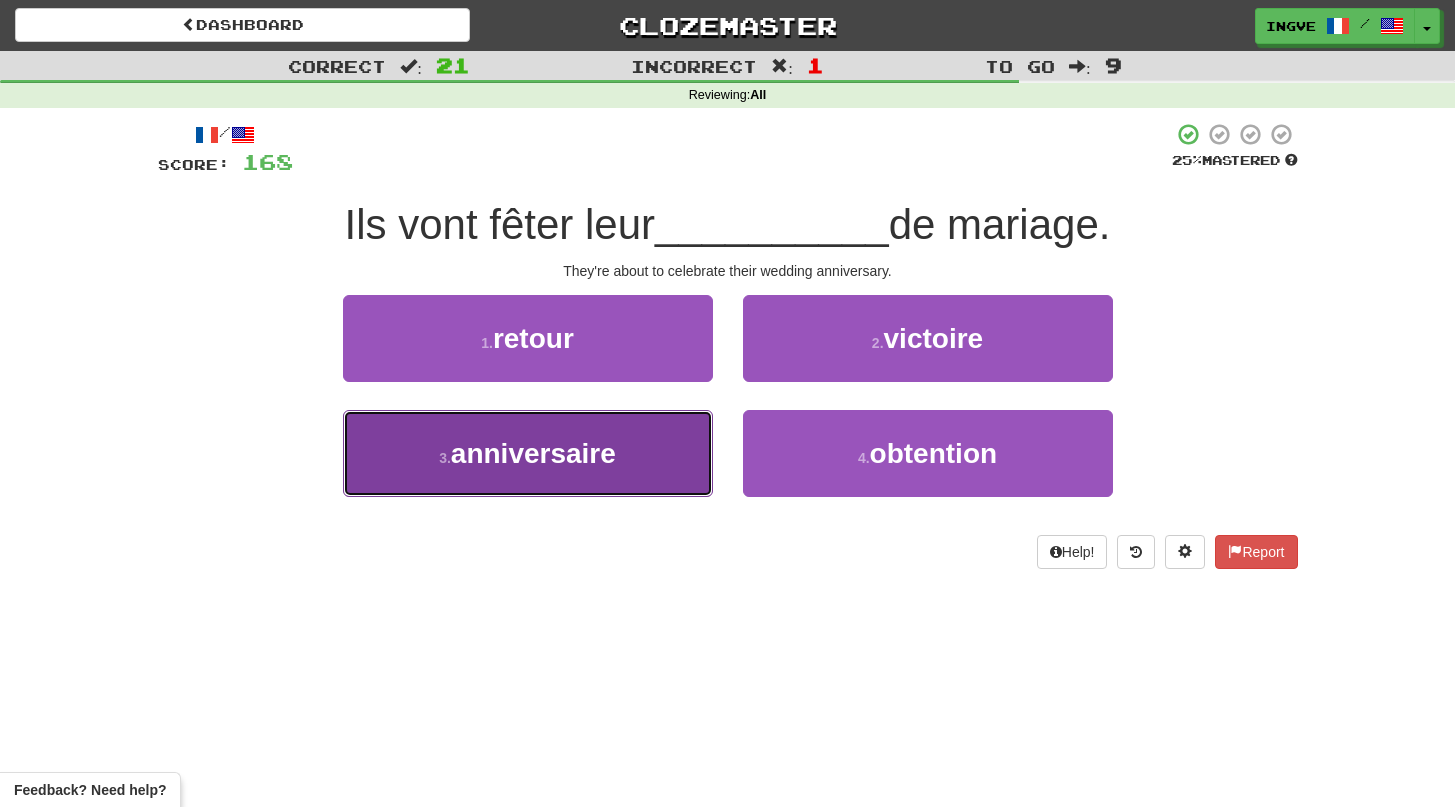 click on "3 .  anniversaire" at bounding box center [528, 453] 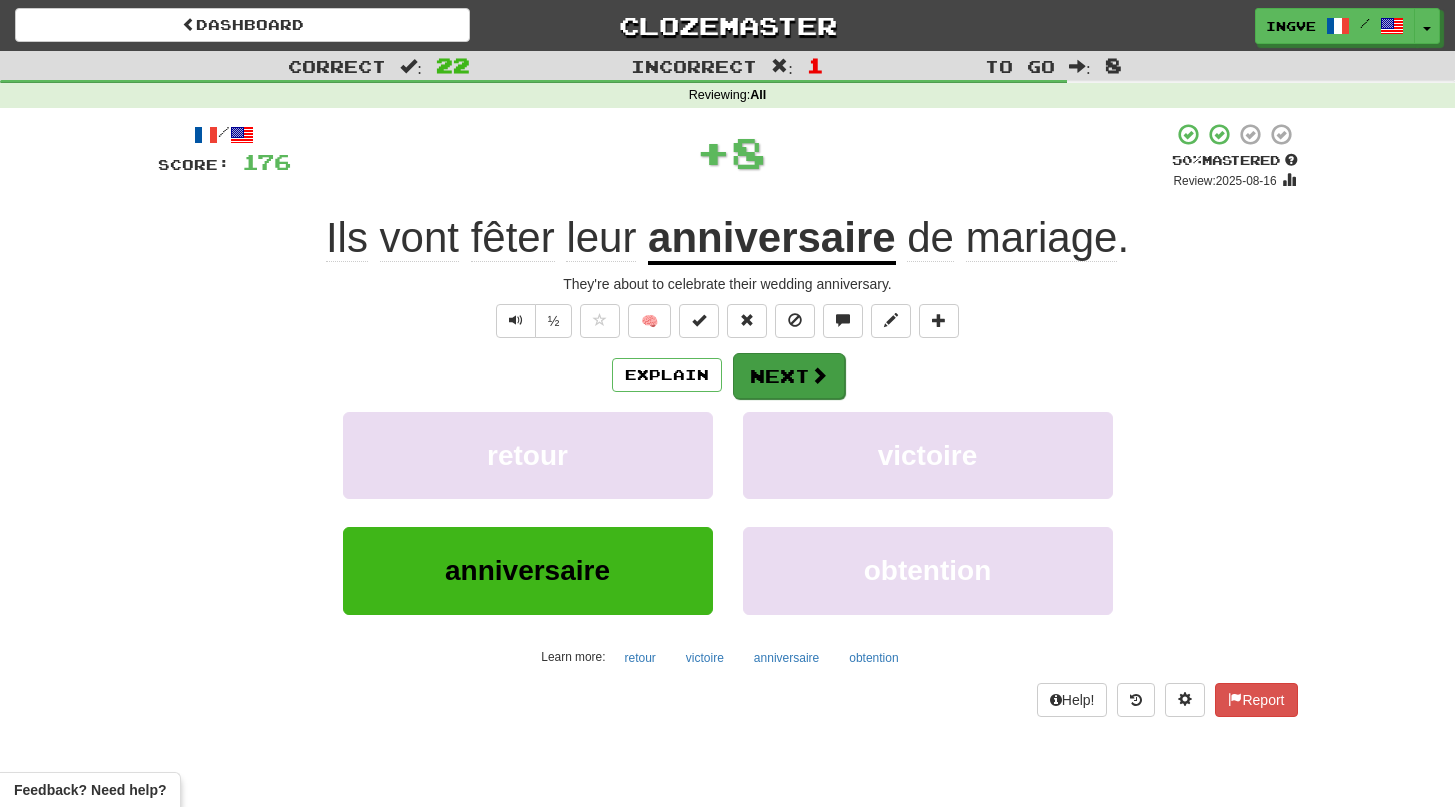 click on "Next" at bounding box center [789, 376] 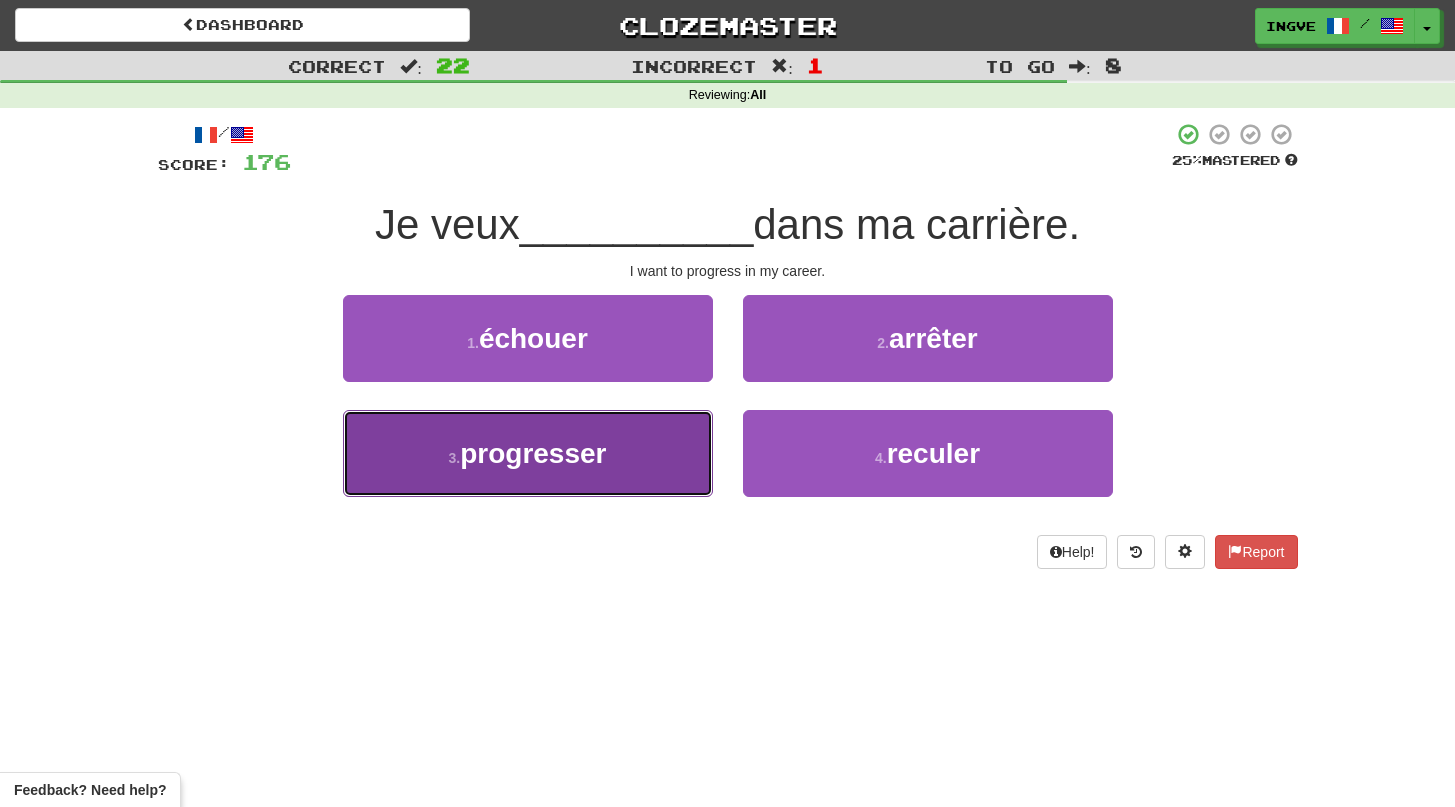 click on "3 .  progresser" at bounding box center [528, 453] 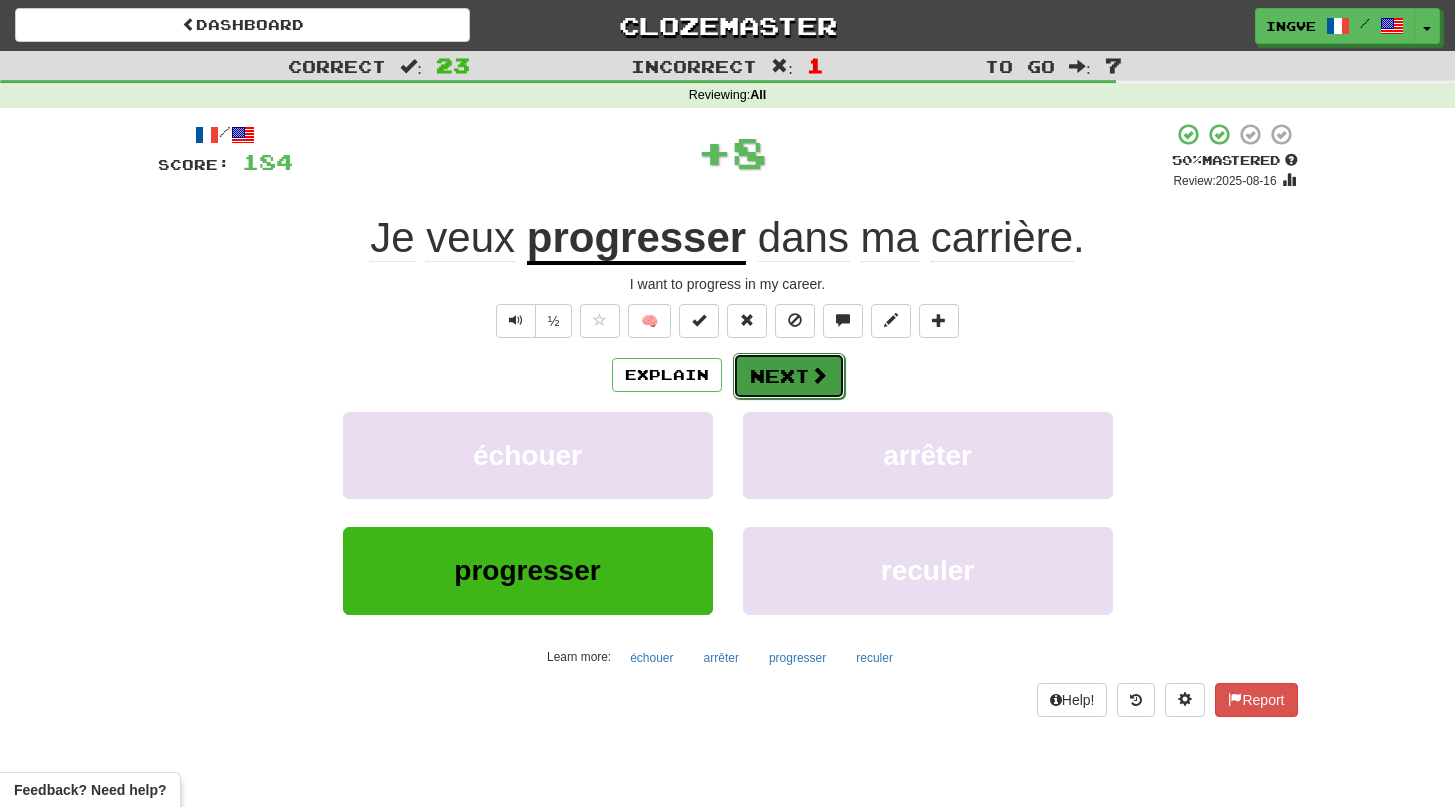 click on "Next" at bounding box center (789, 376) 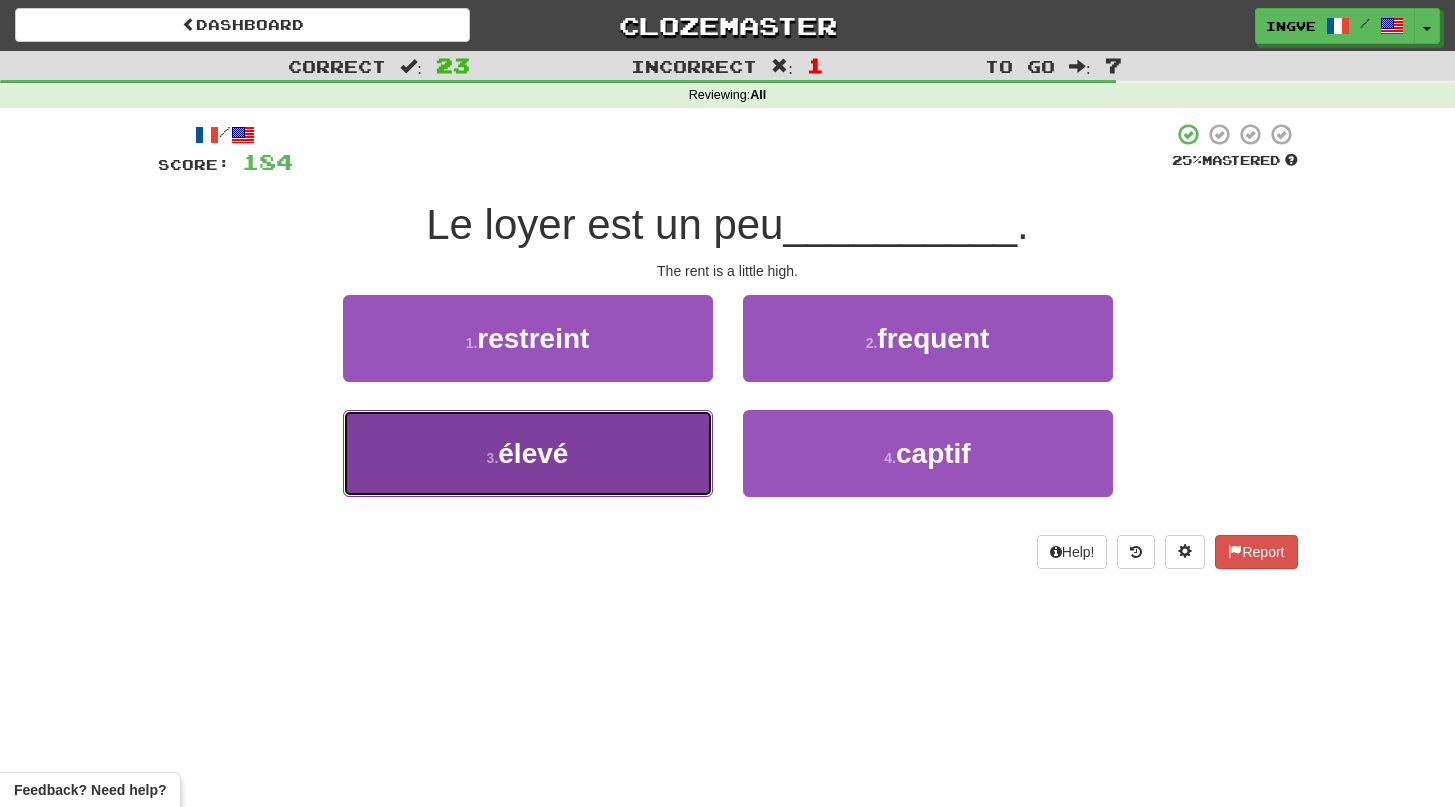 click on "3 .  élevé" at bounding box center [528, 453] 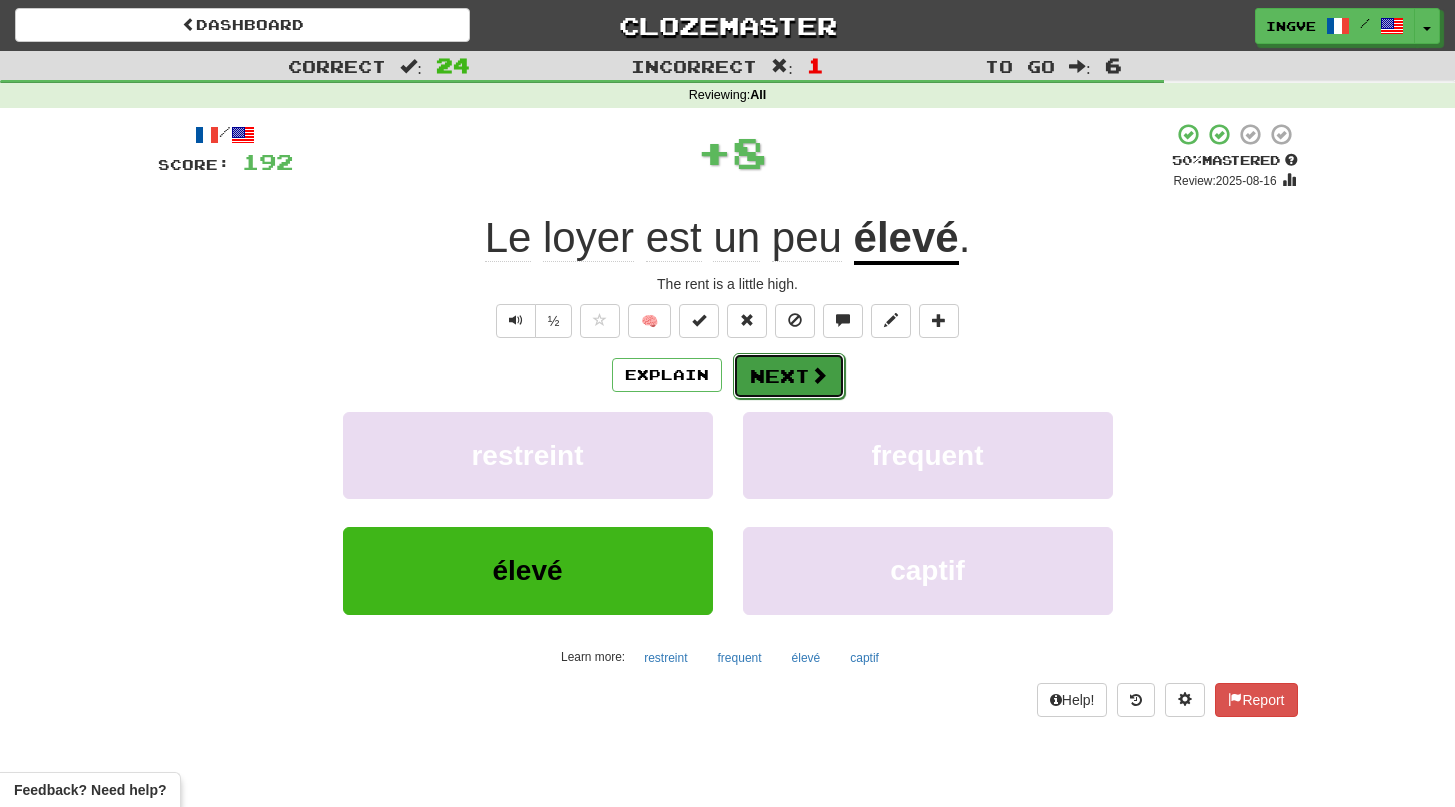 click on "Next" at bounding box center (789, 376) 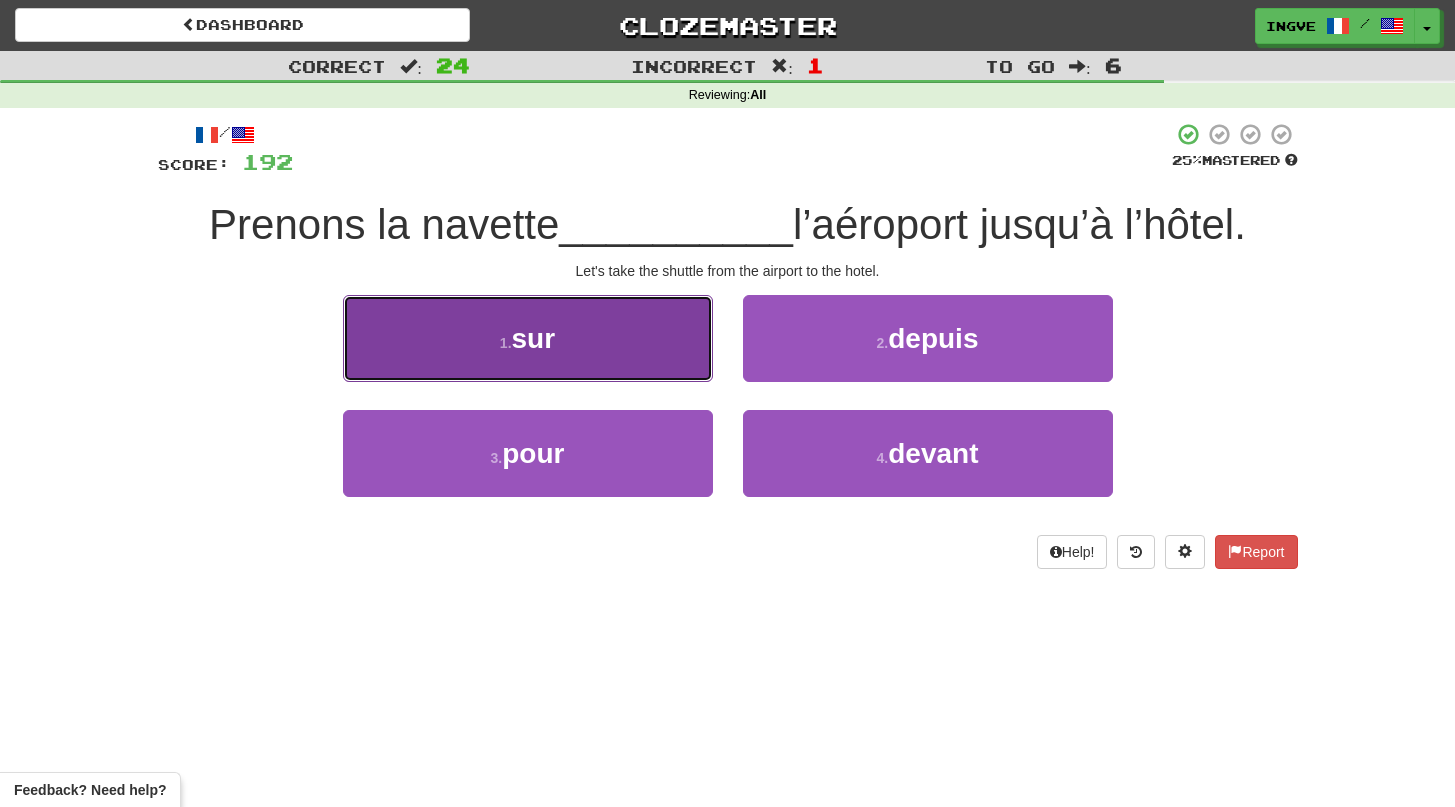 click on "1 .  sur" at bounding box center [528, 338] 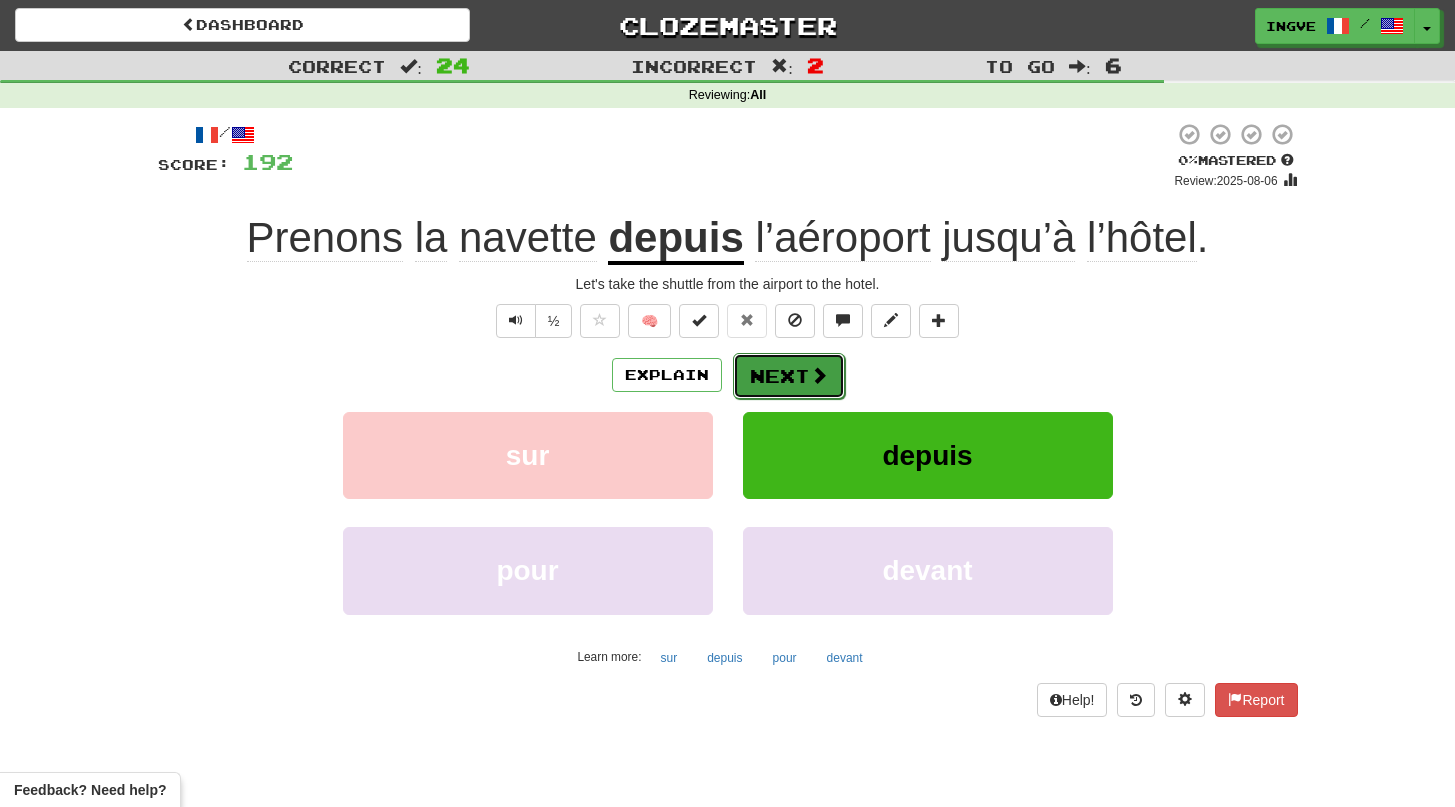 click on "Next" at bounding box center (789, 376) 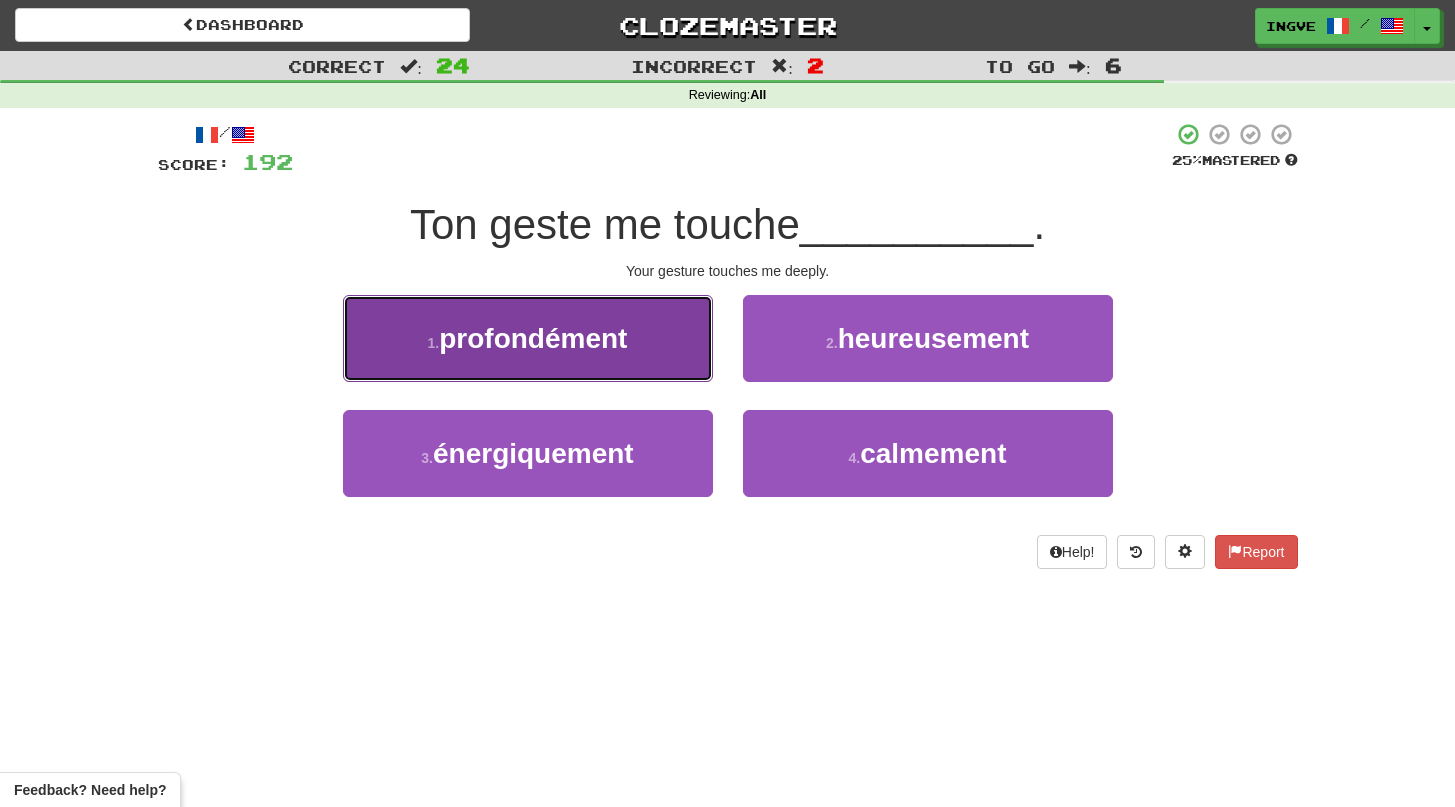 click on "1 .  profondément" at bounding box center [528, 338] 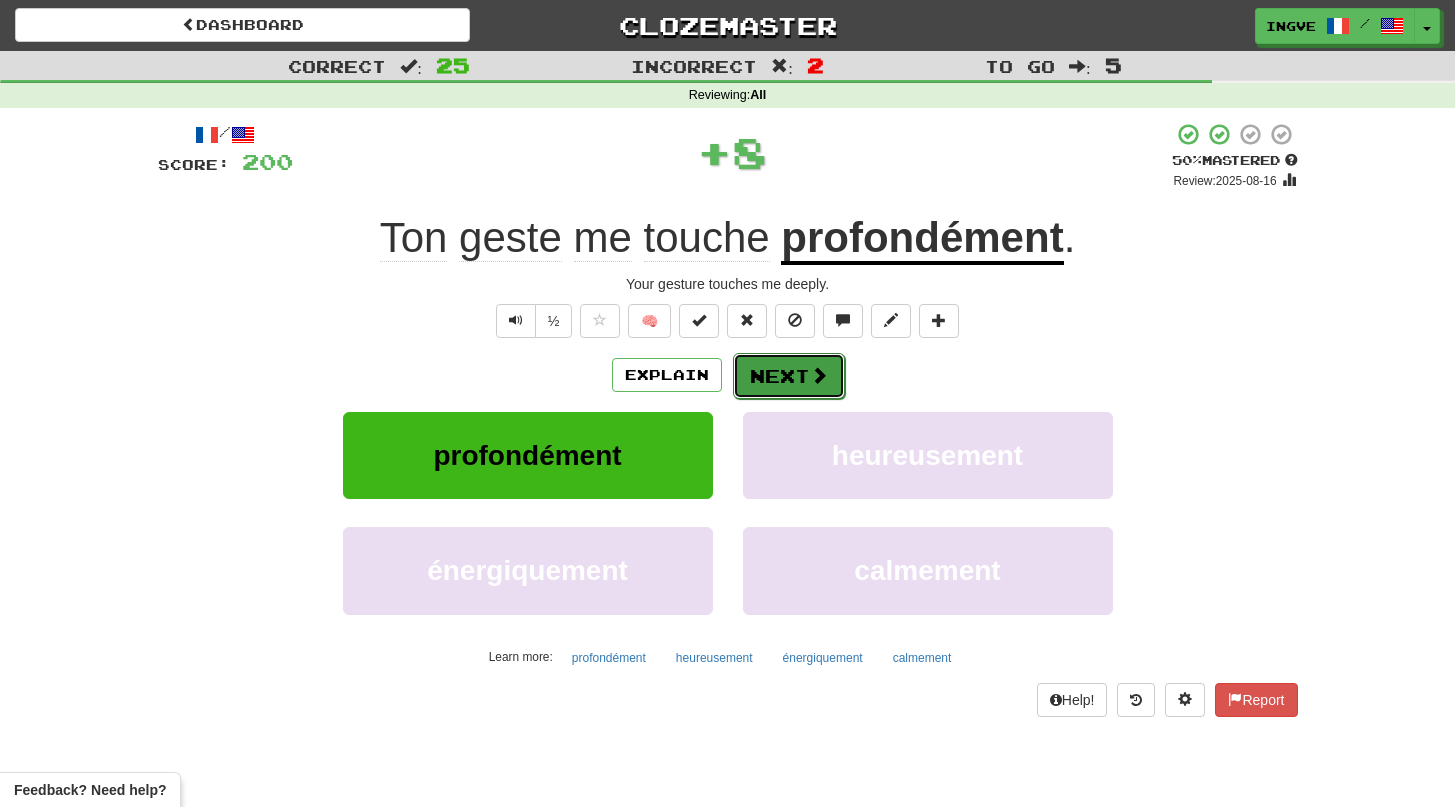 click on "Next" at bounding box center (789, 376) 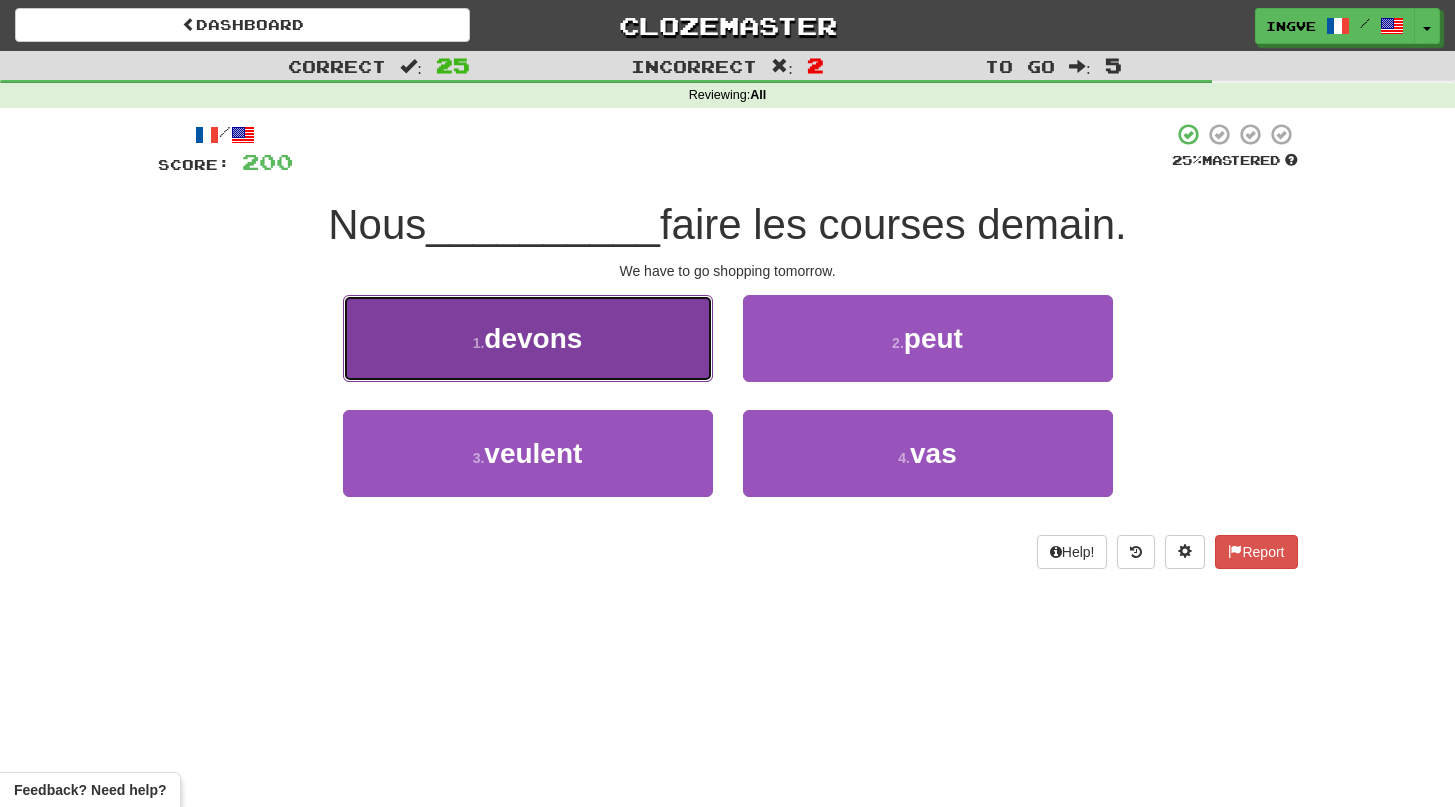click on "1 .  devons" at bounding box center (528, 338) 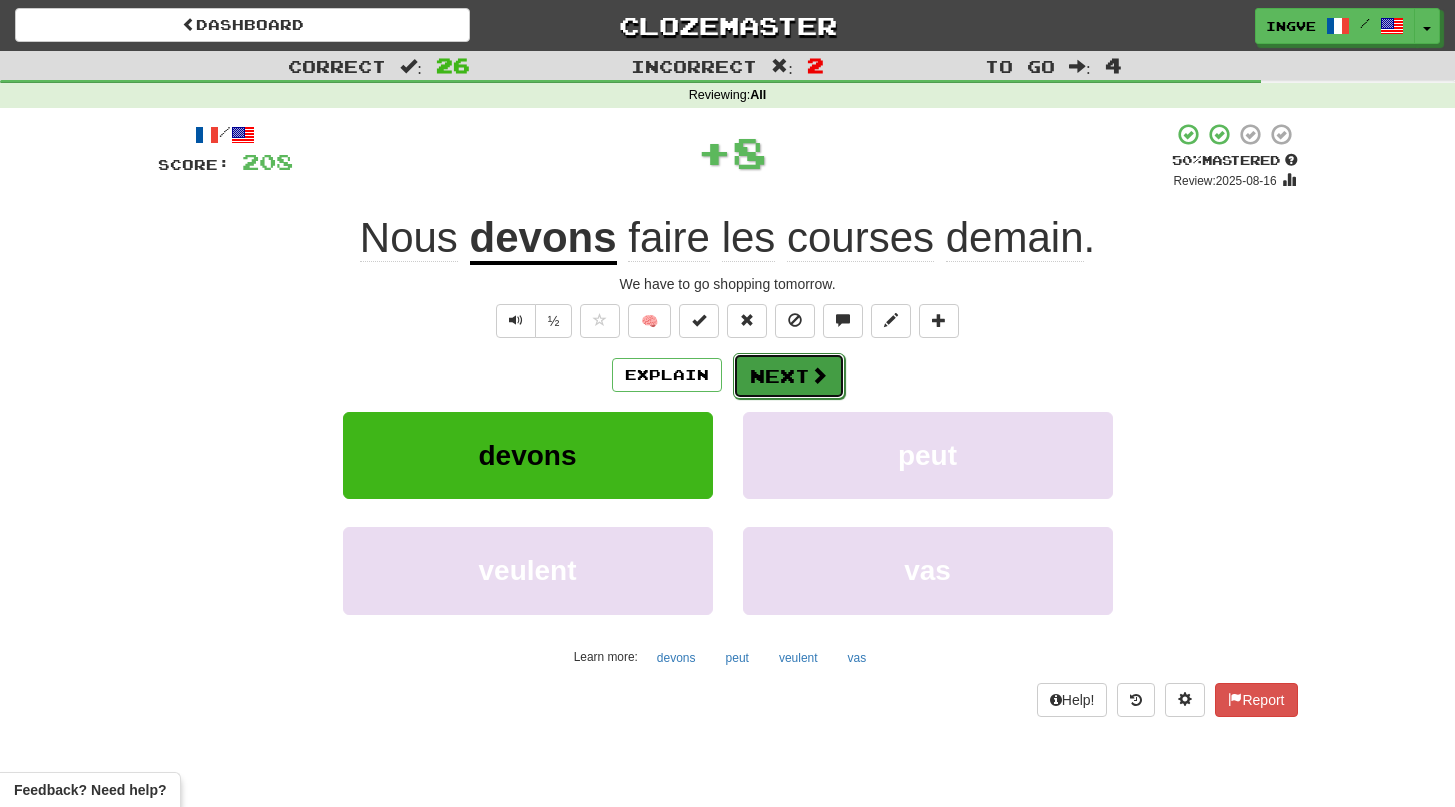 click on "Next" at bounding box center [789, 376] 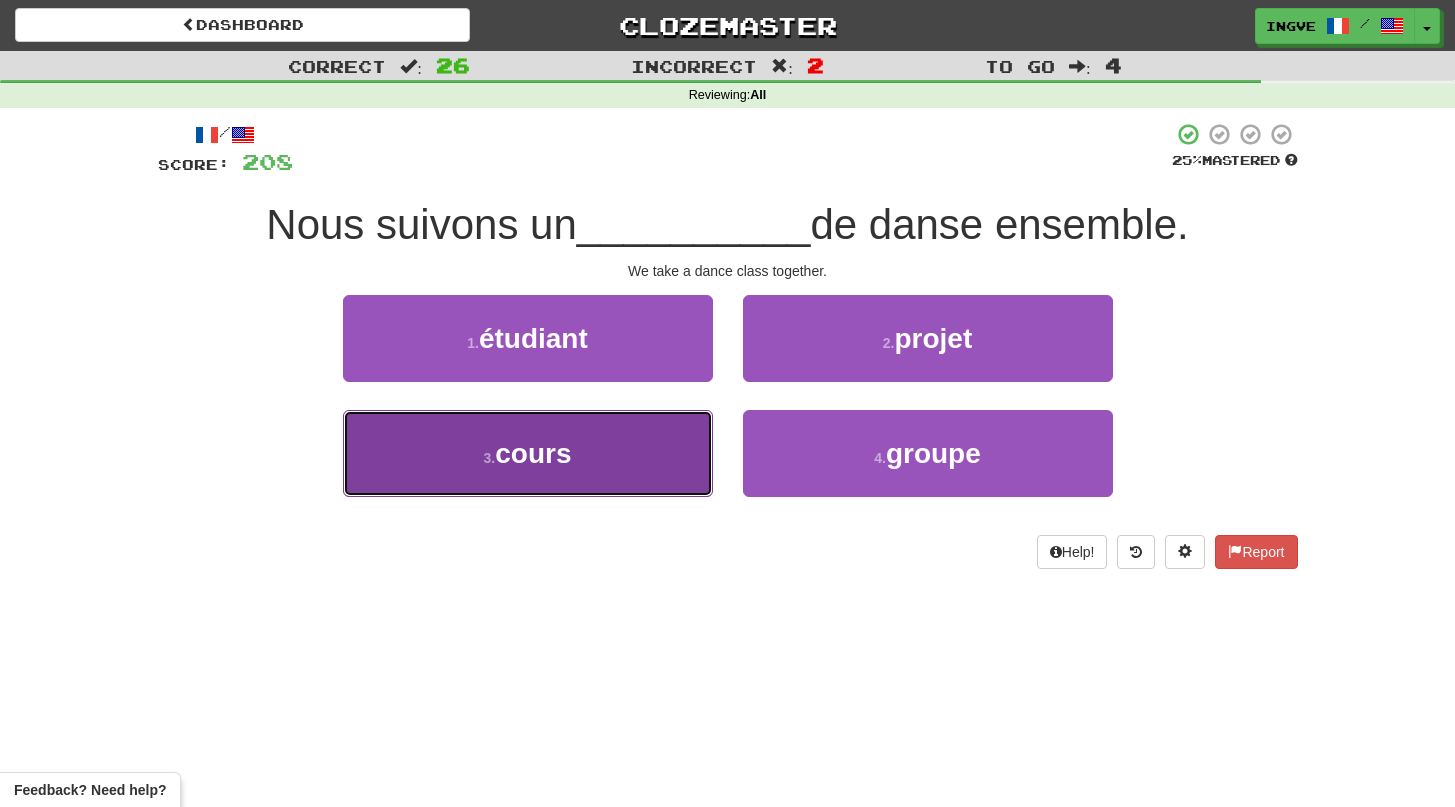 click on "3 .  cours" at bounding box center [528, 453] 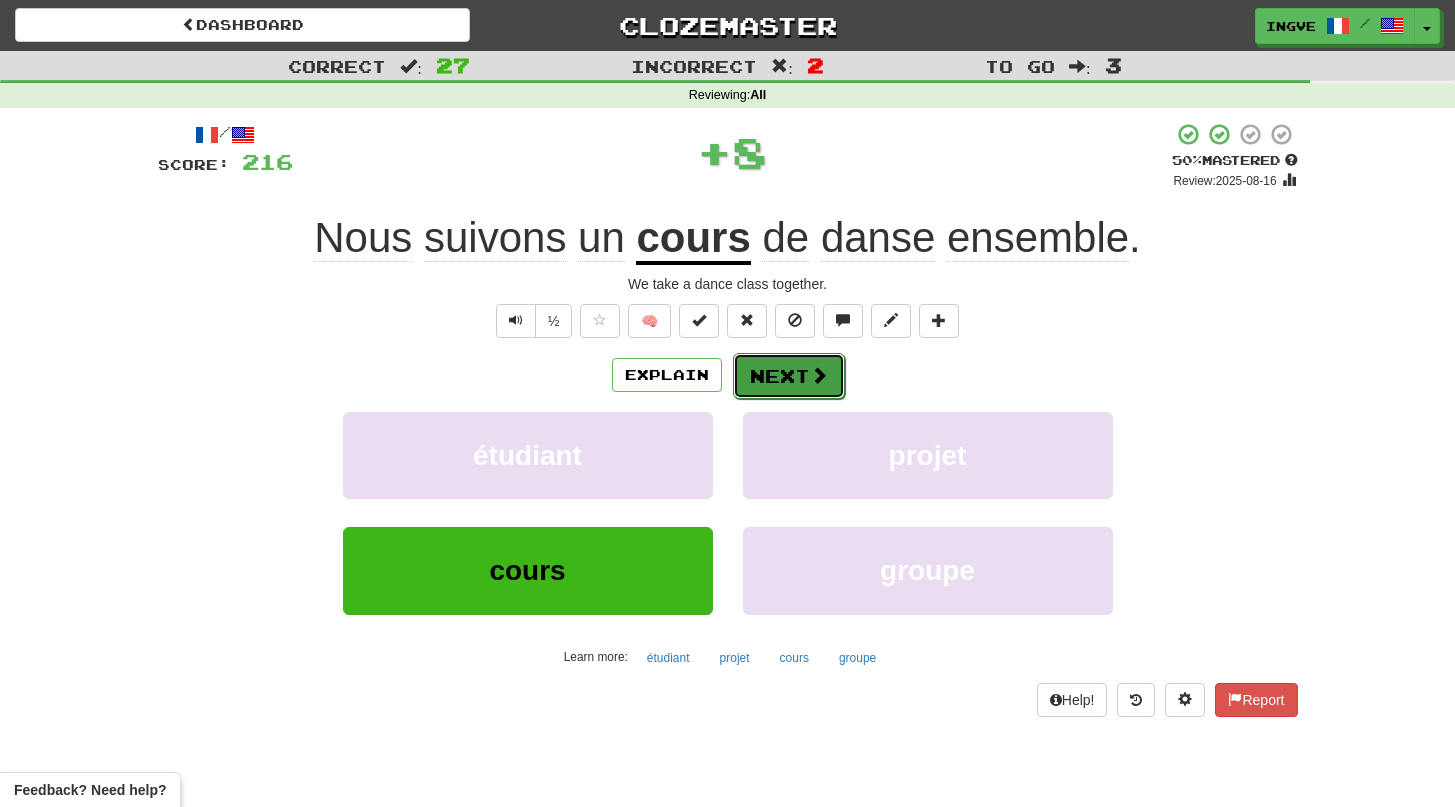 click on "Next" at bounding box center [789, 376] 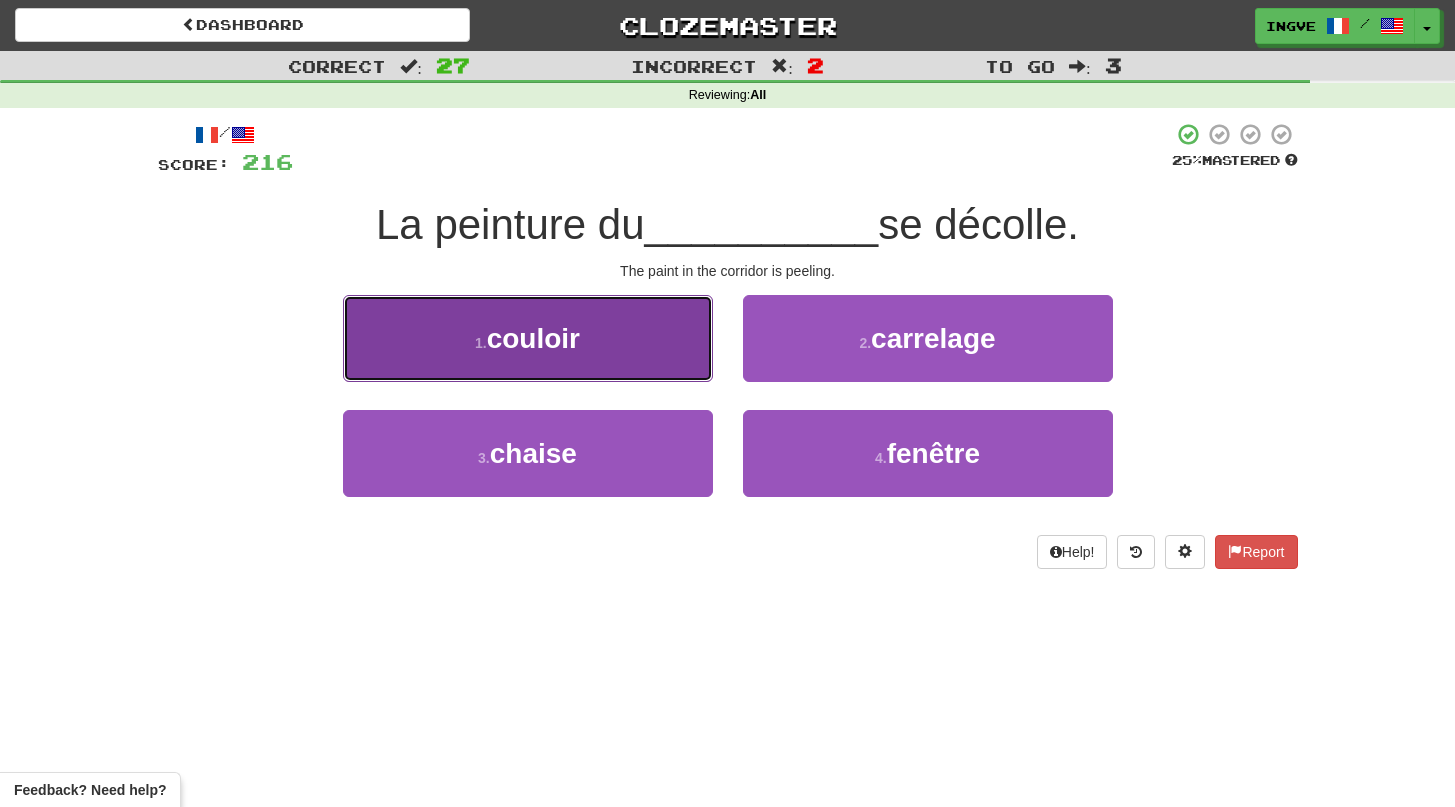click on "1 .  couloir" at bounding box center (528, 338) 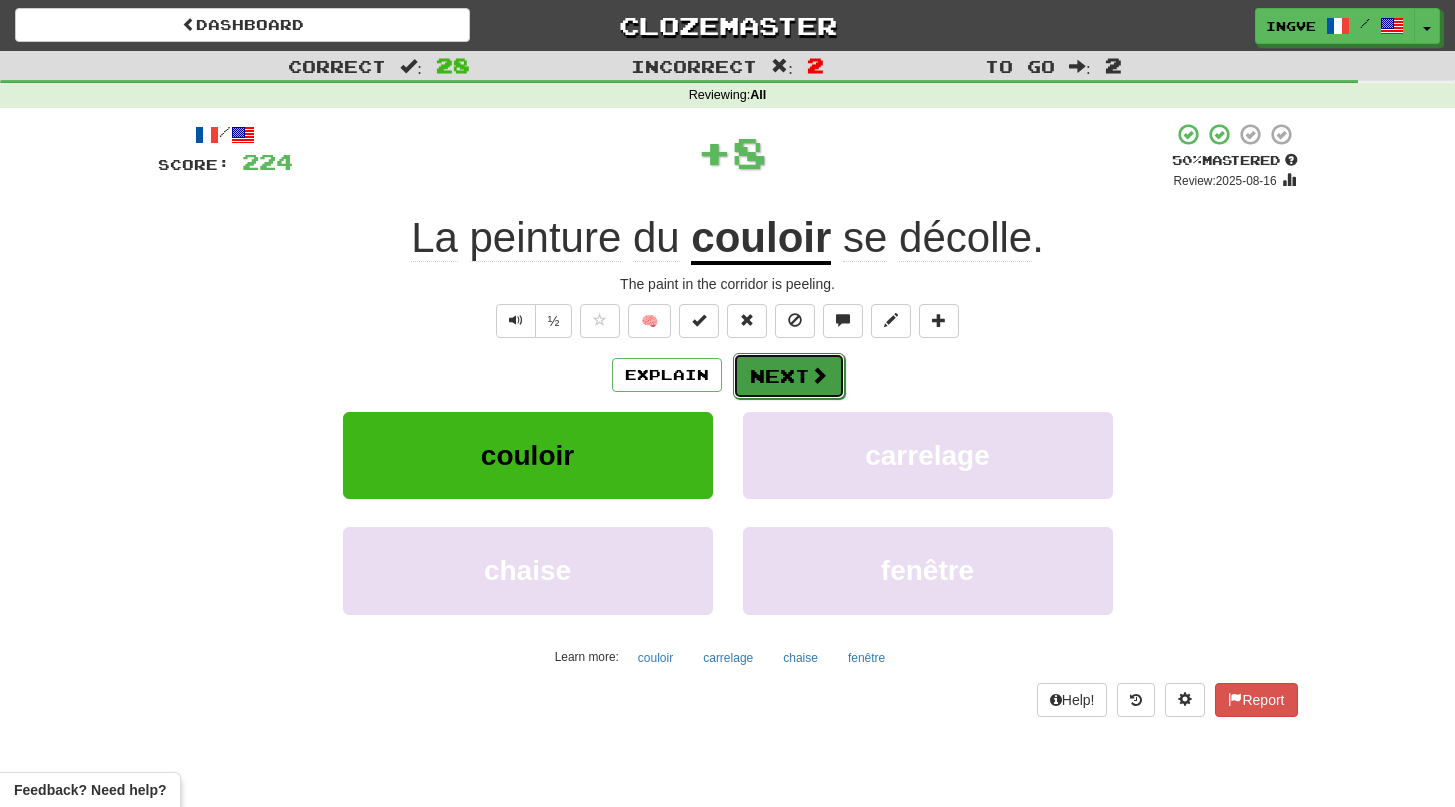 click on "Next" at bounding box center [789, 376] 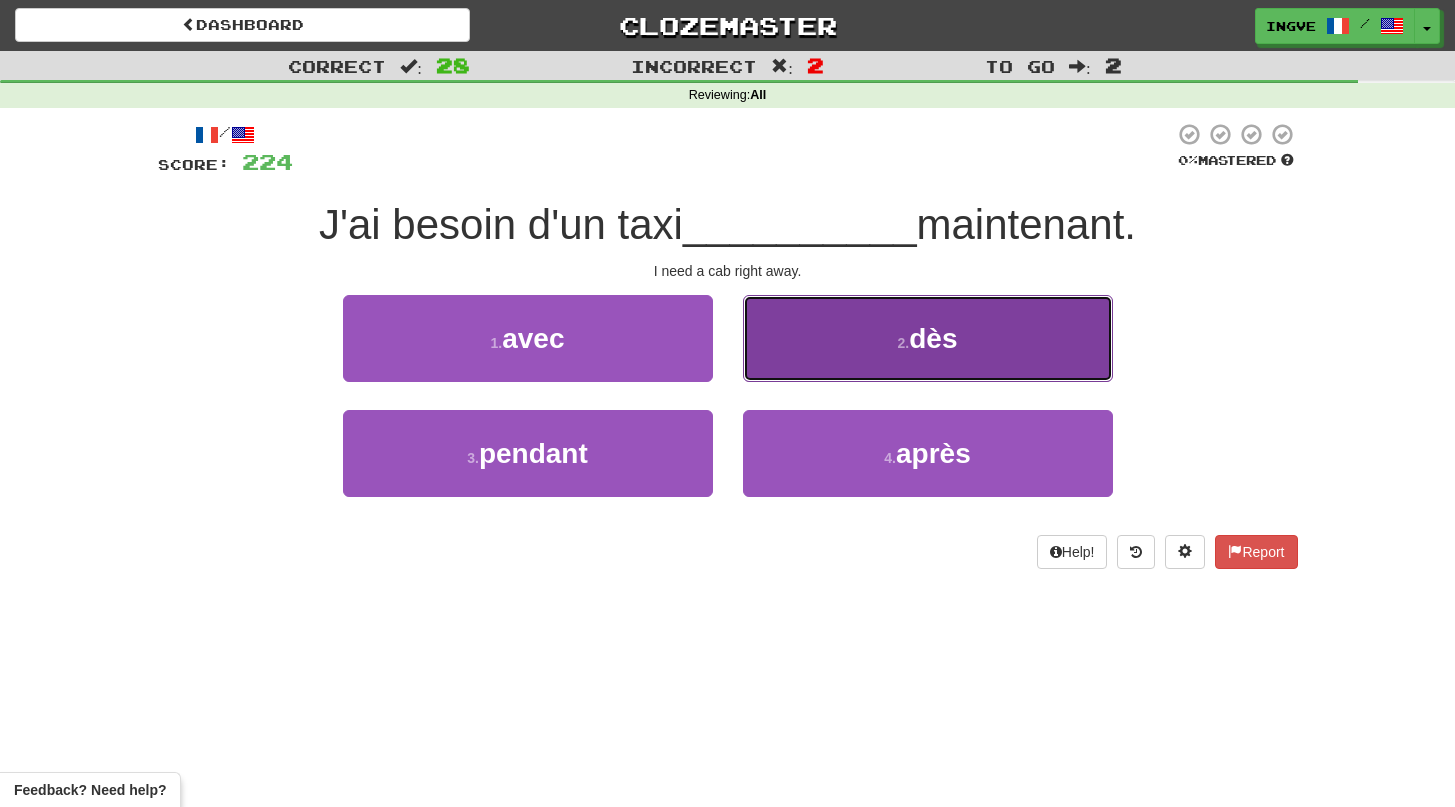 click on "2 .  dès" at bounding box center (928, 338) 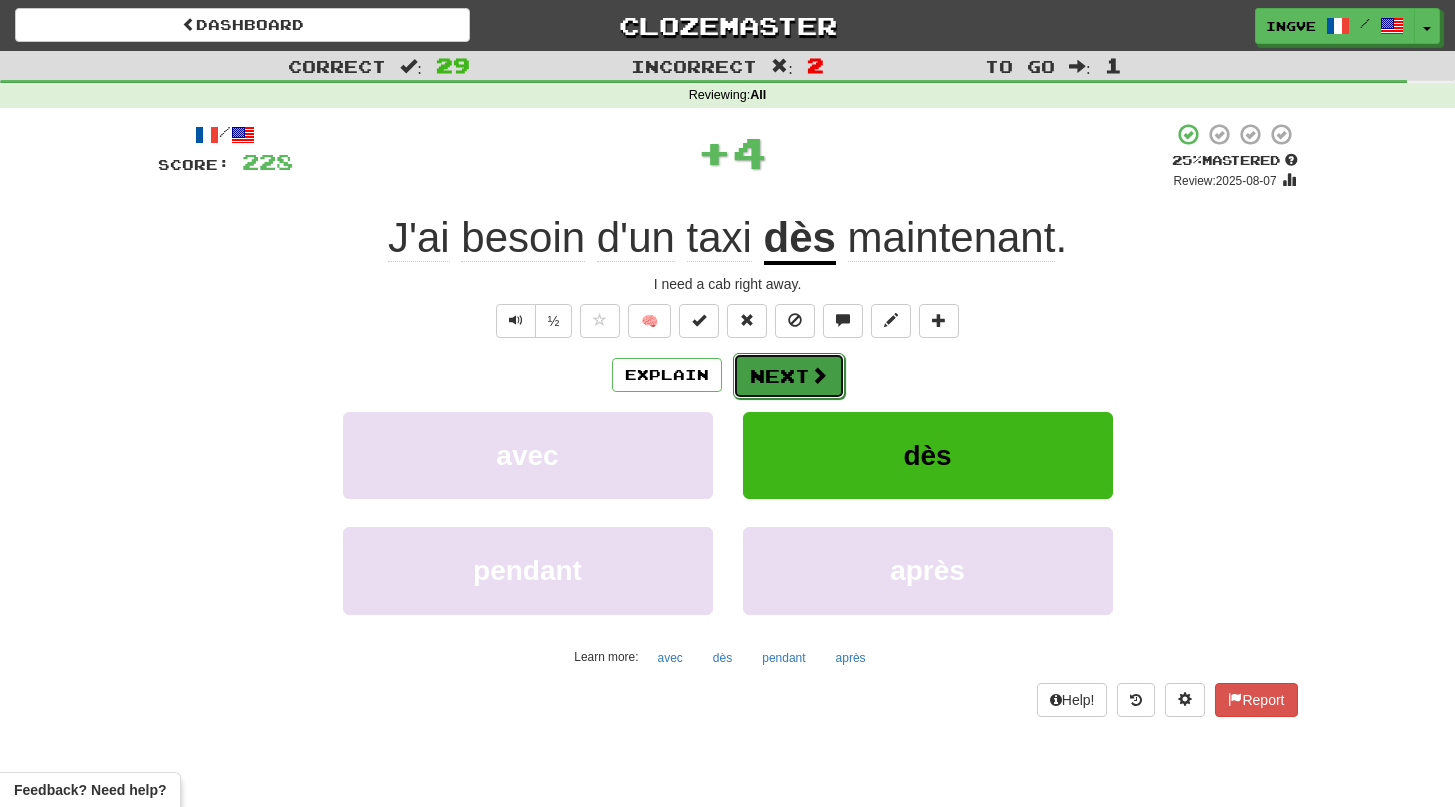 click on "Next" at bounding box center [789, 376] 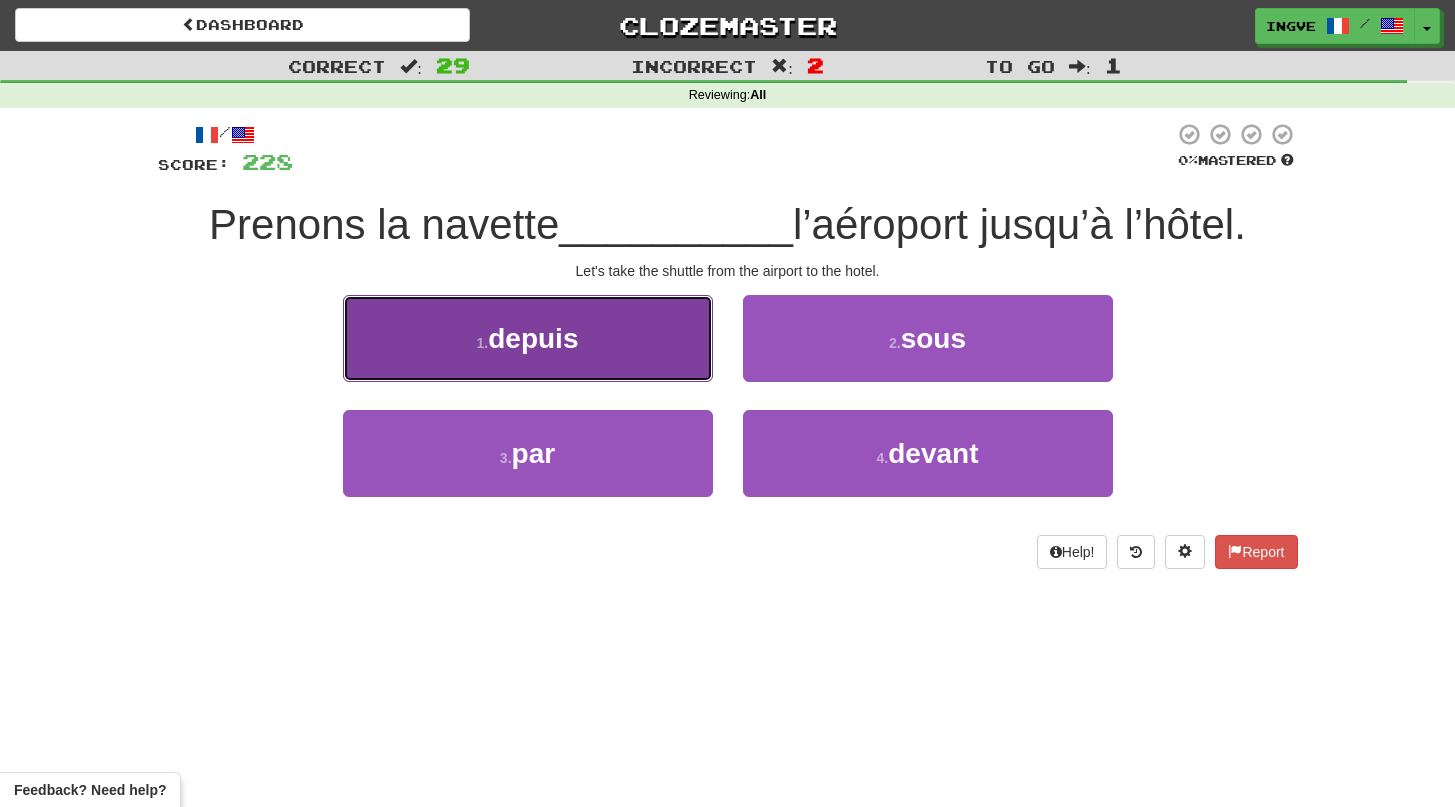 click on "1 .  depuis" at bounding box center (528, 338) 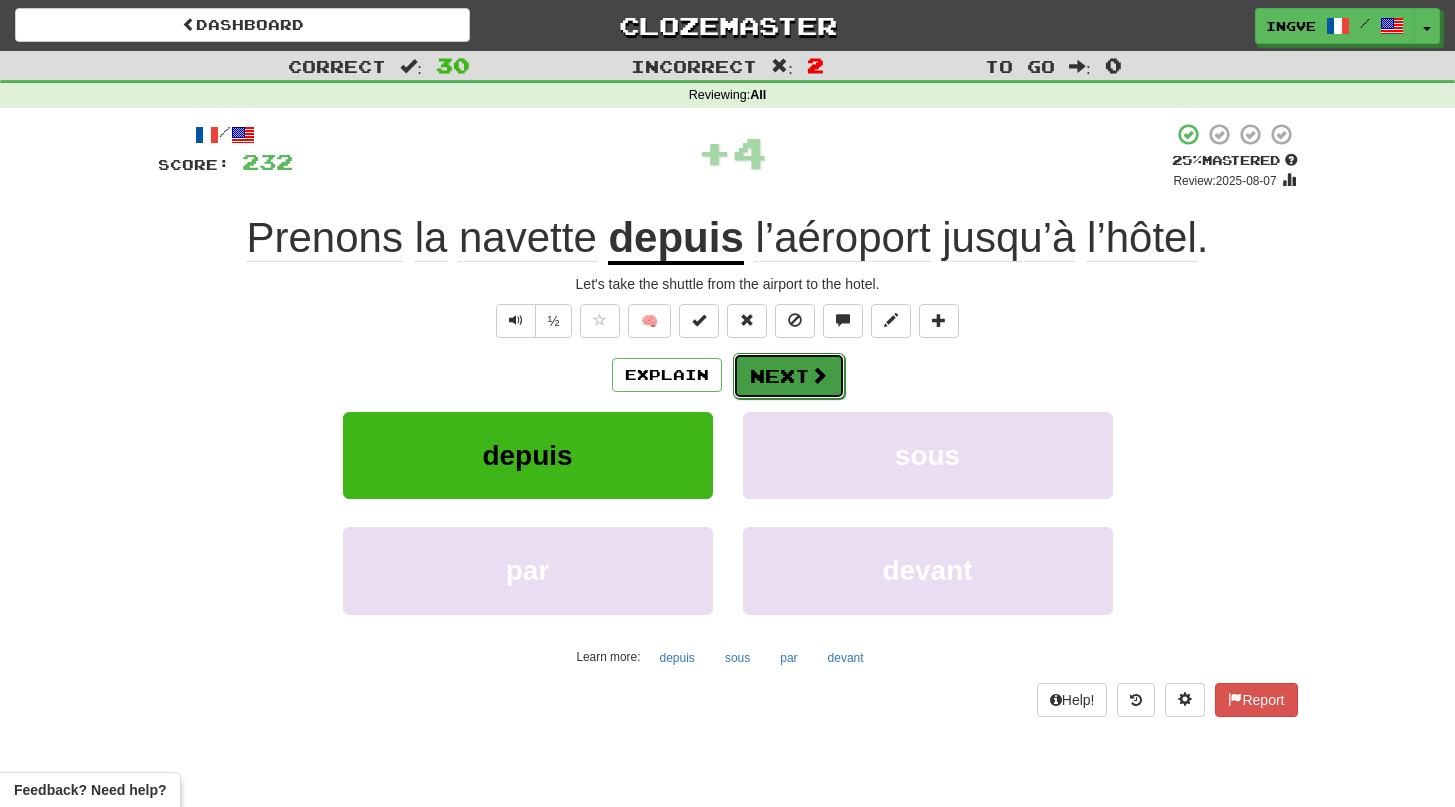 click on "Next" at bounding box center (789, 376) 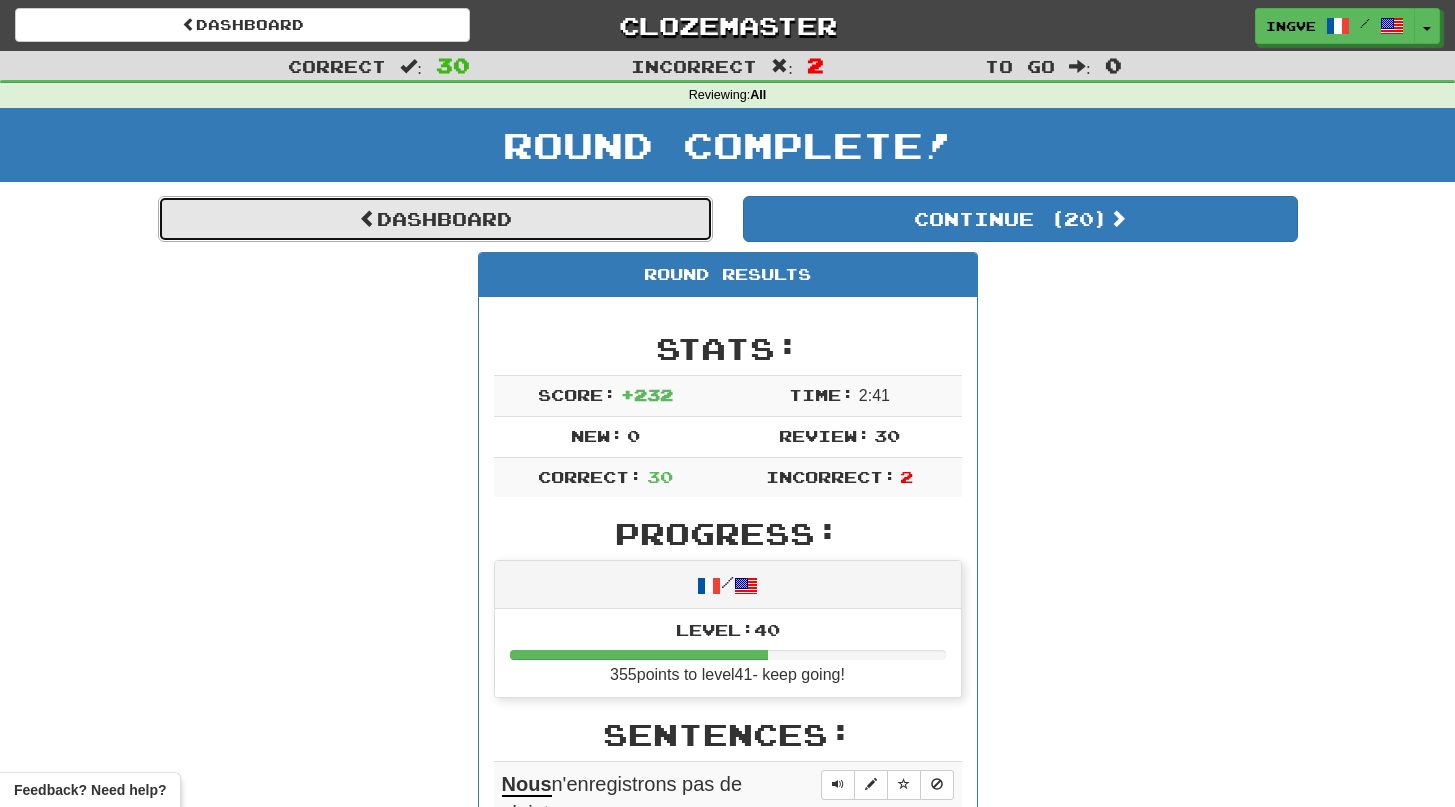 click on "Dashboard" at bounding box center [435, 219] 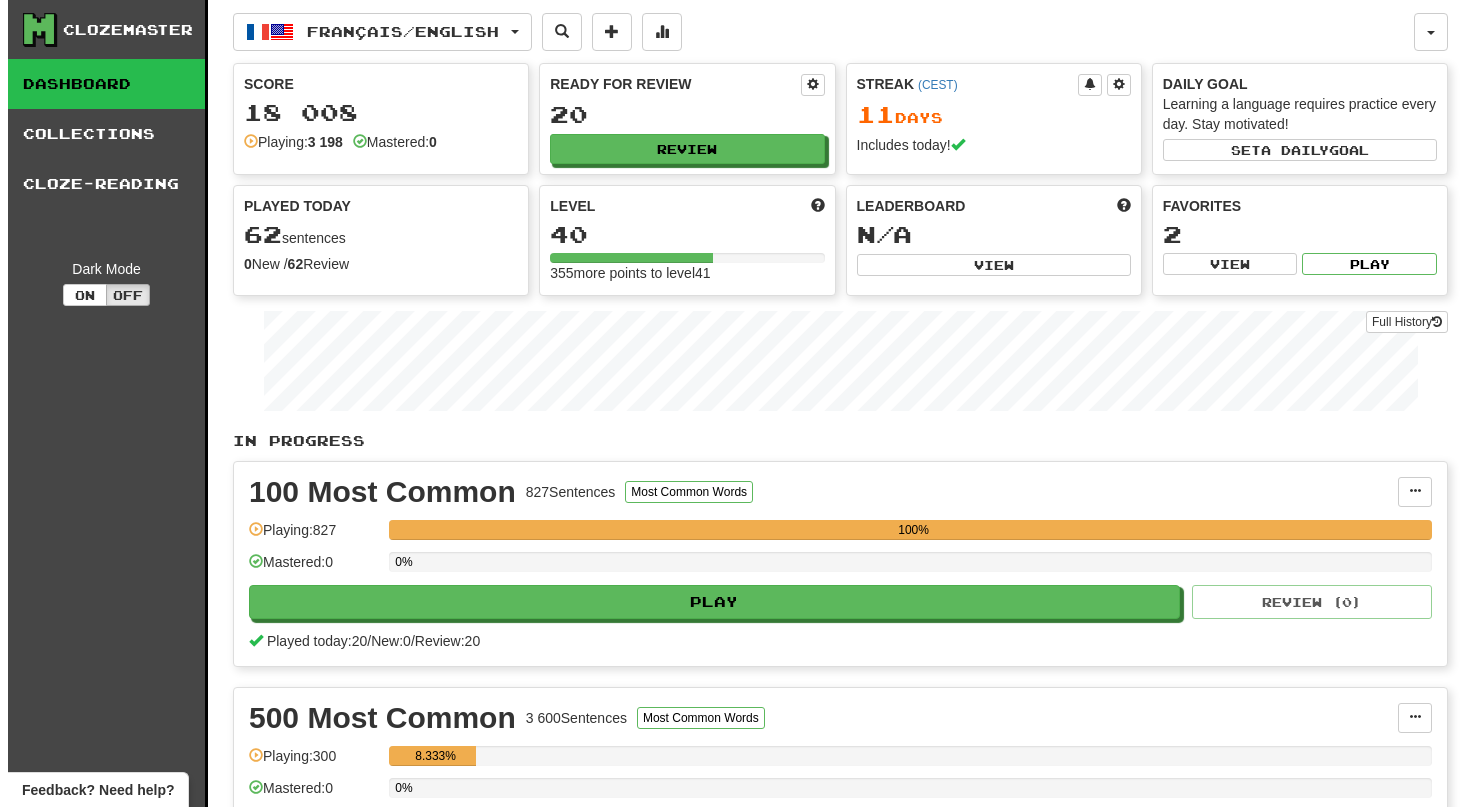 scroll, scrollTop: 0, scrollLeft: 0, axis: both 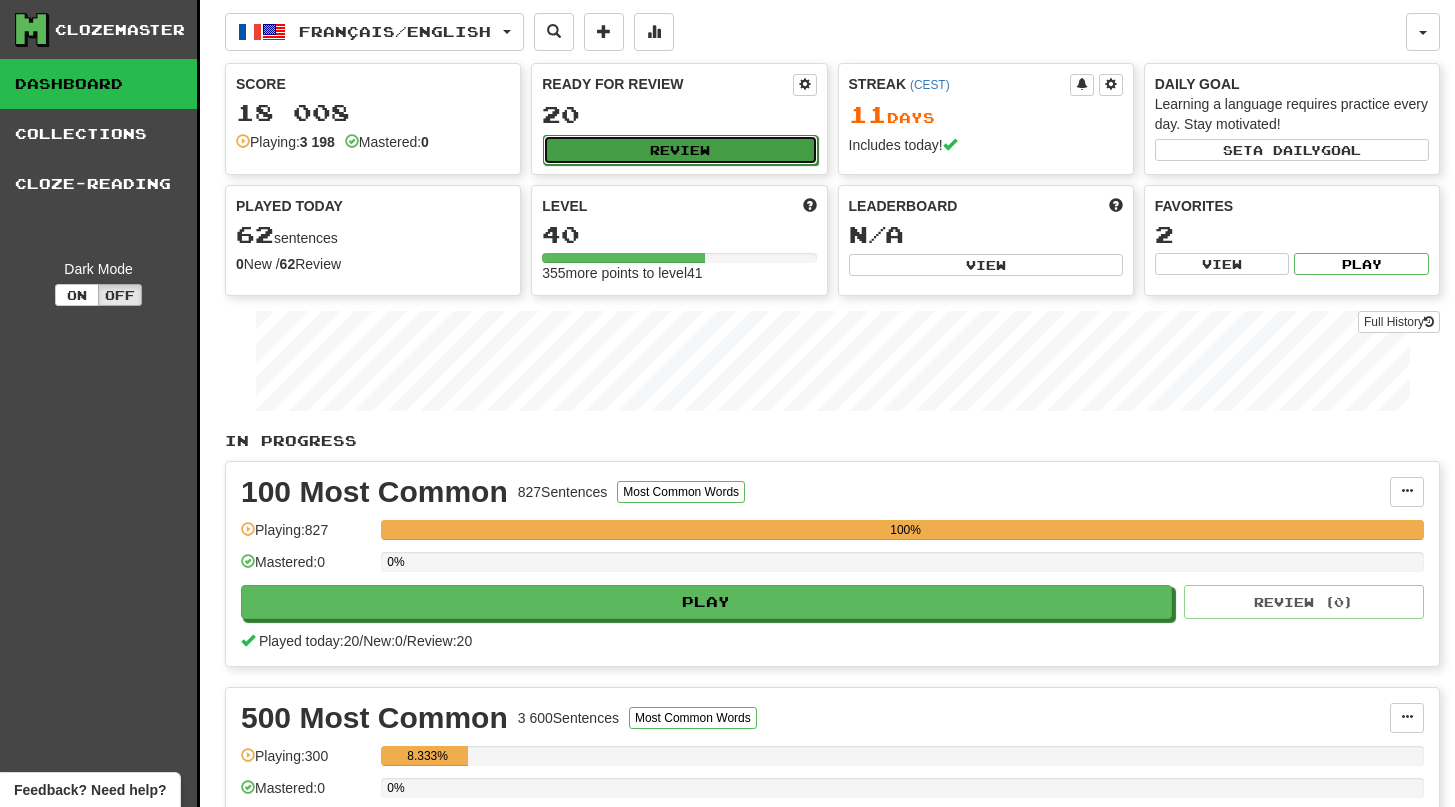 click on "Review" at bounding box center [680, 150] 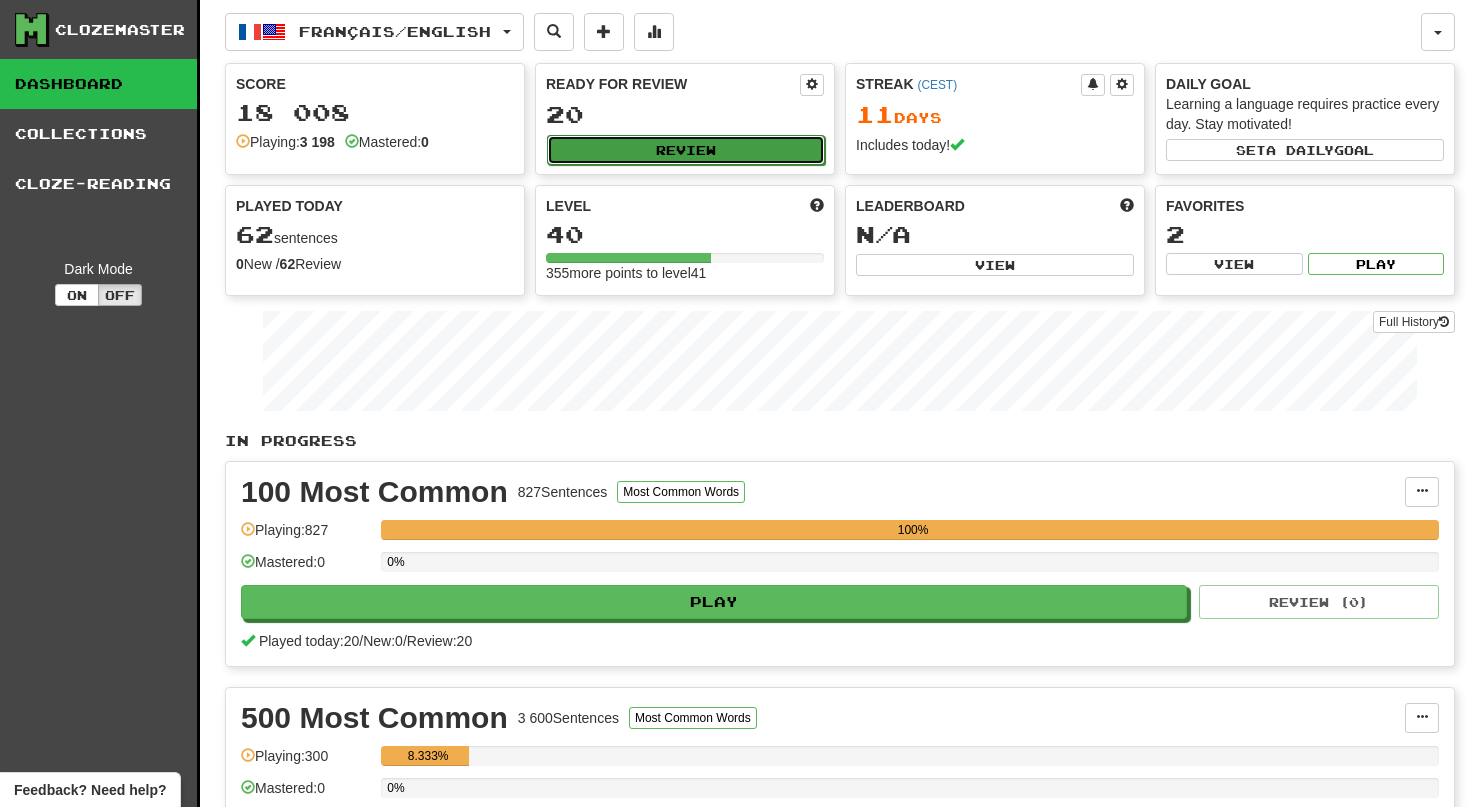 select on "**" 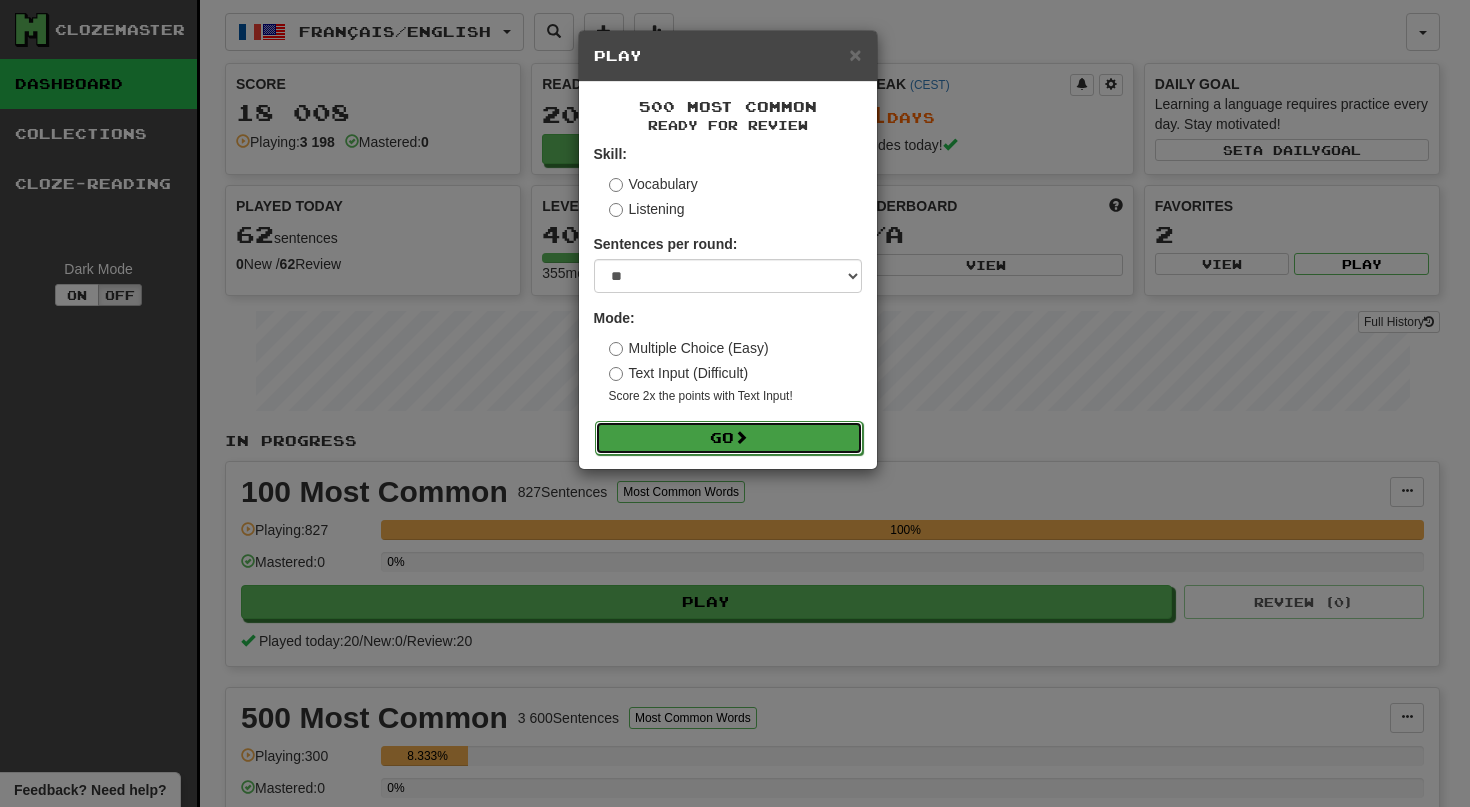 click on "Go" at bounding box center (729, 438) 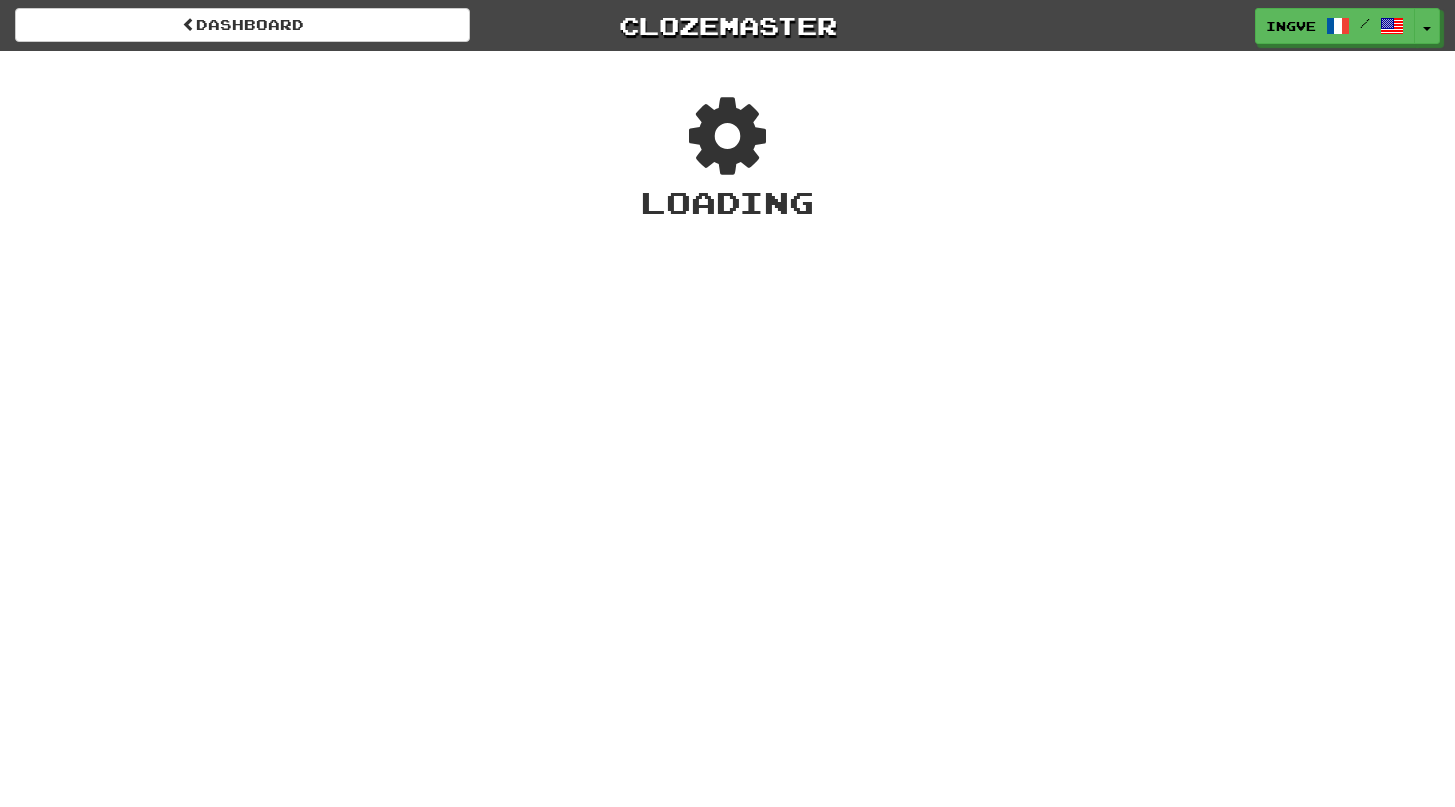 scroll, scrollTop: 0, scrollLeft: 0, axis: both 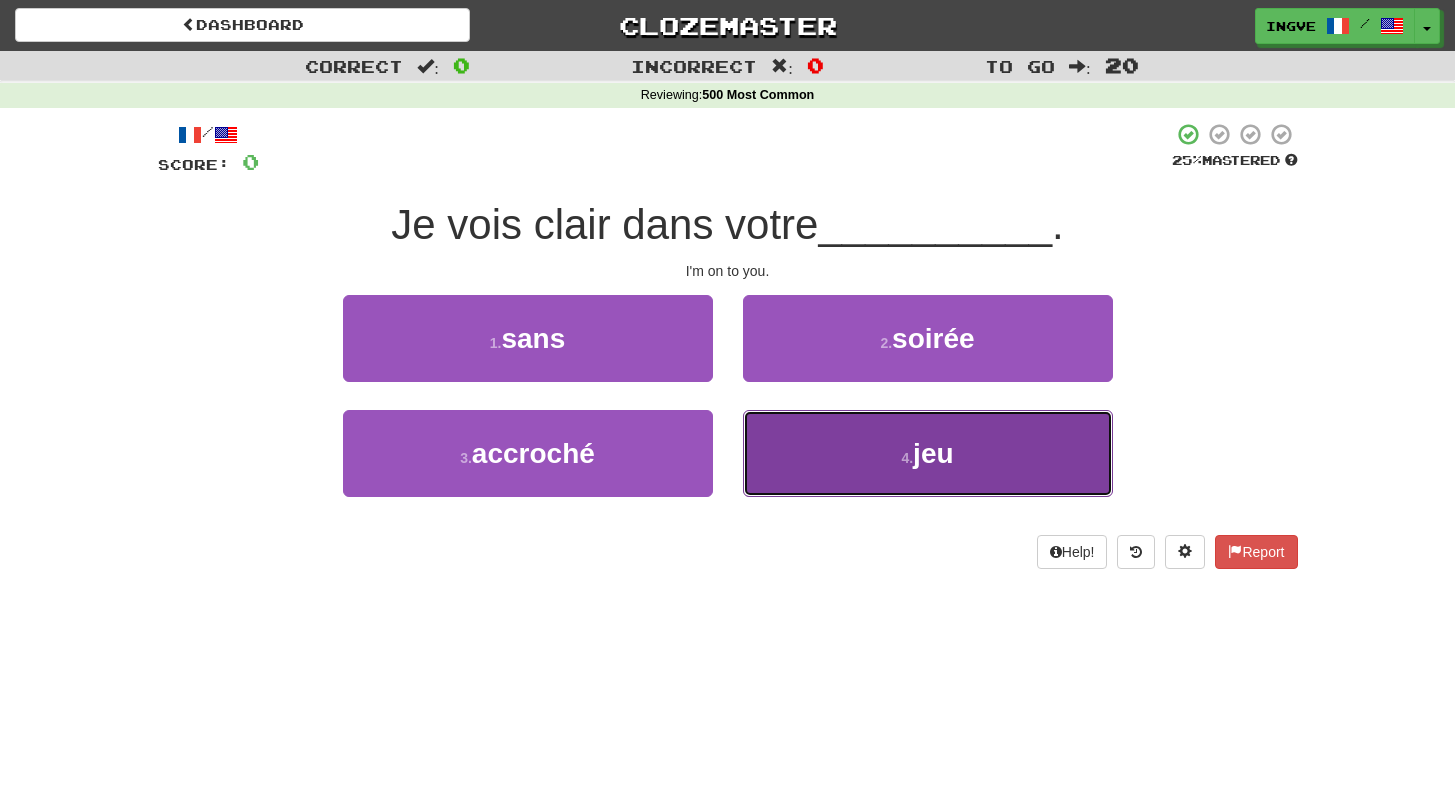 click on "4 .  jeu" at bounding box center [928, 453] 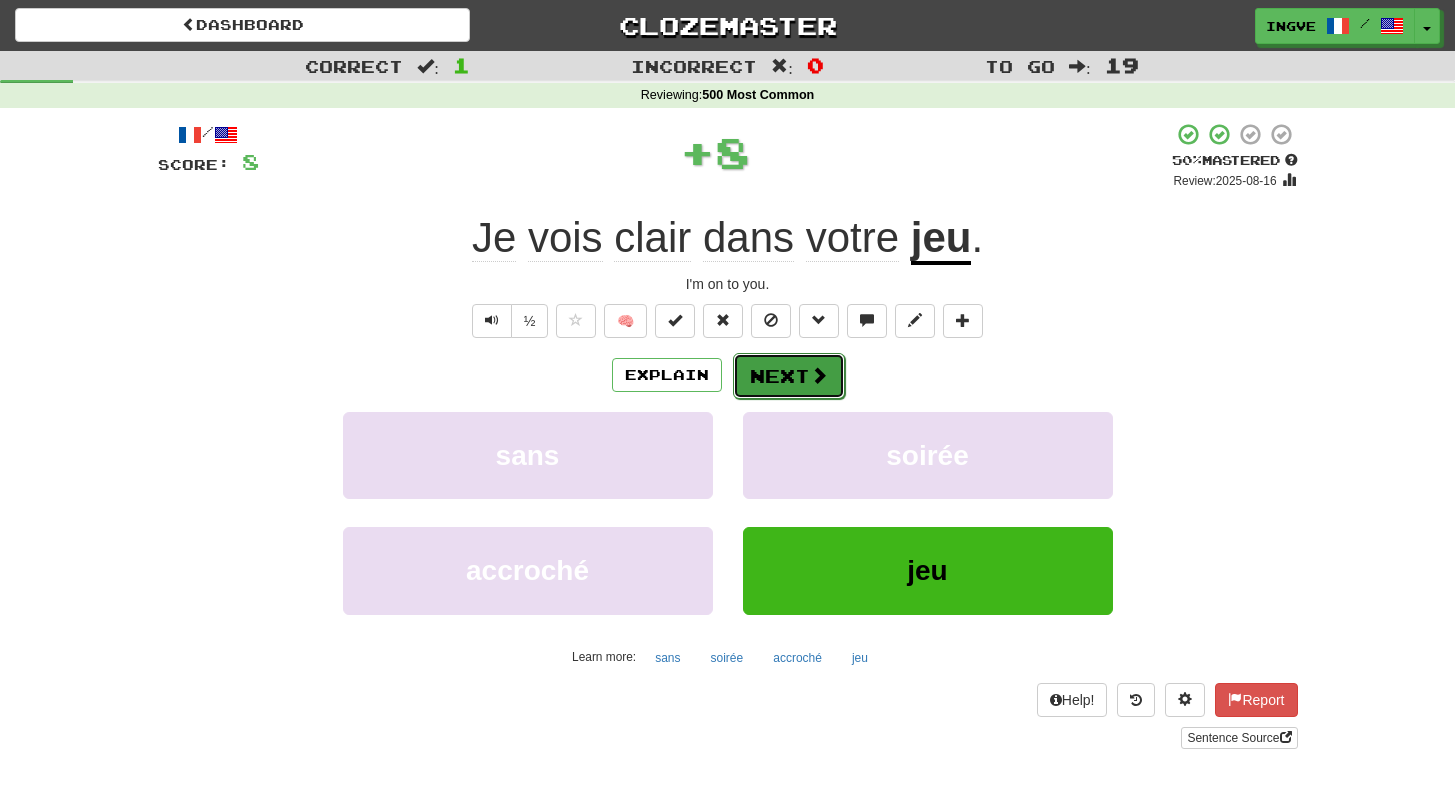 click on "Next" at bounding box center [789, 376] 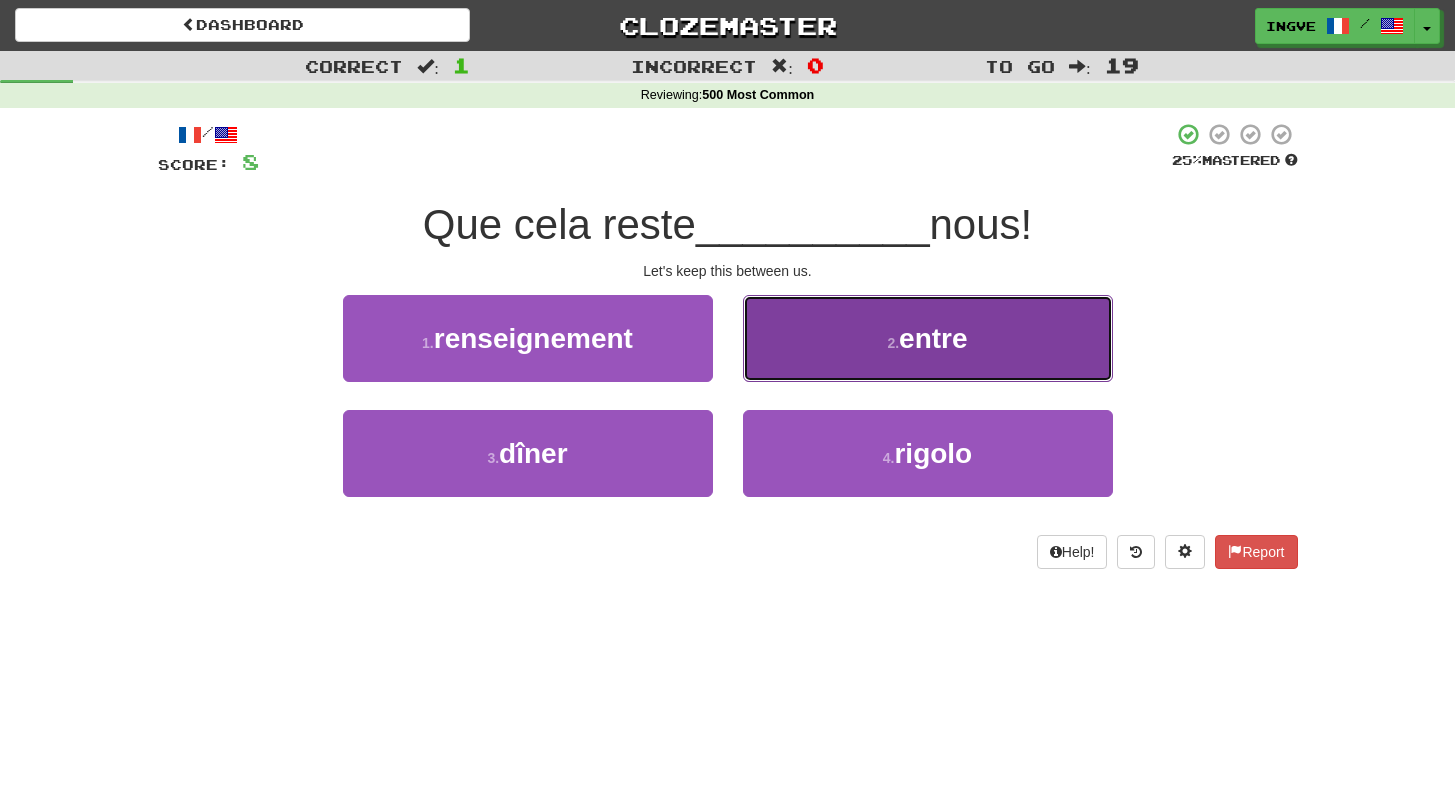 click on "2 .  entre" at bounding box center [928, 338] 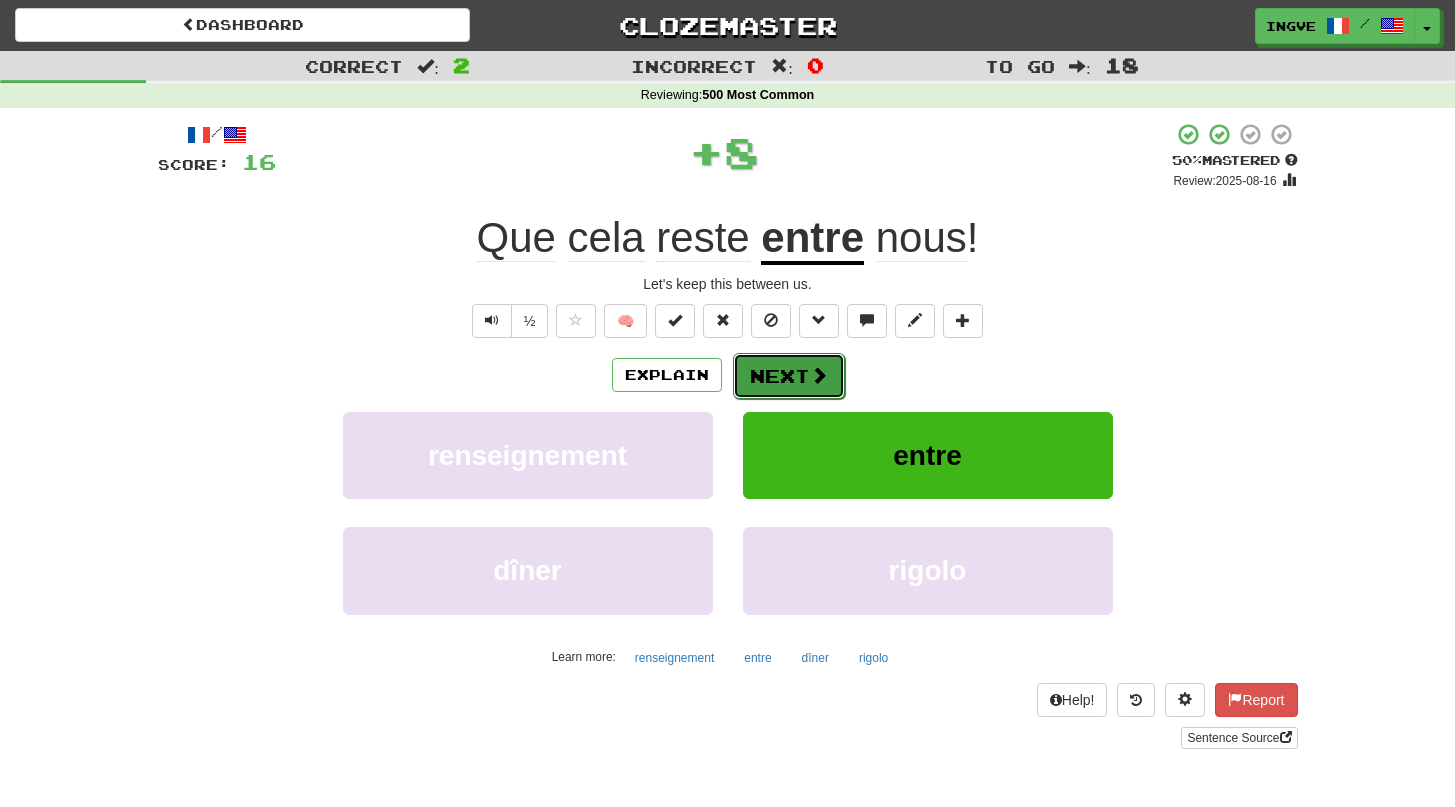 click on "Next" at bounding box center [789, 376] 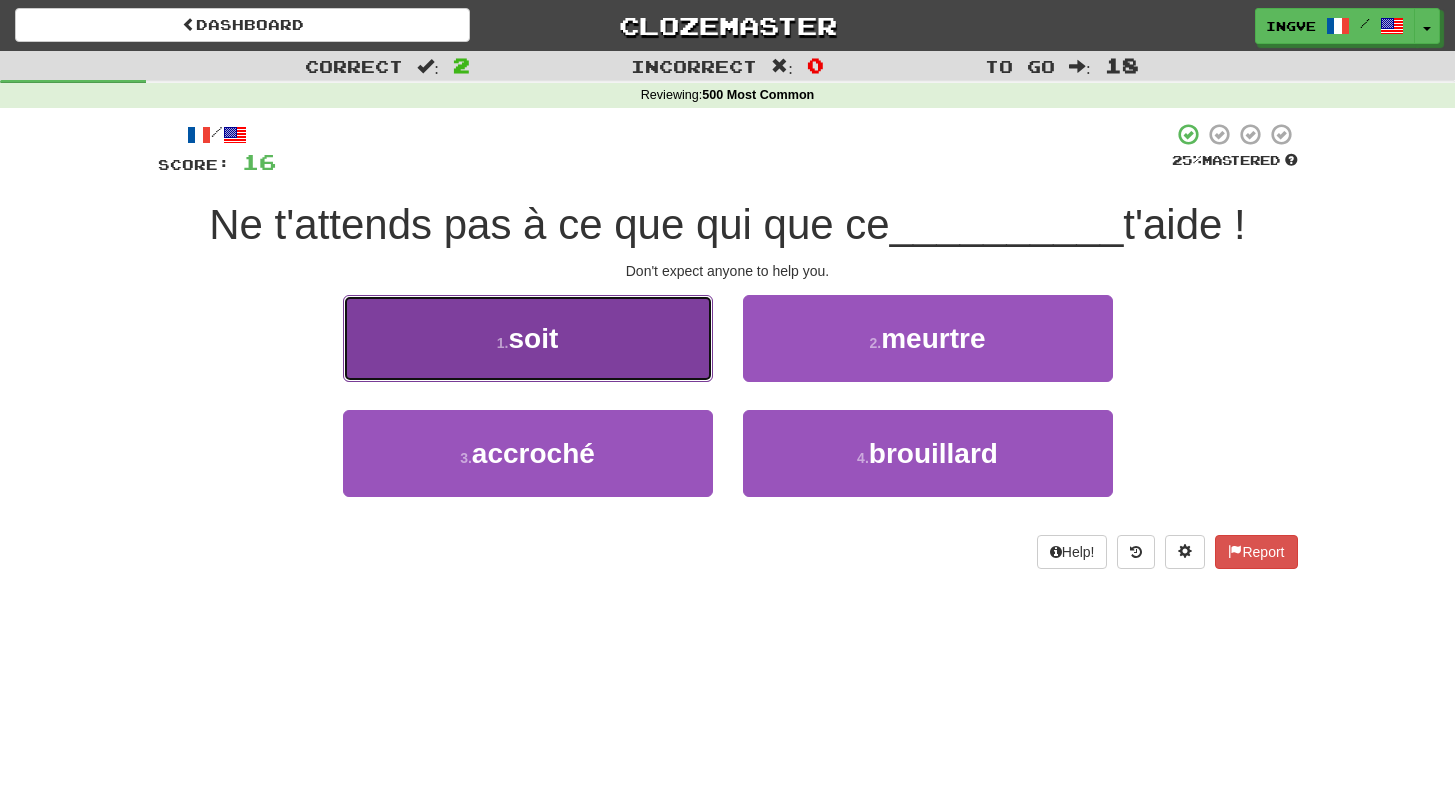 click on "1 .  soit" at bounding box center [528, 338] 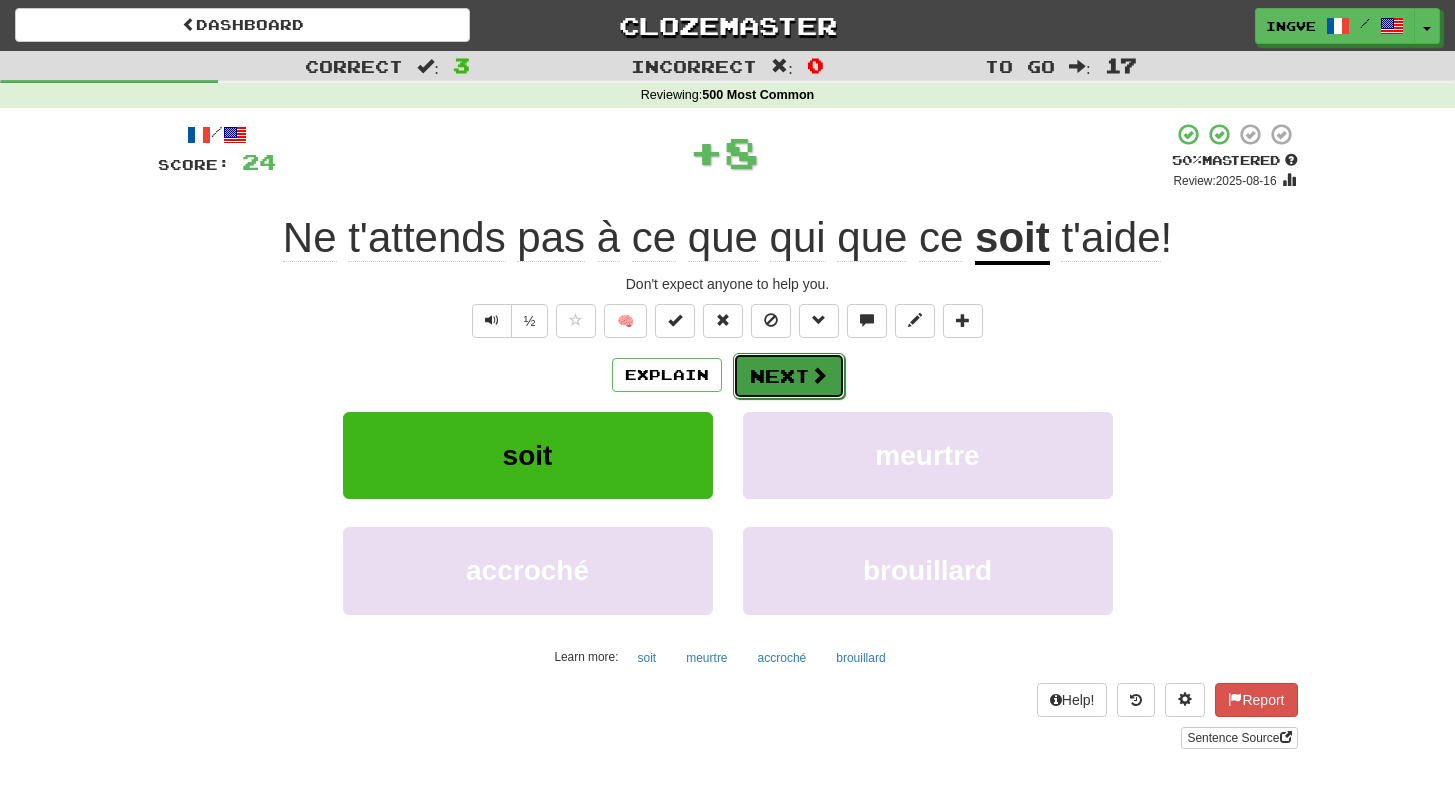 click at bounding box center (819, 375) 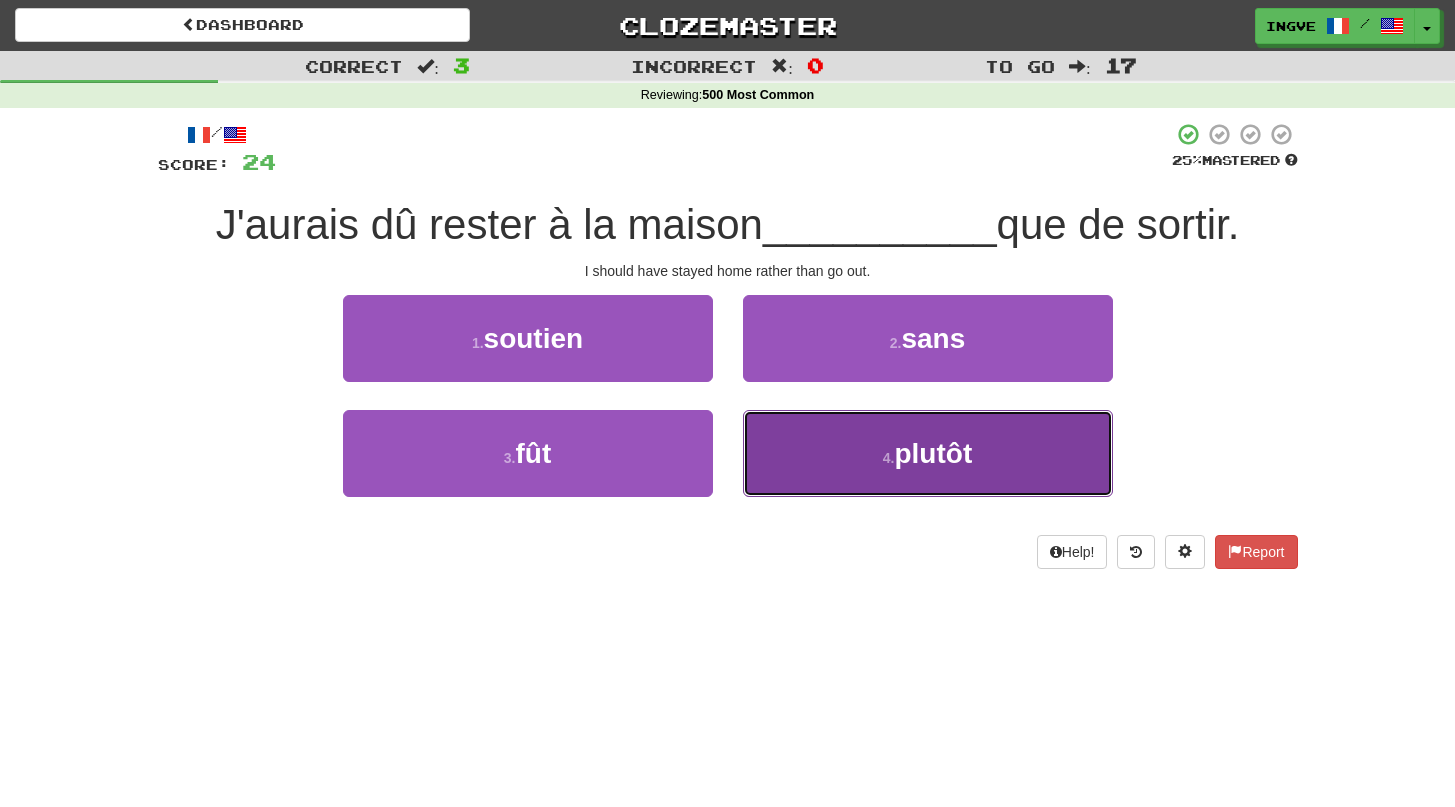 click on "4 .  plutôt" at bounding box center [928, 453] 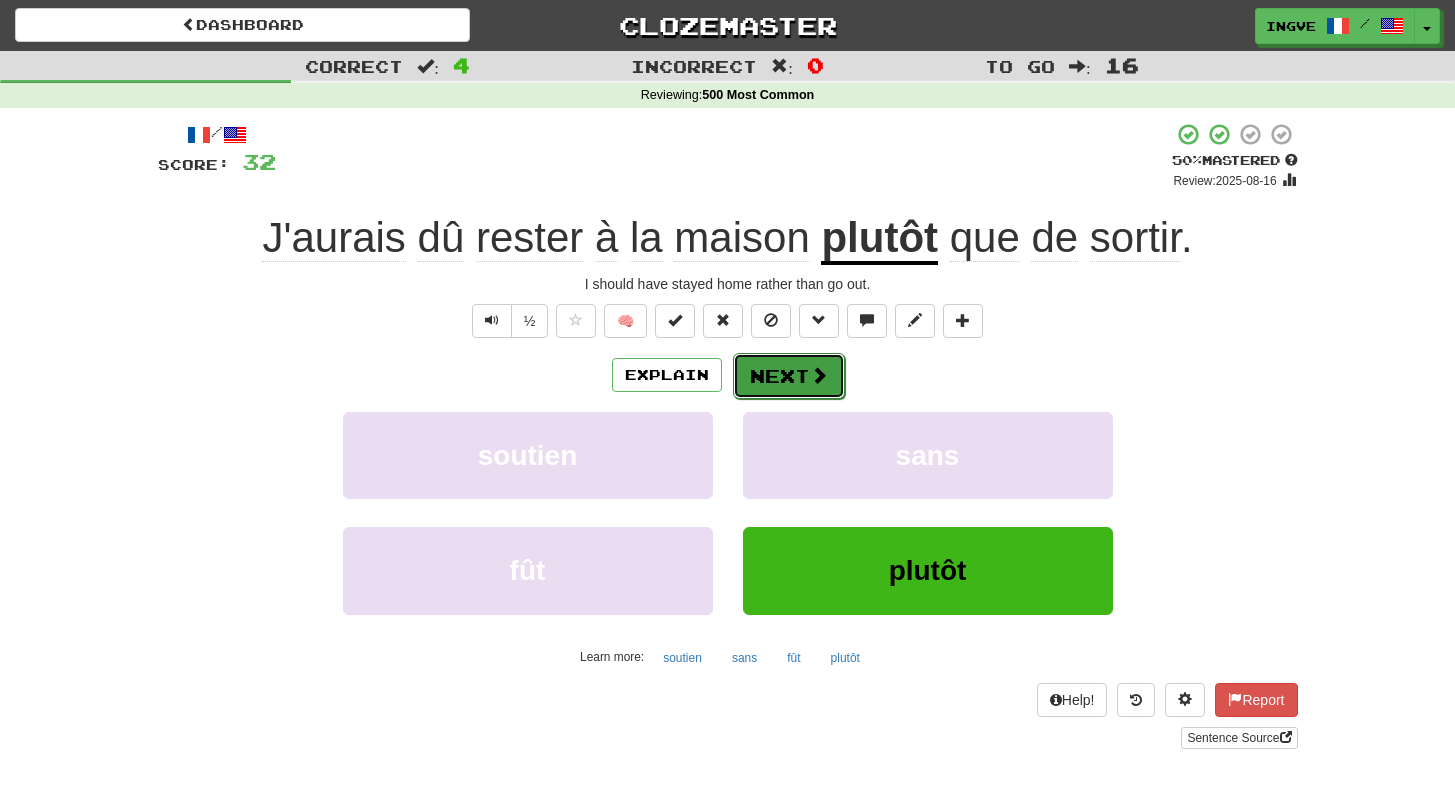 click on "Next" at bounding box center [789, 376] 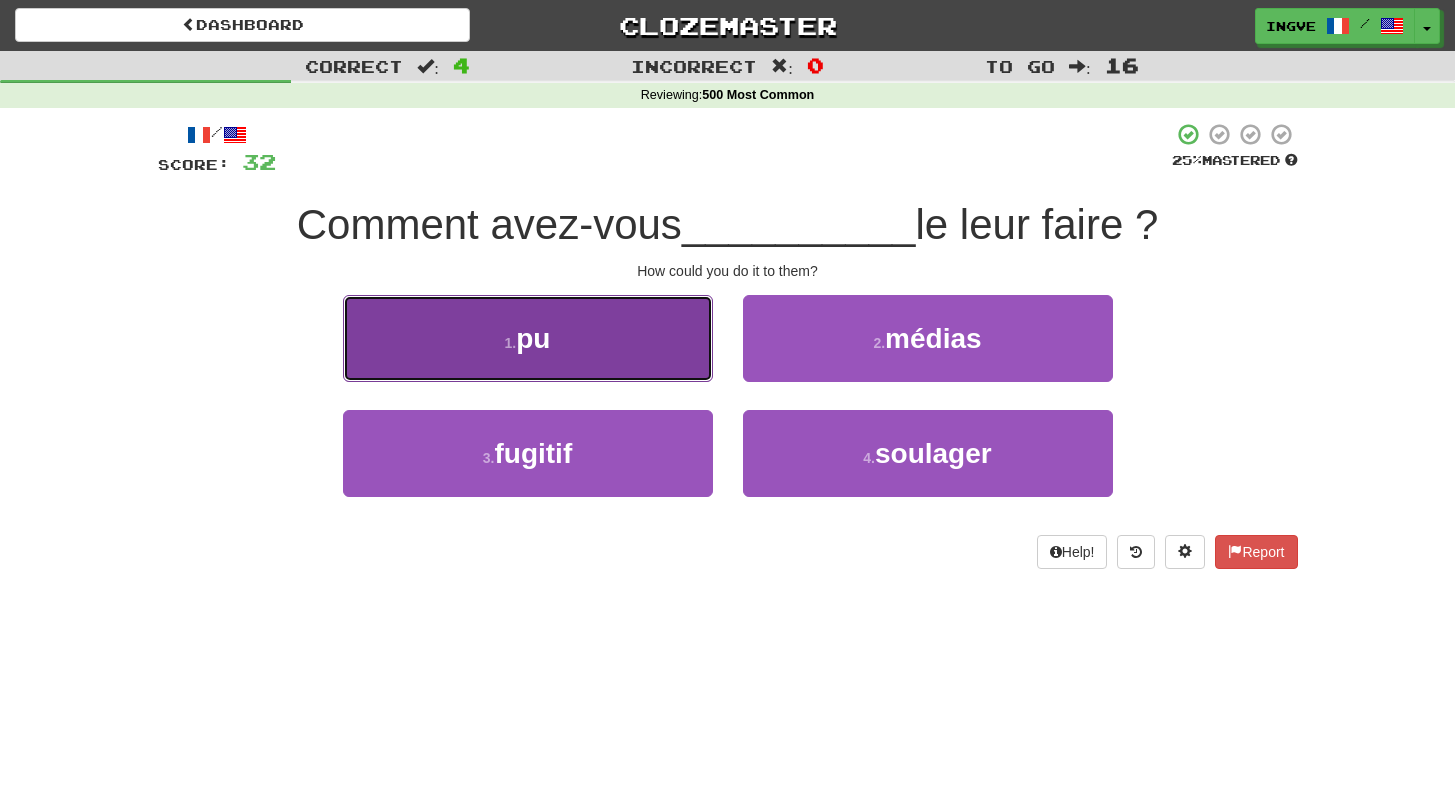 click on "1 .  pu" at bounding box center (528, 338) 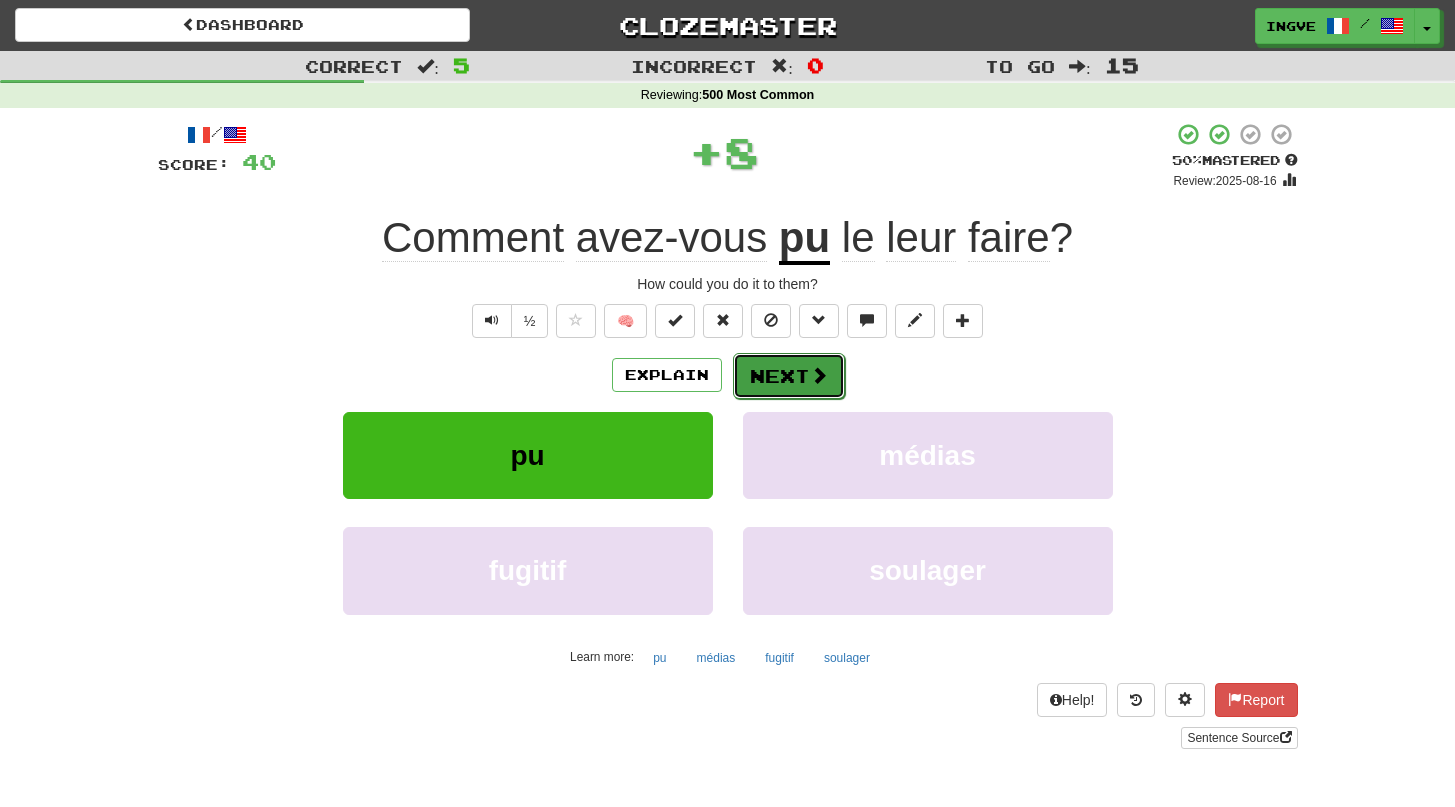 click on "Next" at bounding box center (789, 376) 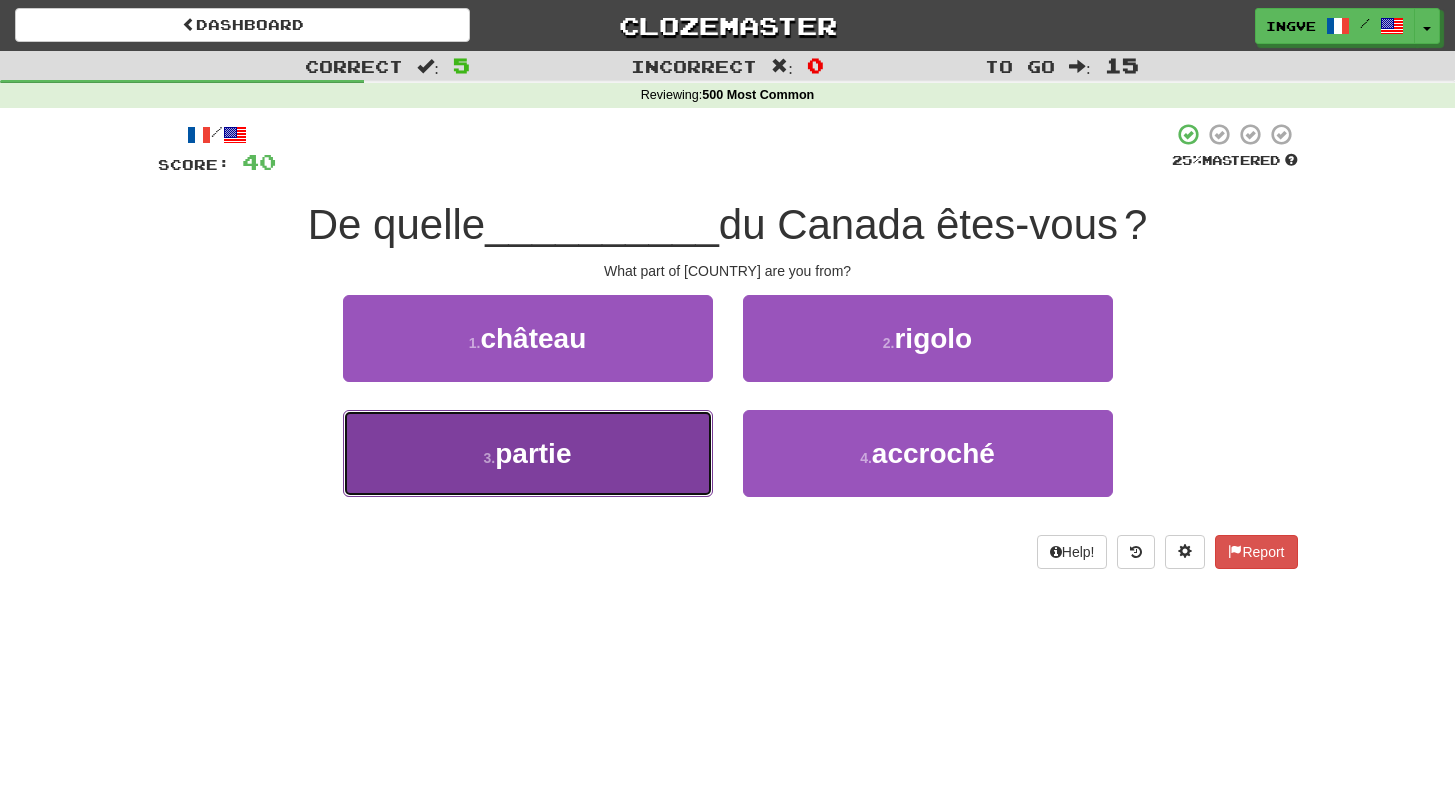 click on "3 .  partie" at bounding box center [528, 453] 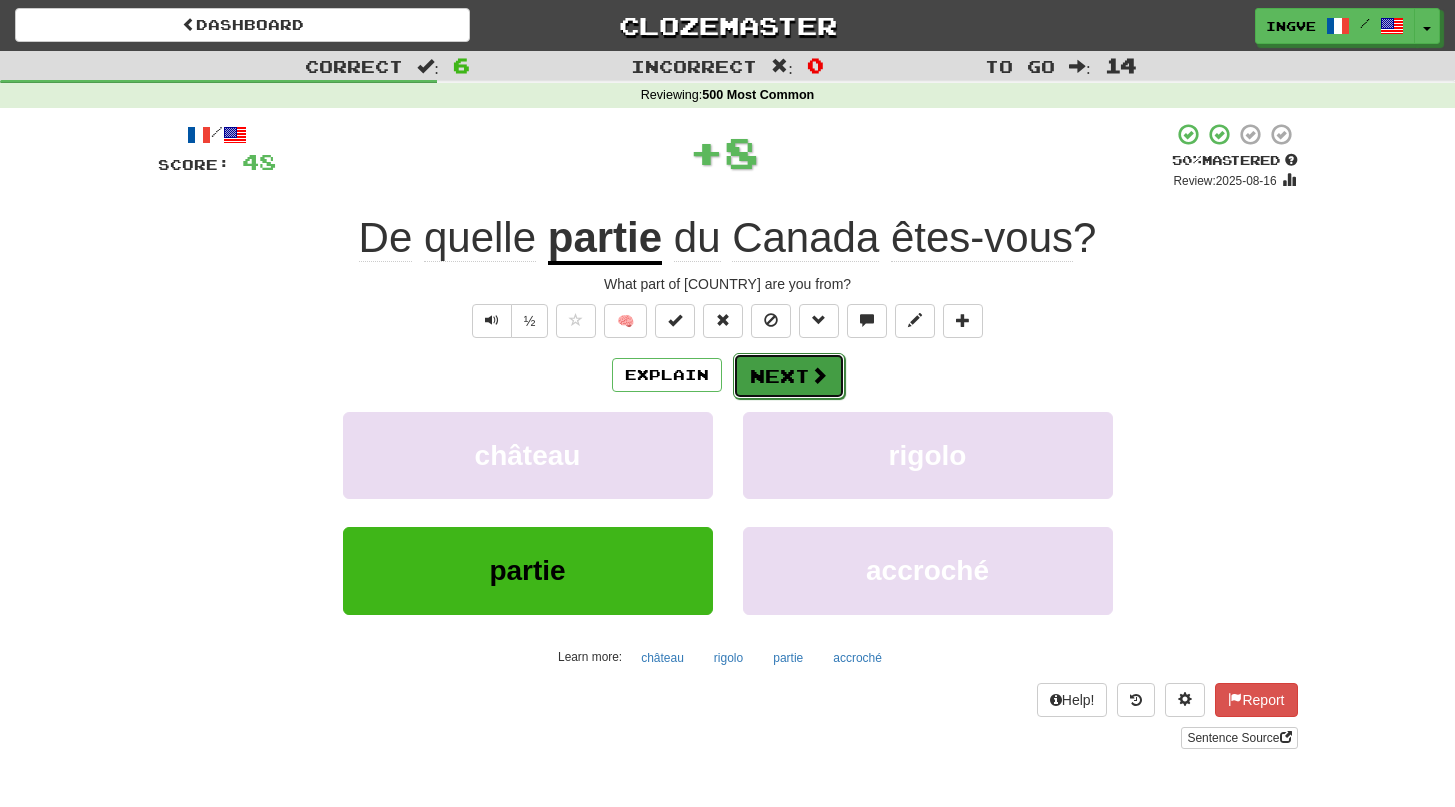 click on "Next" at bounding box center [789, 376] 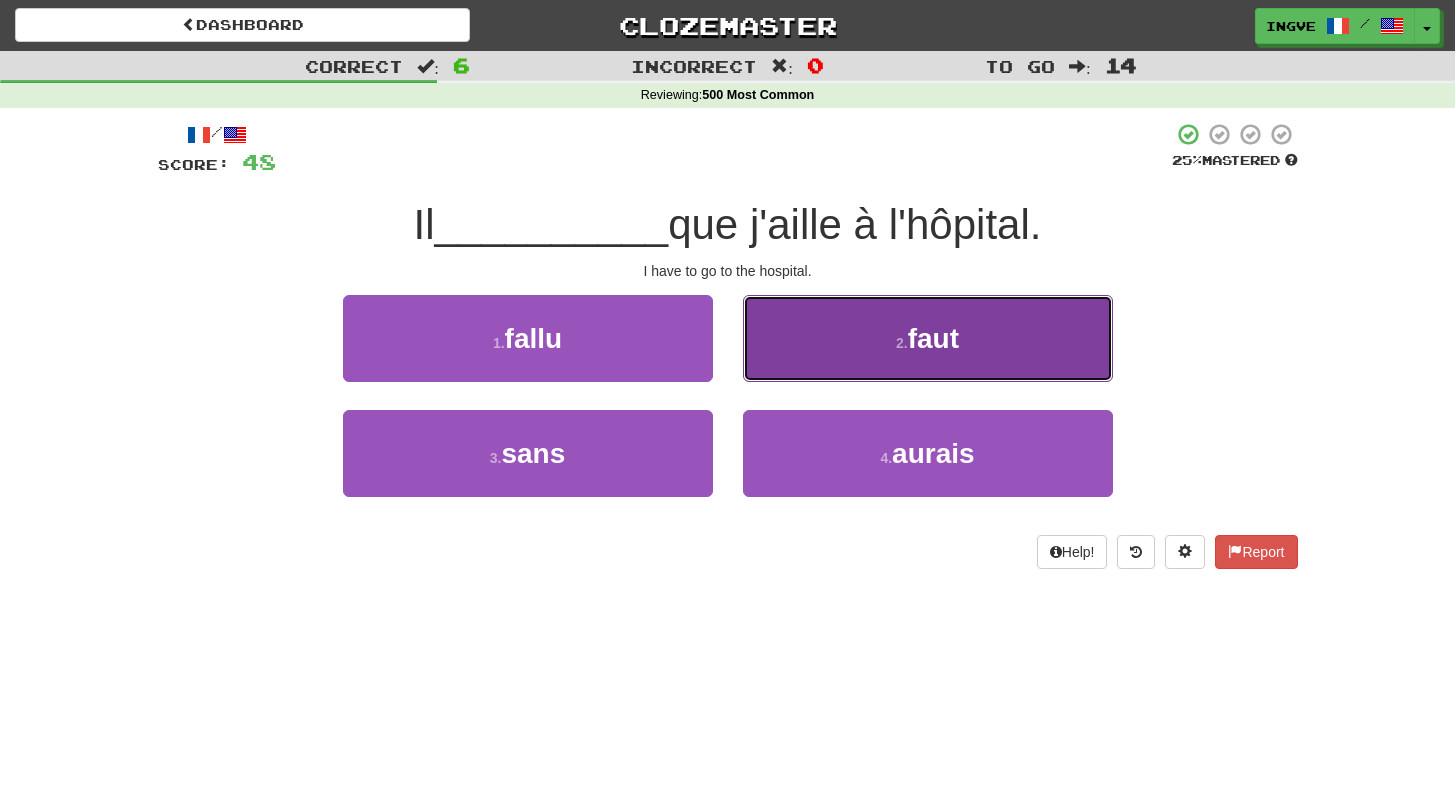 click on "2 .  faut" at bounding box center [928, 338] 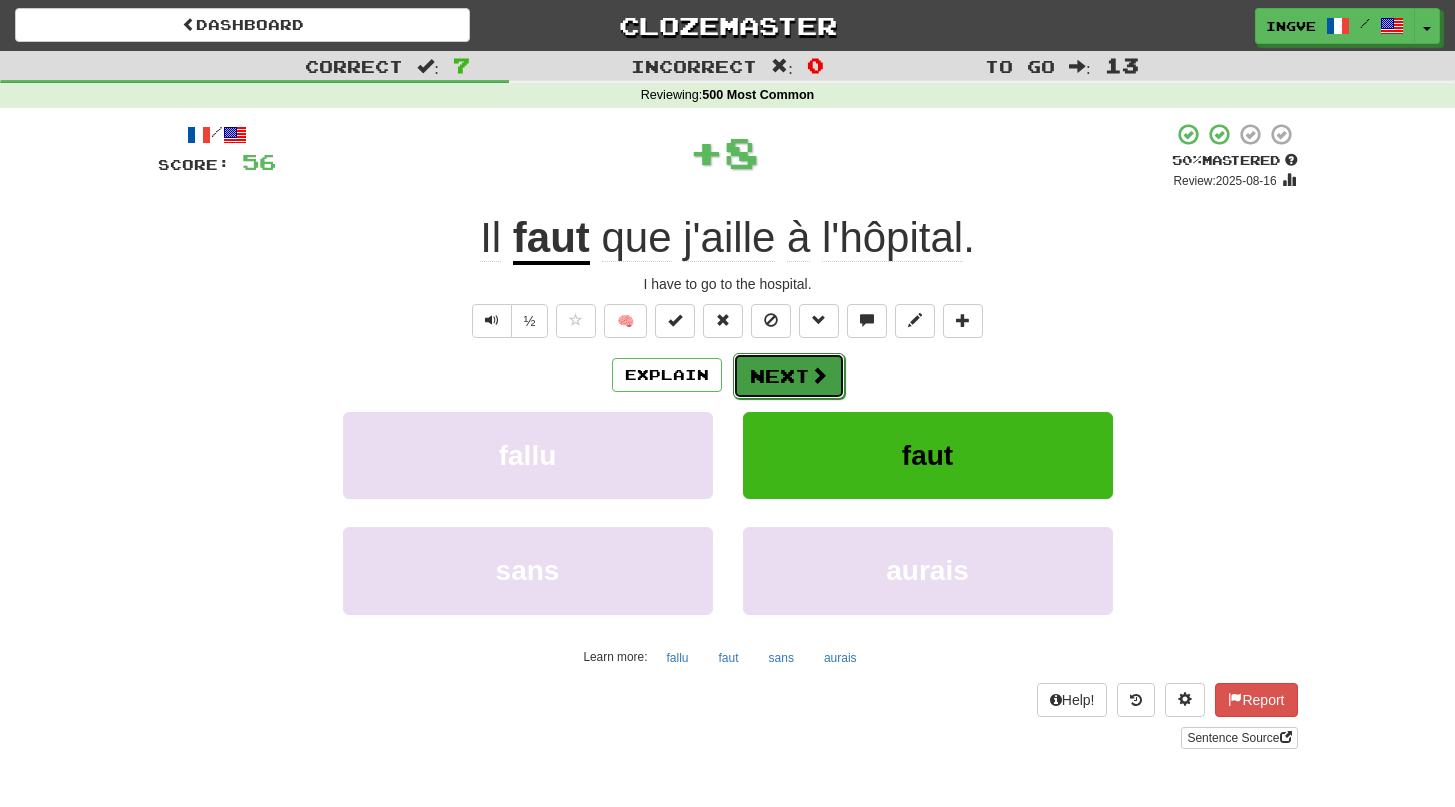 click on "Next" at bounding box center (789, 376) 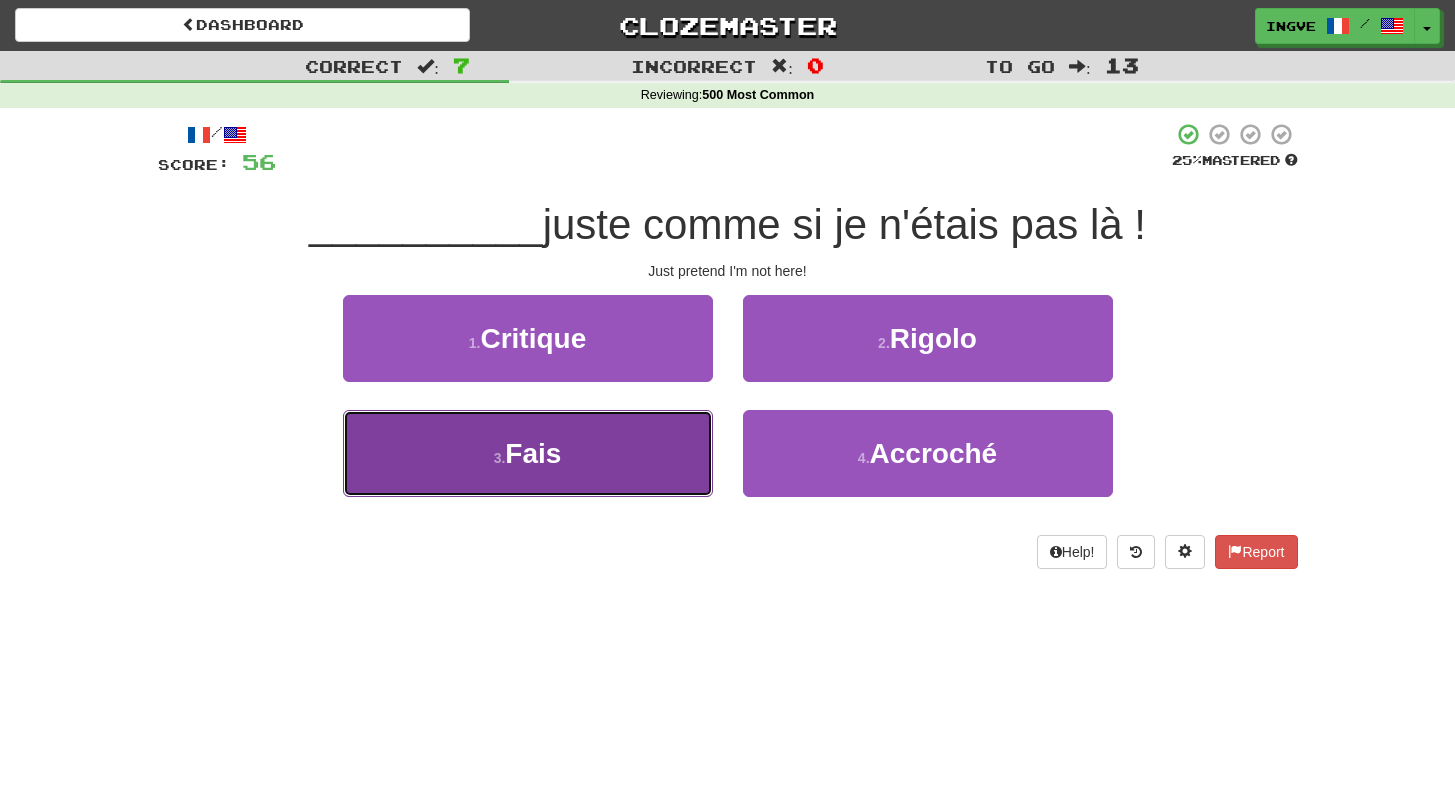 click on "3 .  Fais" at bounding box center (528, 453) 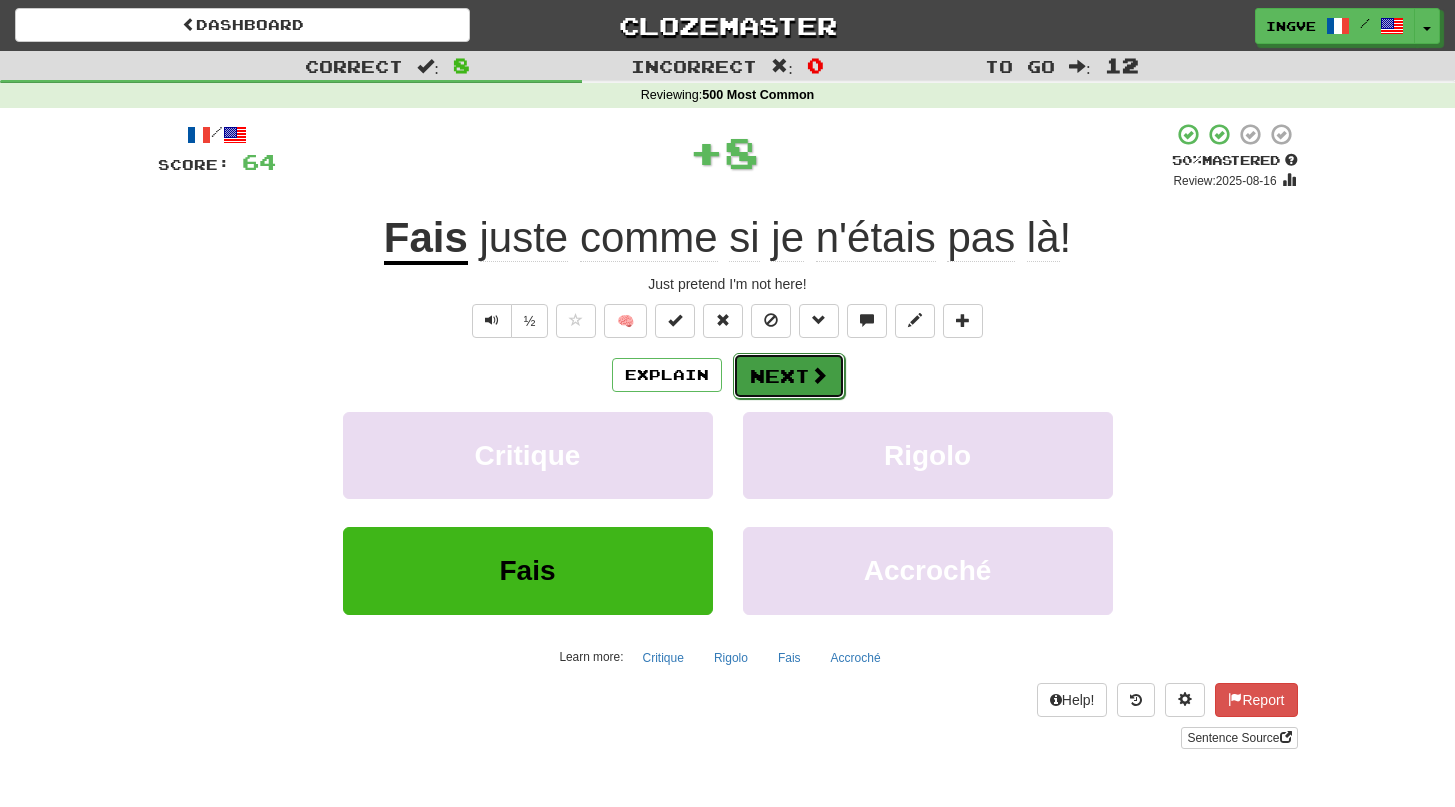 click on "Next" at bounding box center (789, 376) 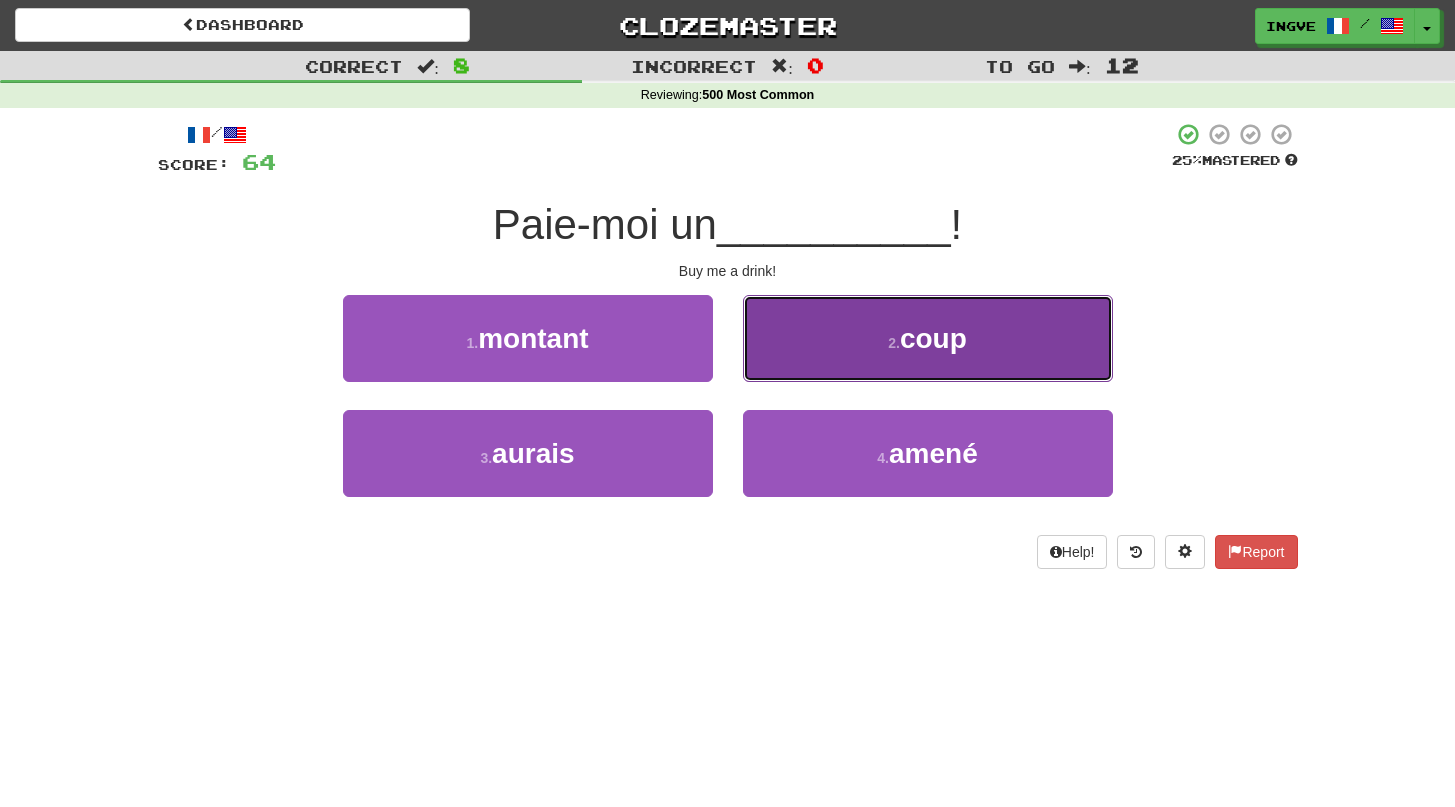click on "2 .  coup" at bounding box center [928, 338] 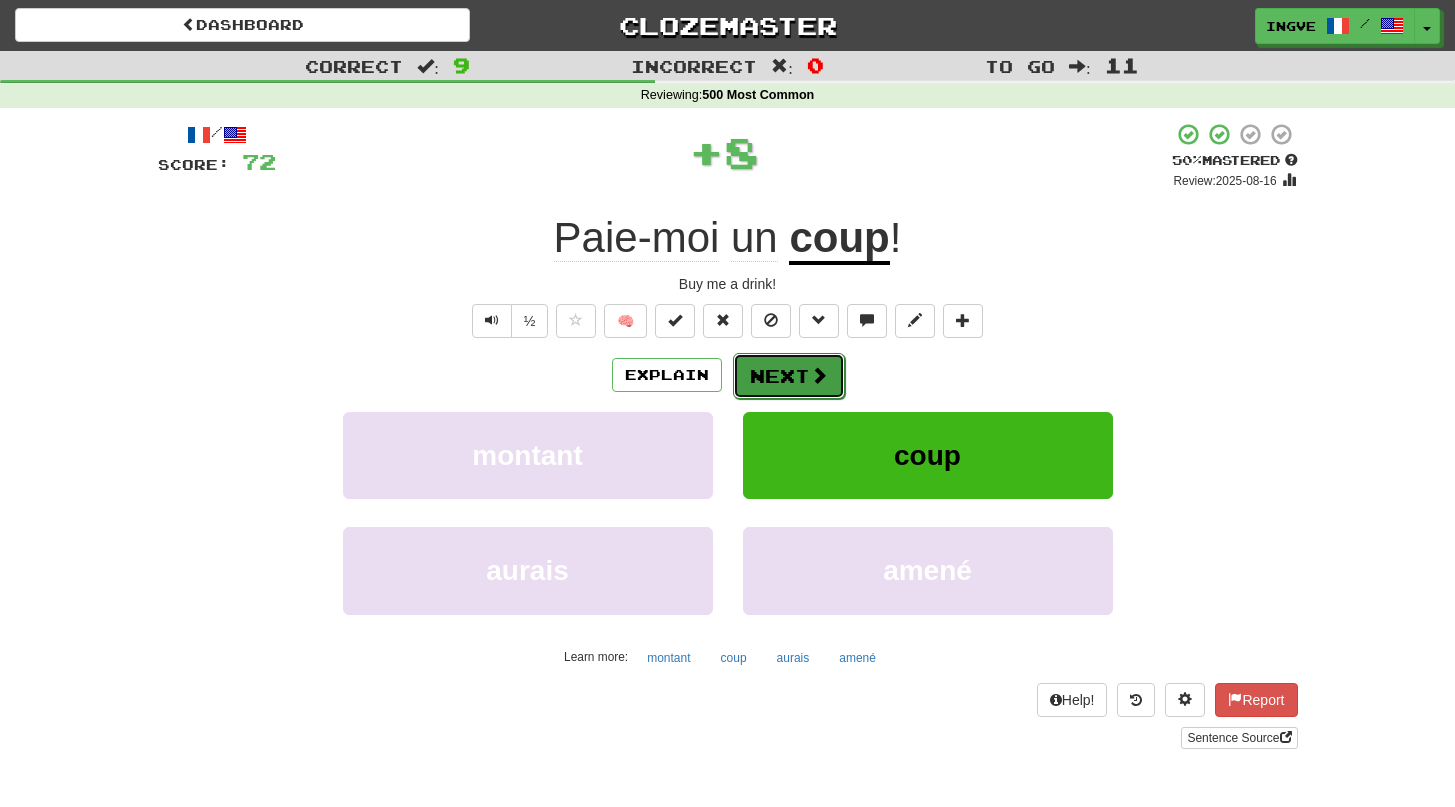 click on "Next" at bounding box center [789, 376] 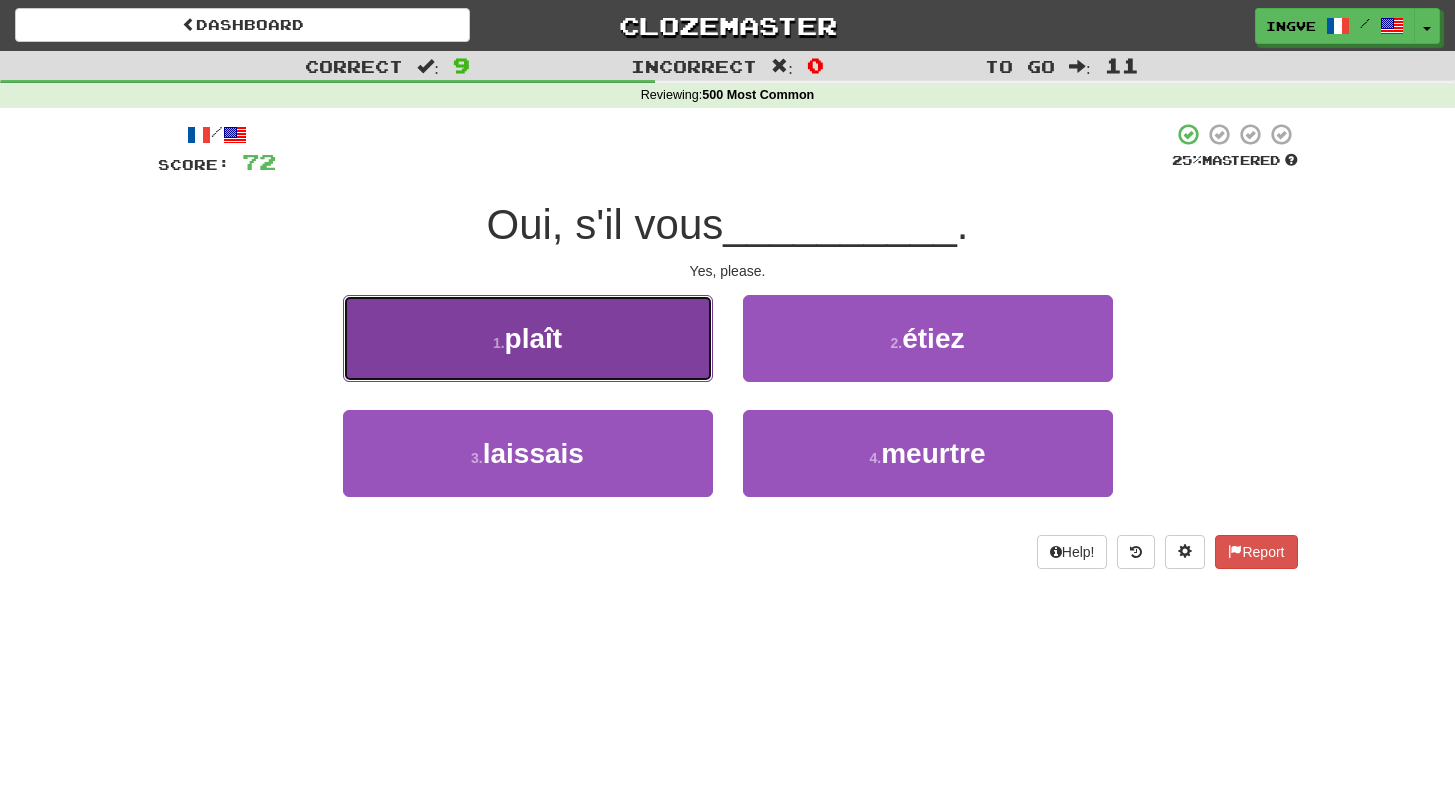 click on "1 .  plaît" at bounding box center (528, 338) 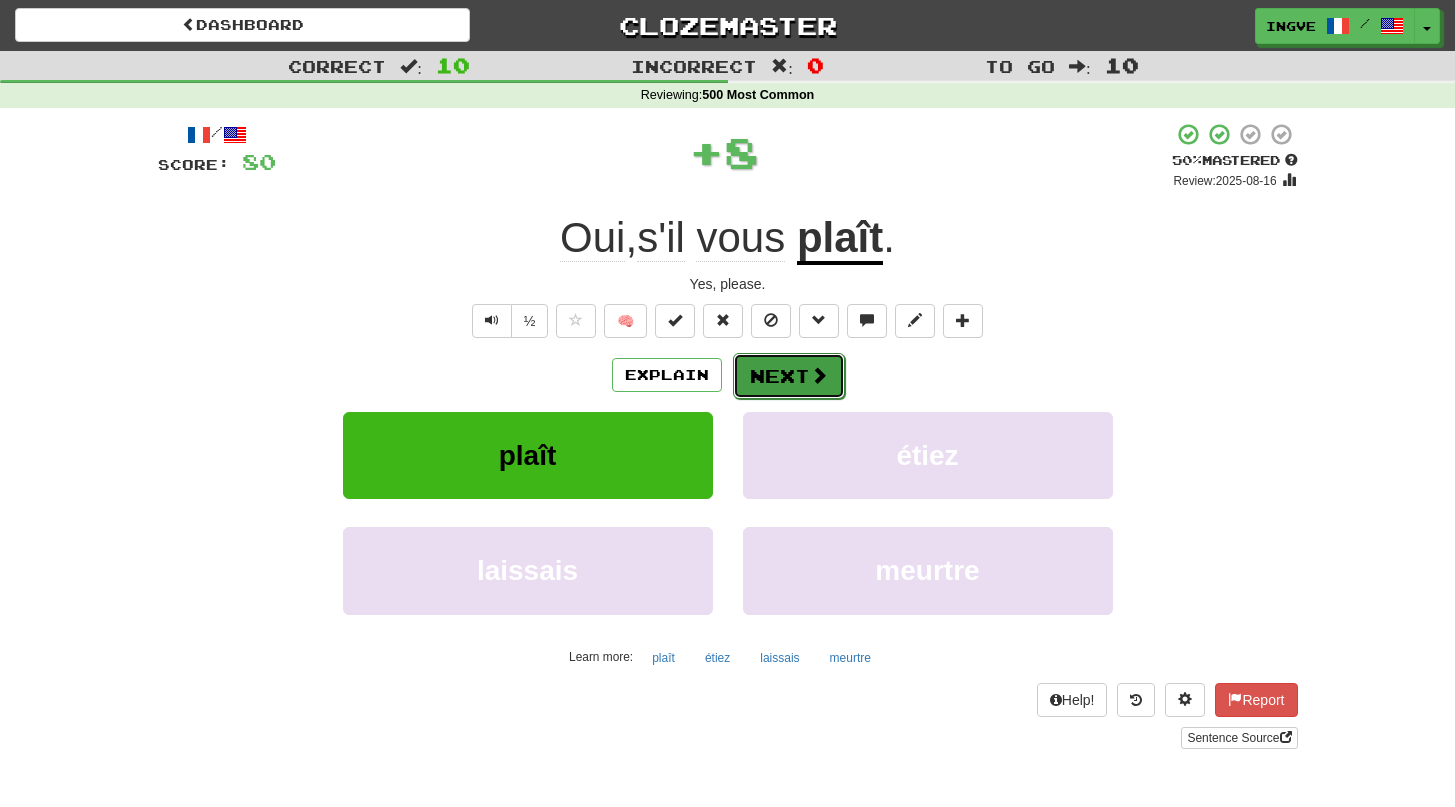 click on "Next" at bounding box center (789, 376) 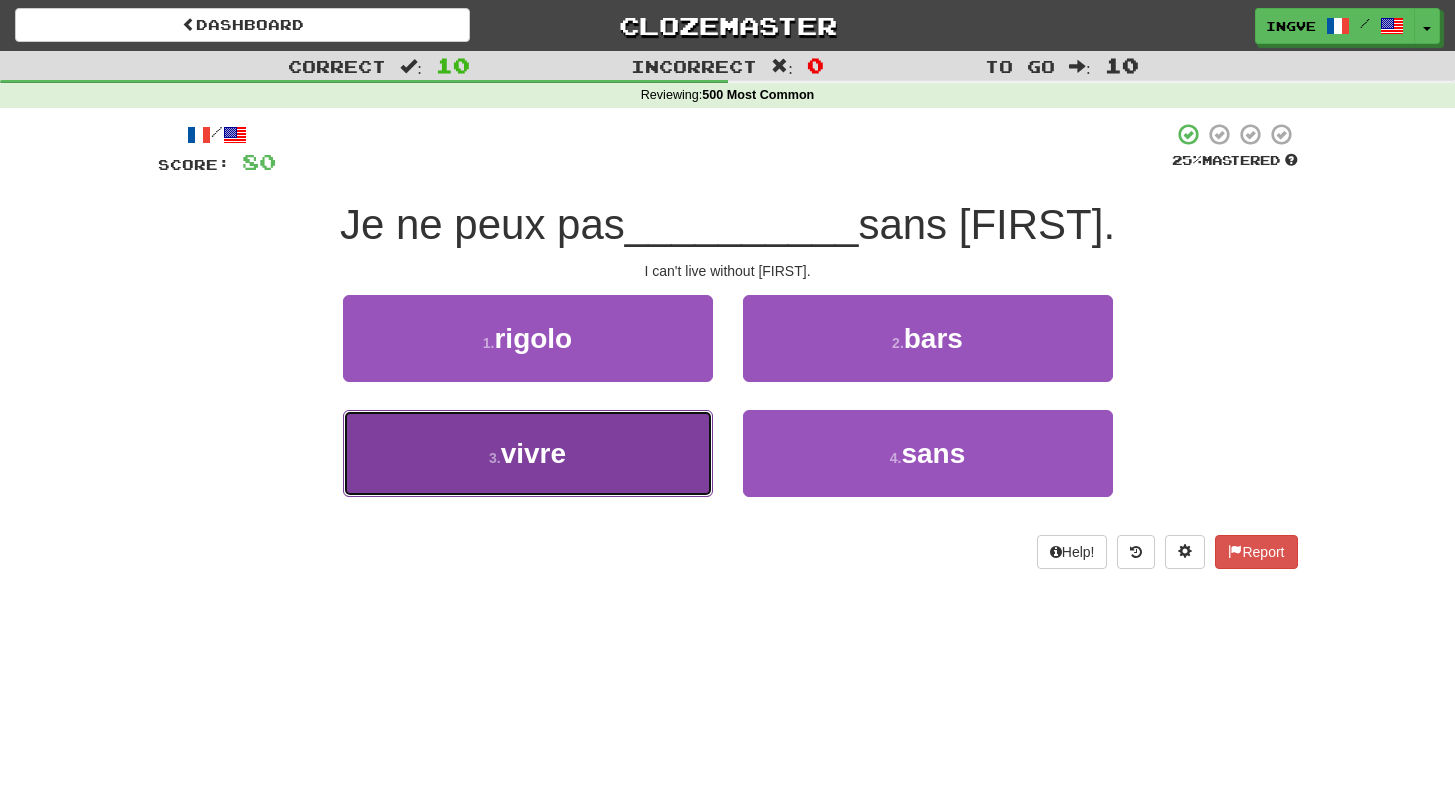 click on "3 .  vivre" at bounding box center [528, 453] 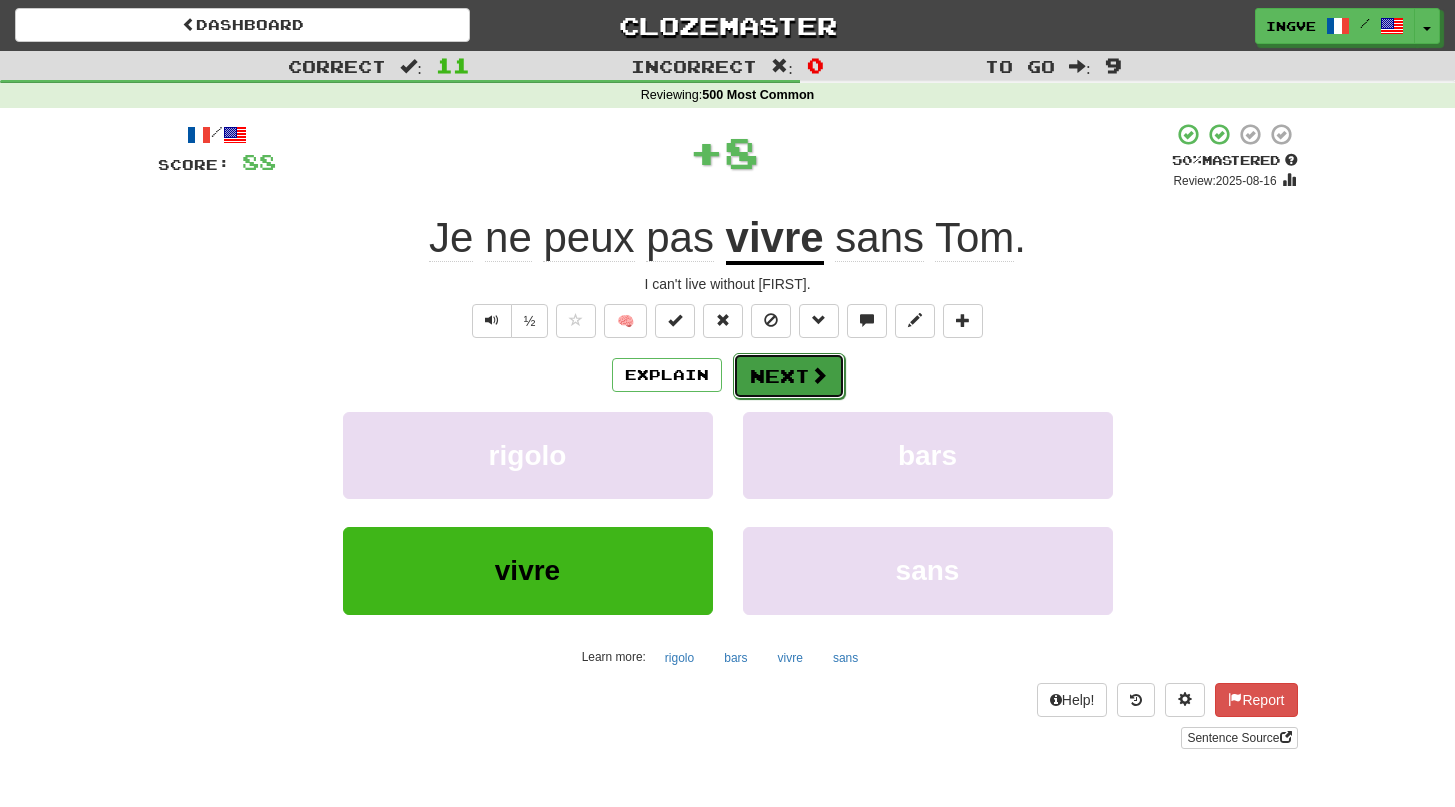 click on "Next" at bounding box center [789, 376] 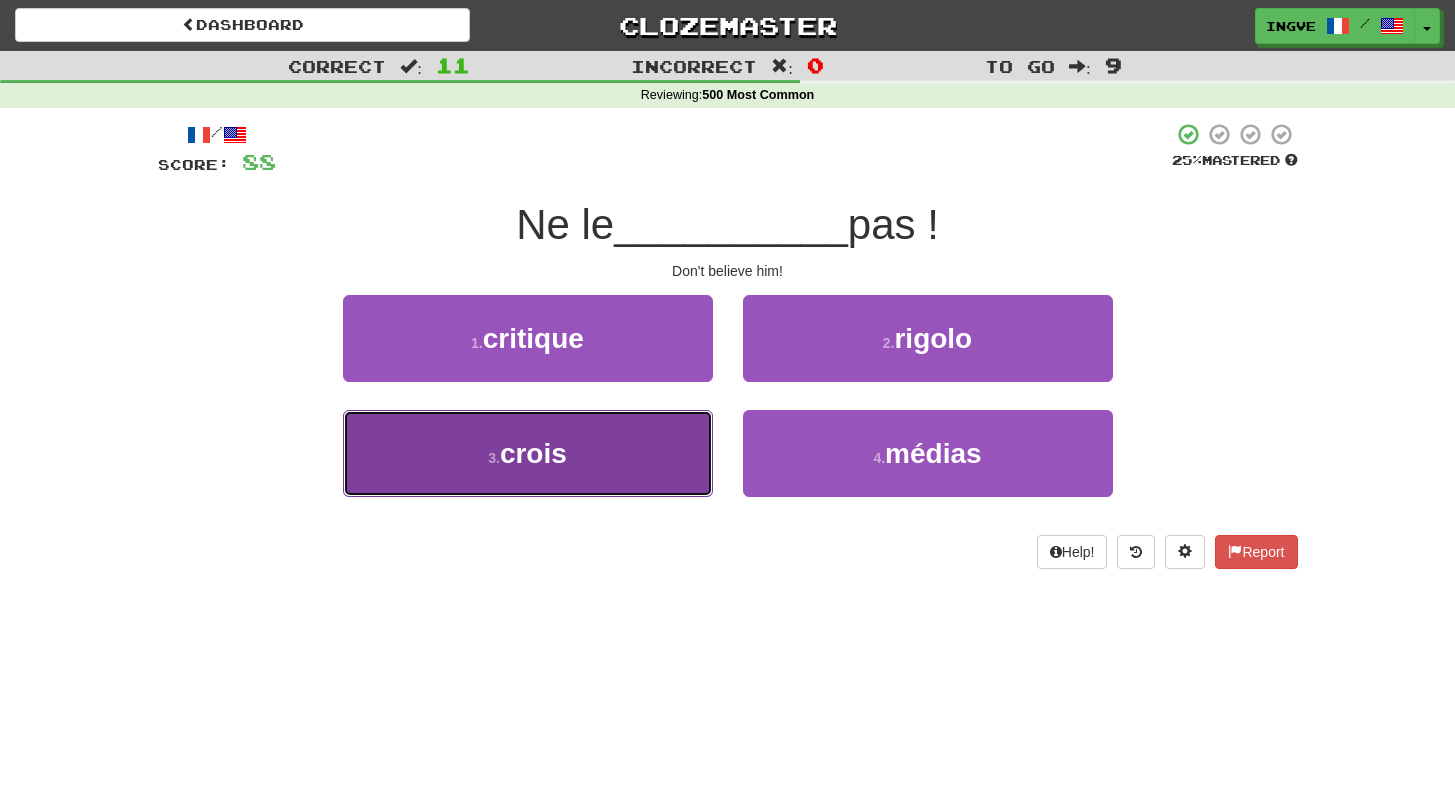 click on "3 .  crois" at bounding box center [528, 453] 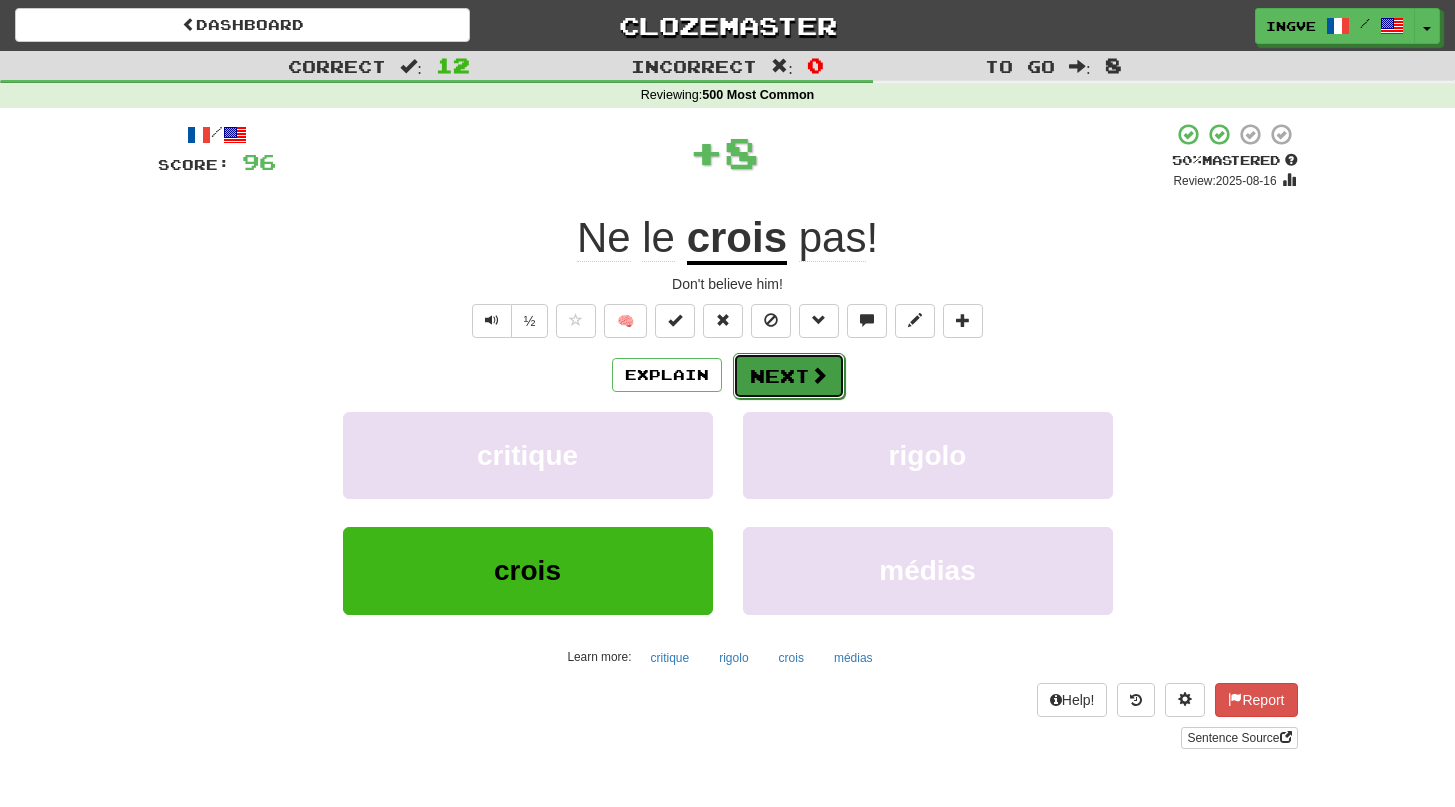 click on "Next" at bounding box center [789, 376] 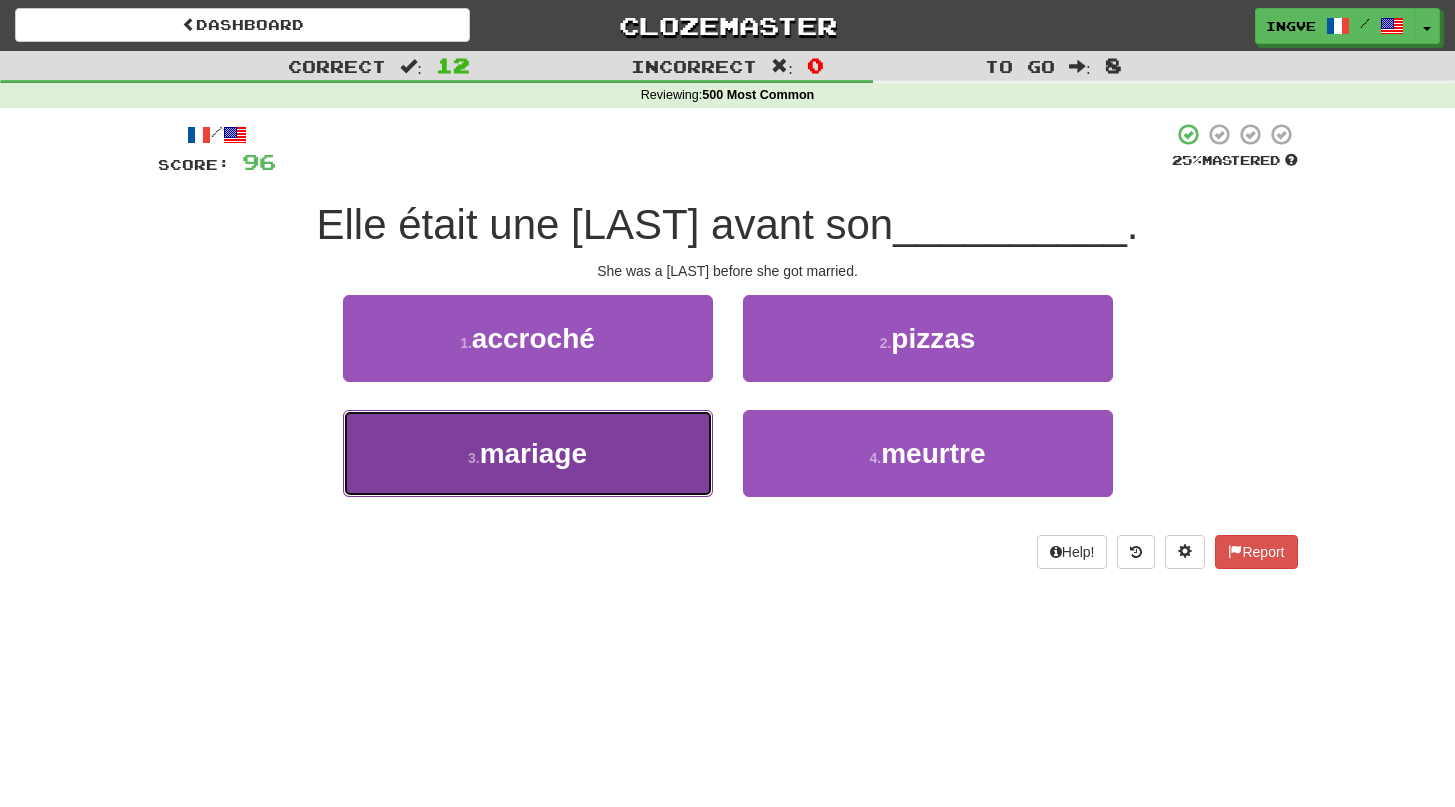 click on "3 .  mariage" at bounding box center [528, 453] 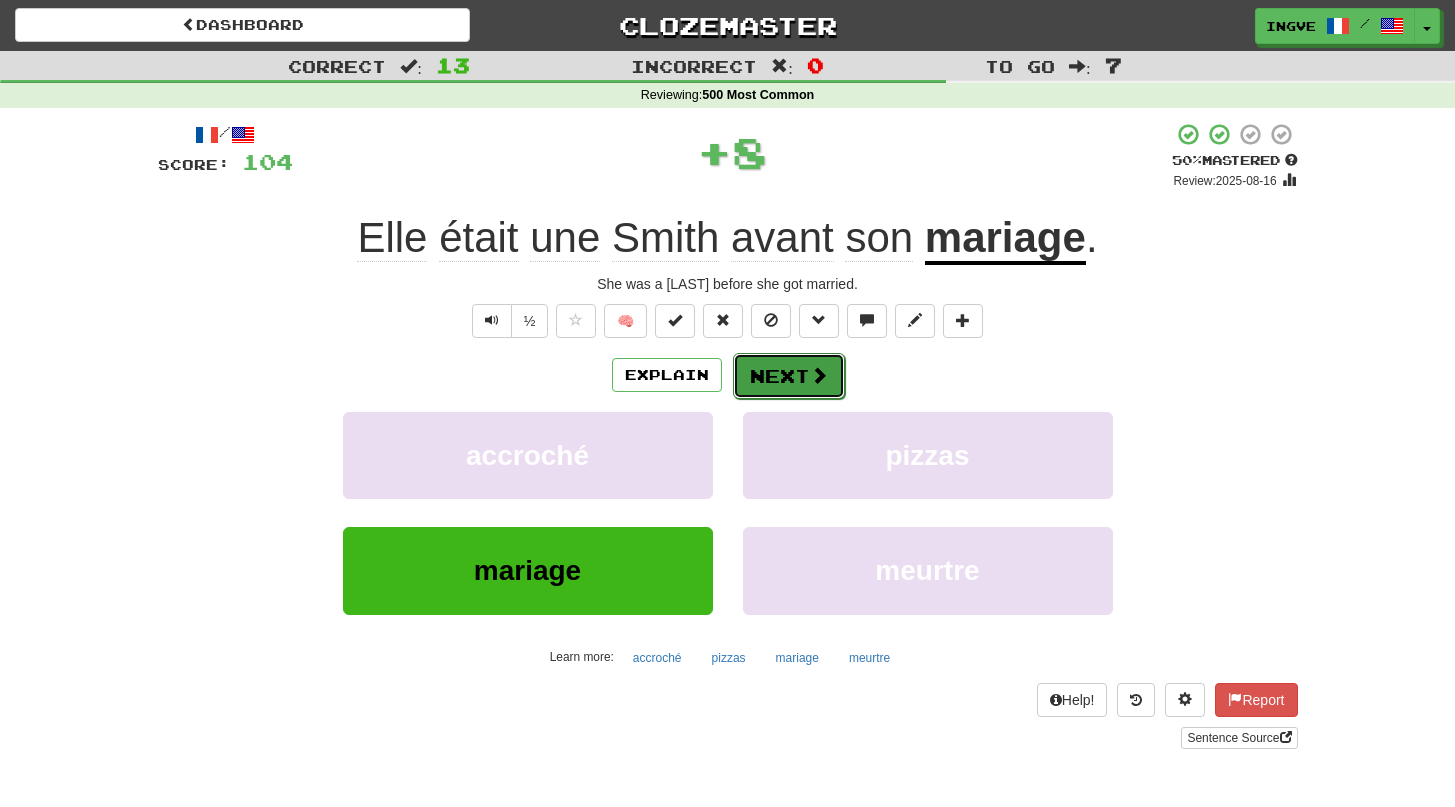 click on "Next" at bounding box center (789, 376) 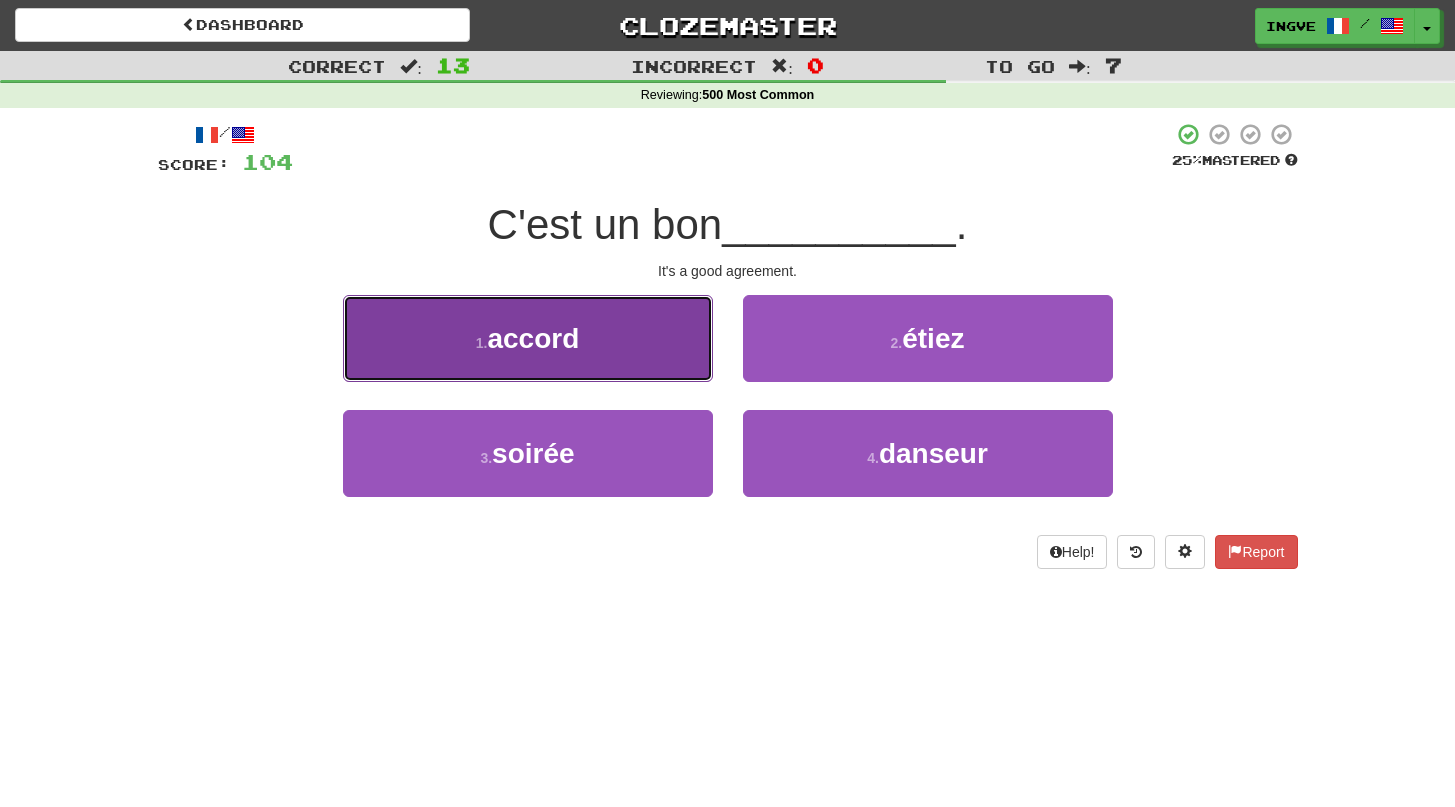 click on "1 .  accord" at bounding box center (528, 338) 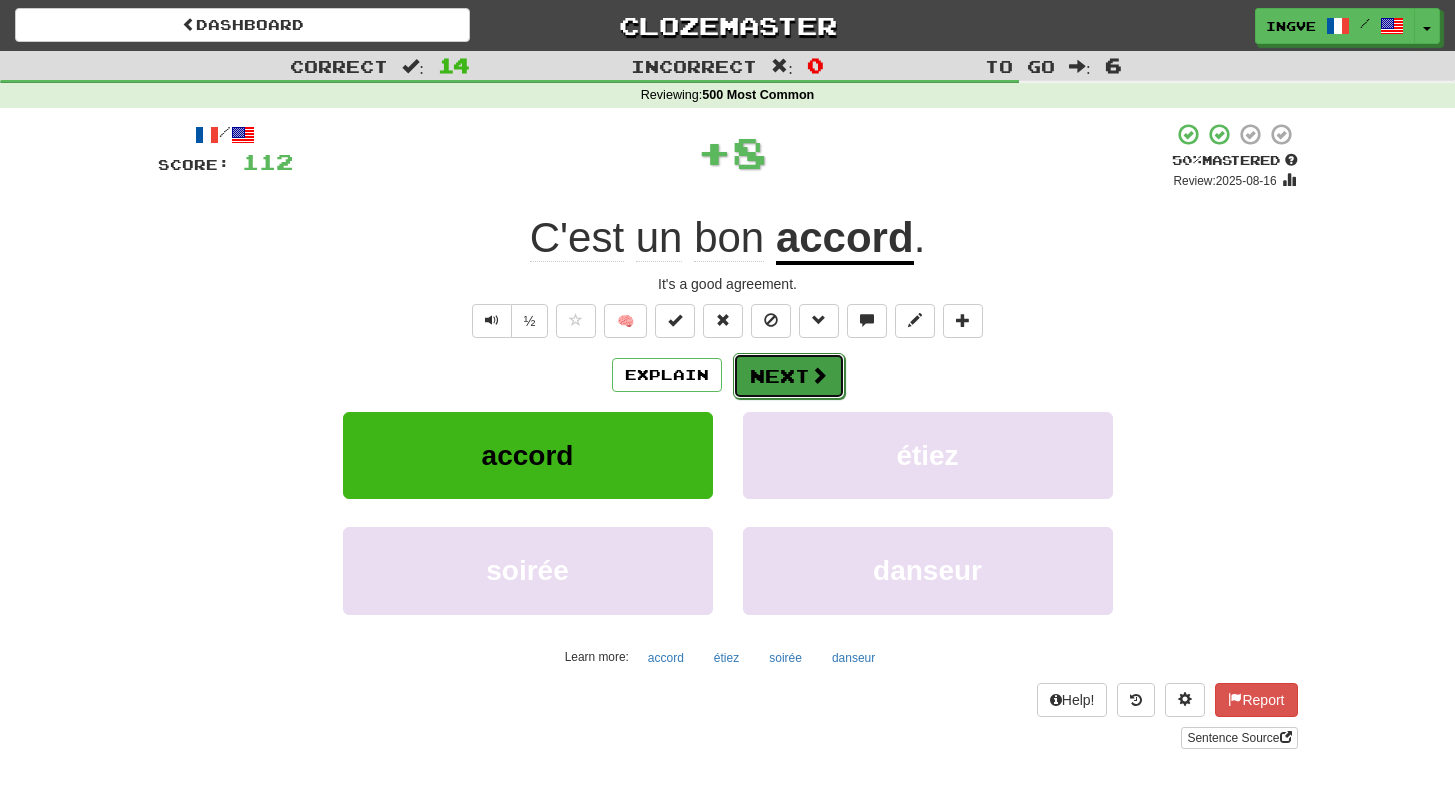 click on "Next" at bounding box center [789, 376] 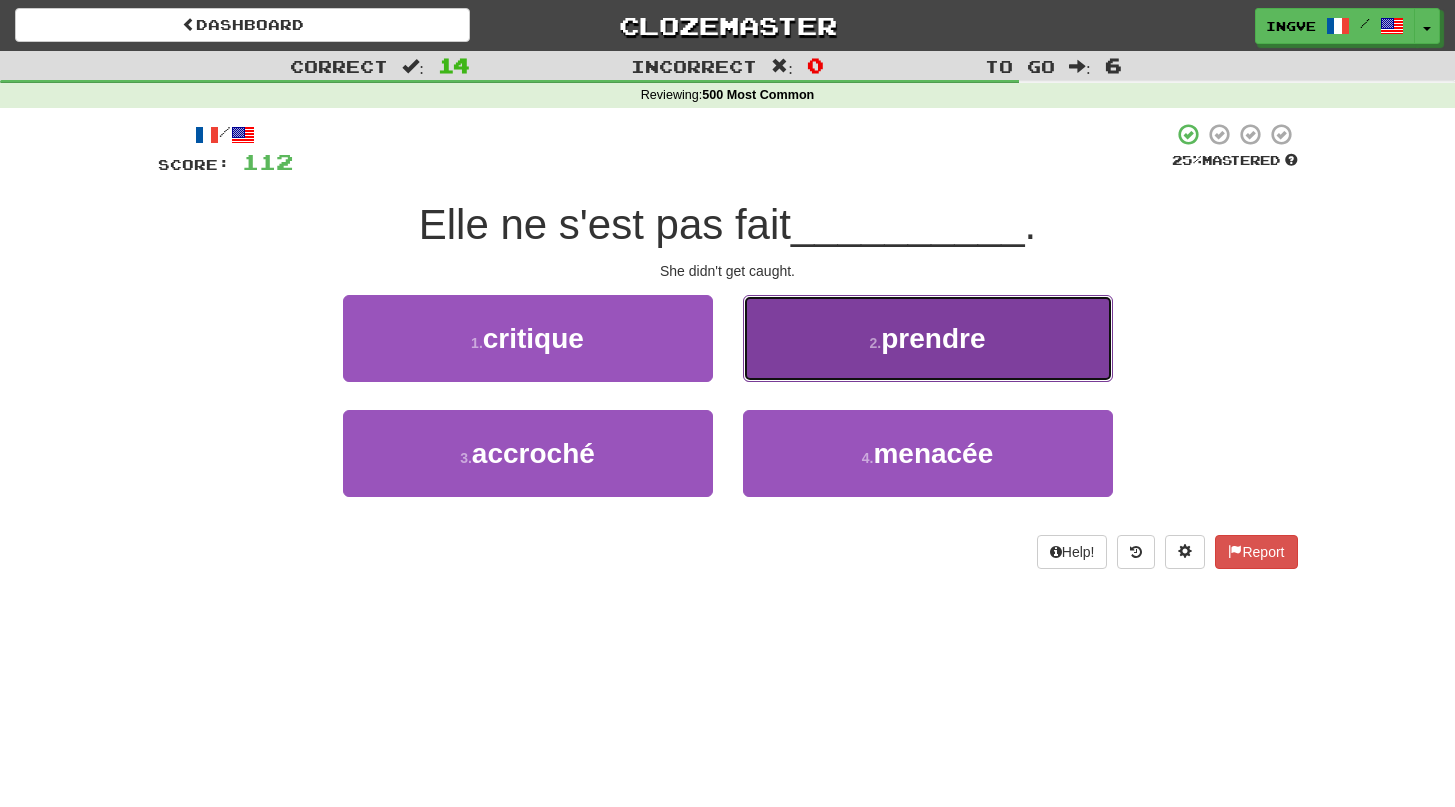 click on "2 .  prendre" at bounding box center (928, 338) 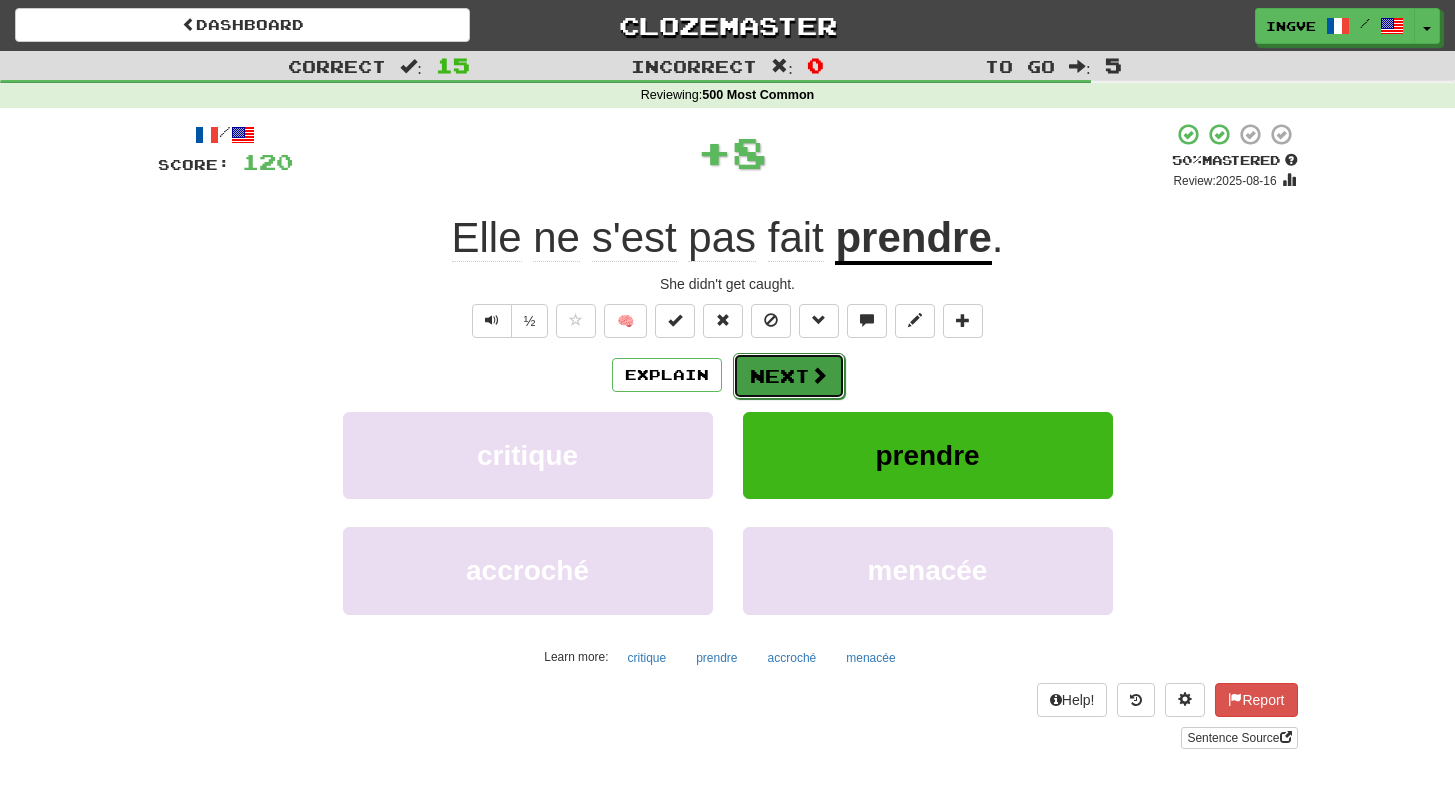 click on "Next" at bounding box center [789, 376] 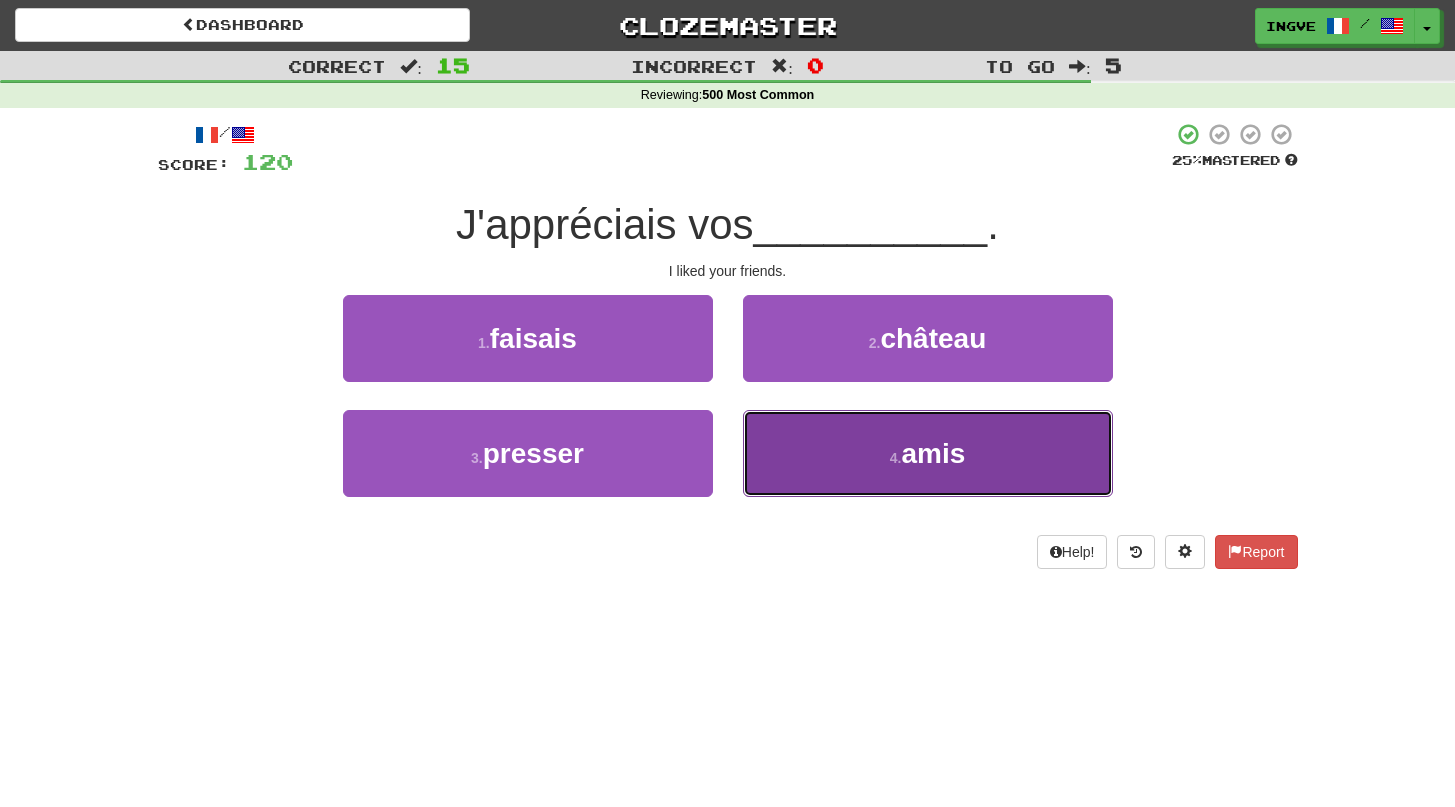 click on "4 .  amis" at bounding box center (928, 453) 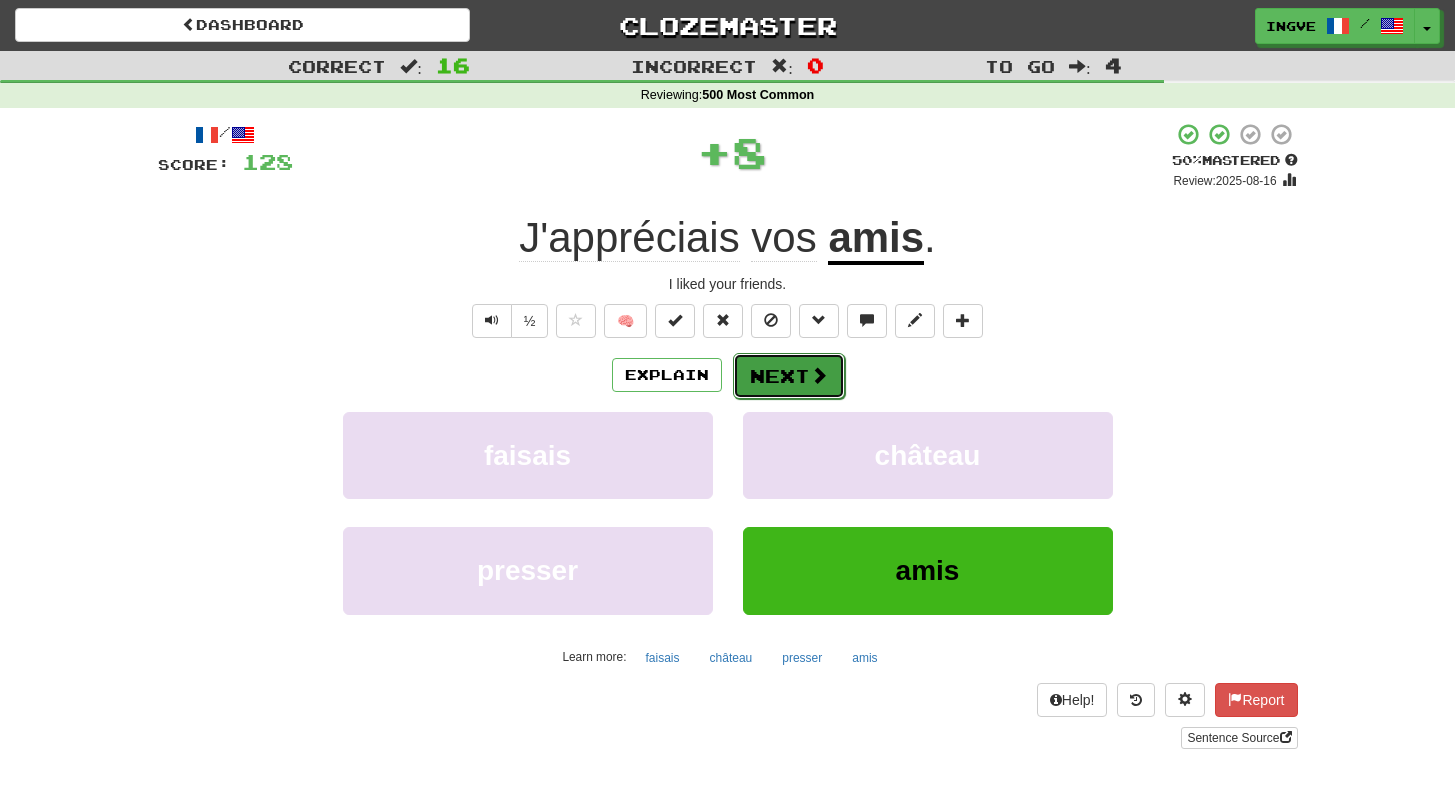 click on "Next" at bounding box center (789, 376) 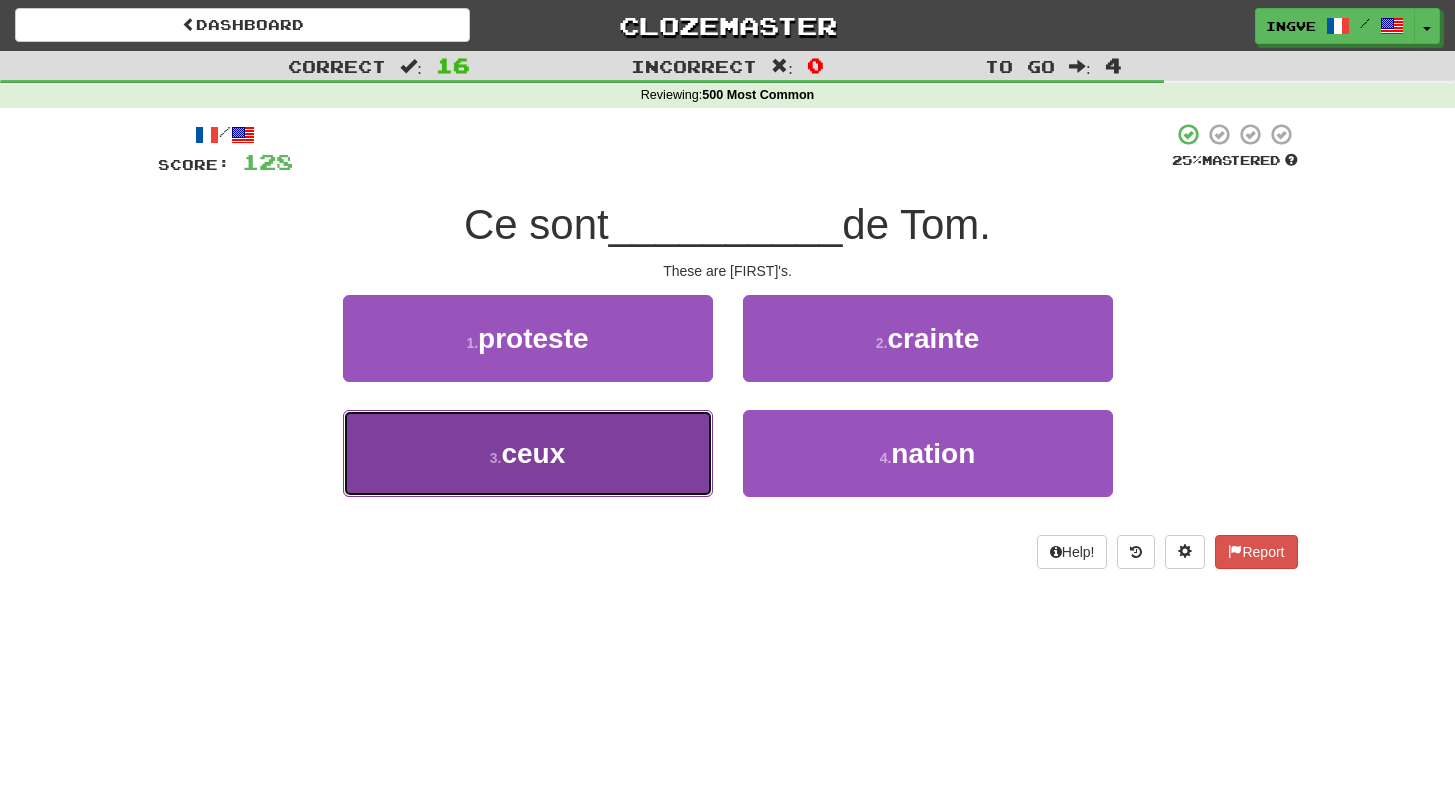 click on "3 .  ceux" at bounding box center [528, 453] 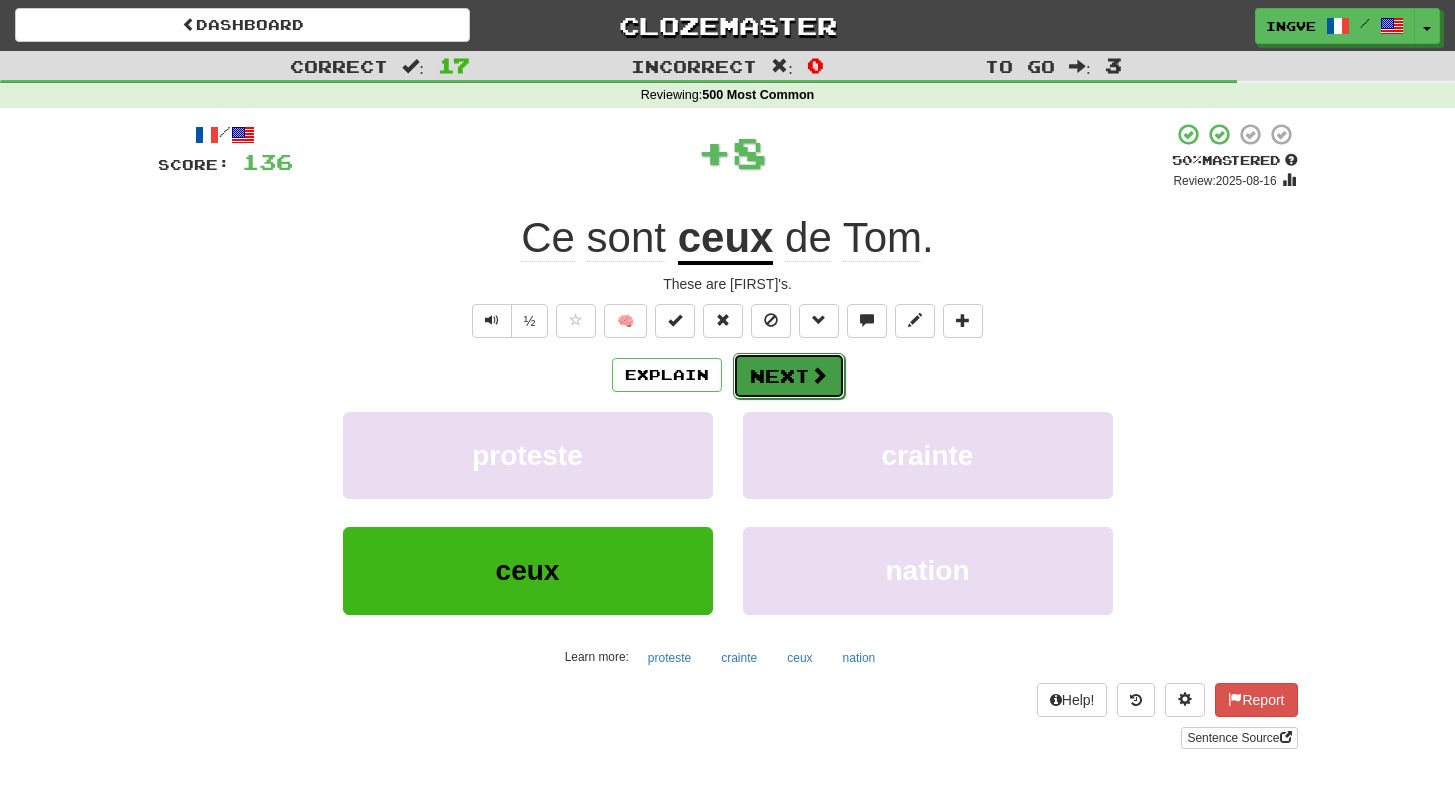 click on "Next" at bounding box center (789, 376) 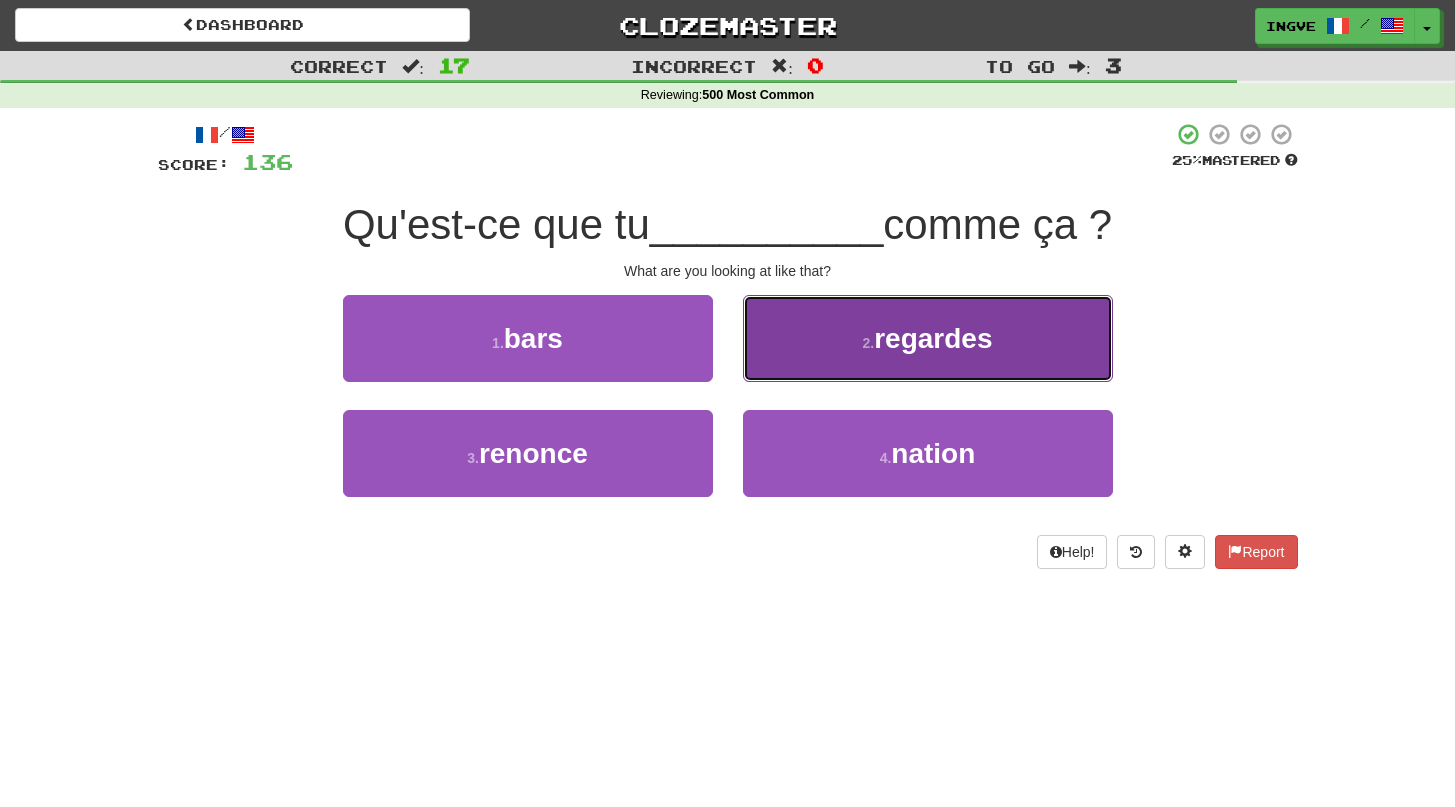 click on "regardes" at bounding box center [933, 338] 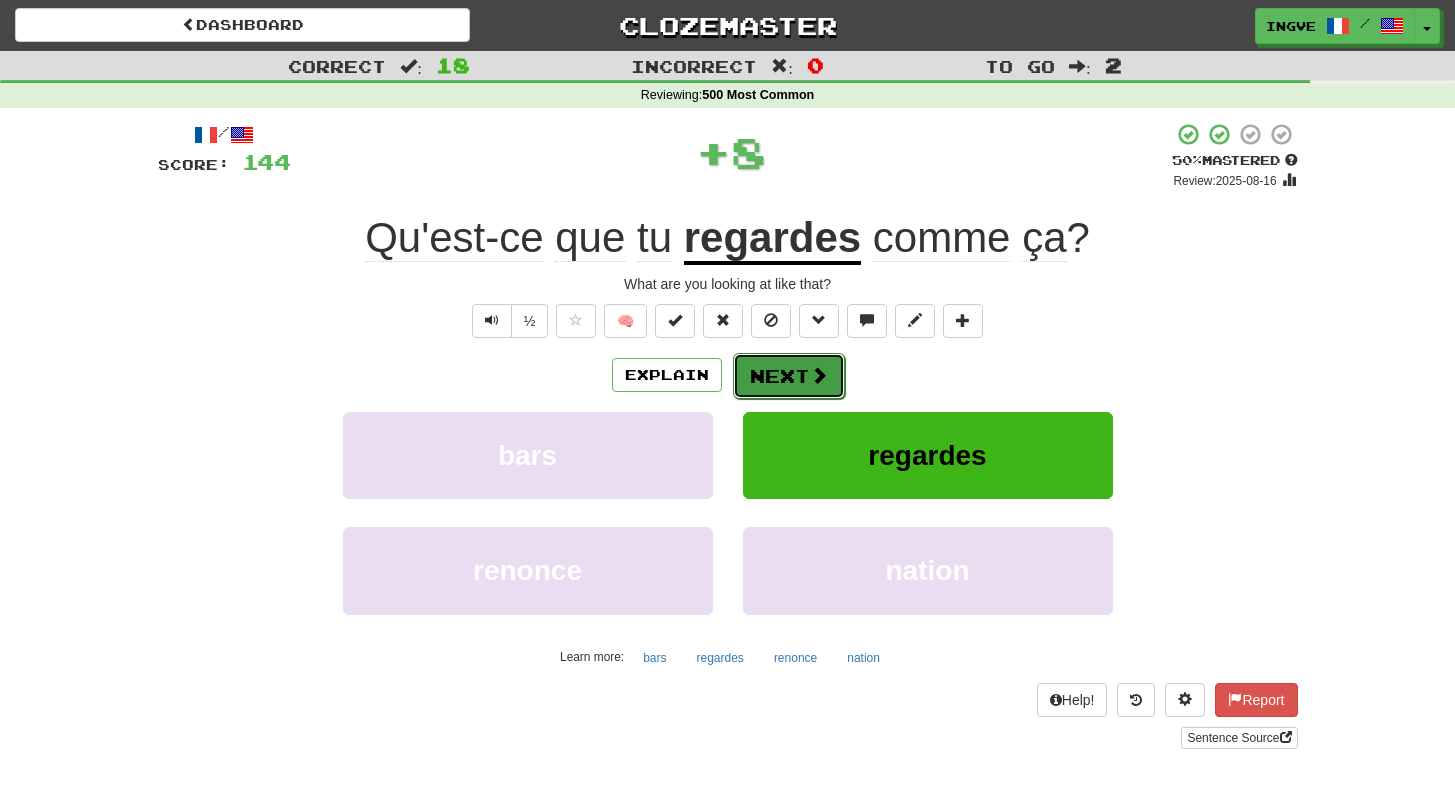 click on "Next" at bounding box center (789, 376) 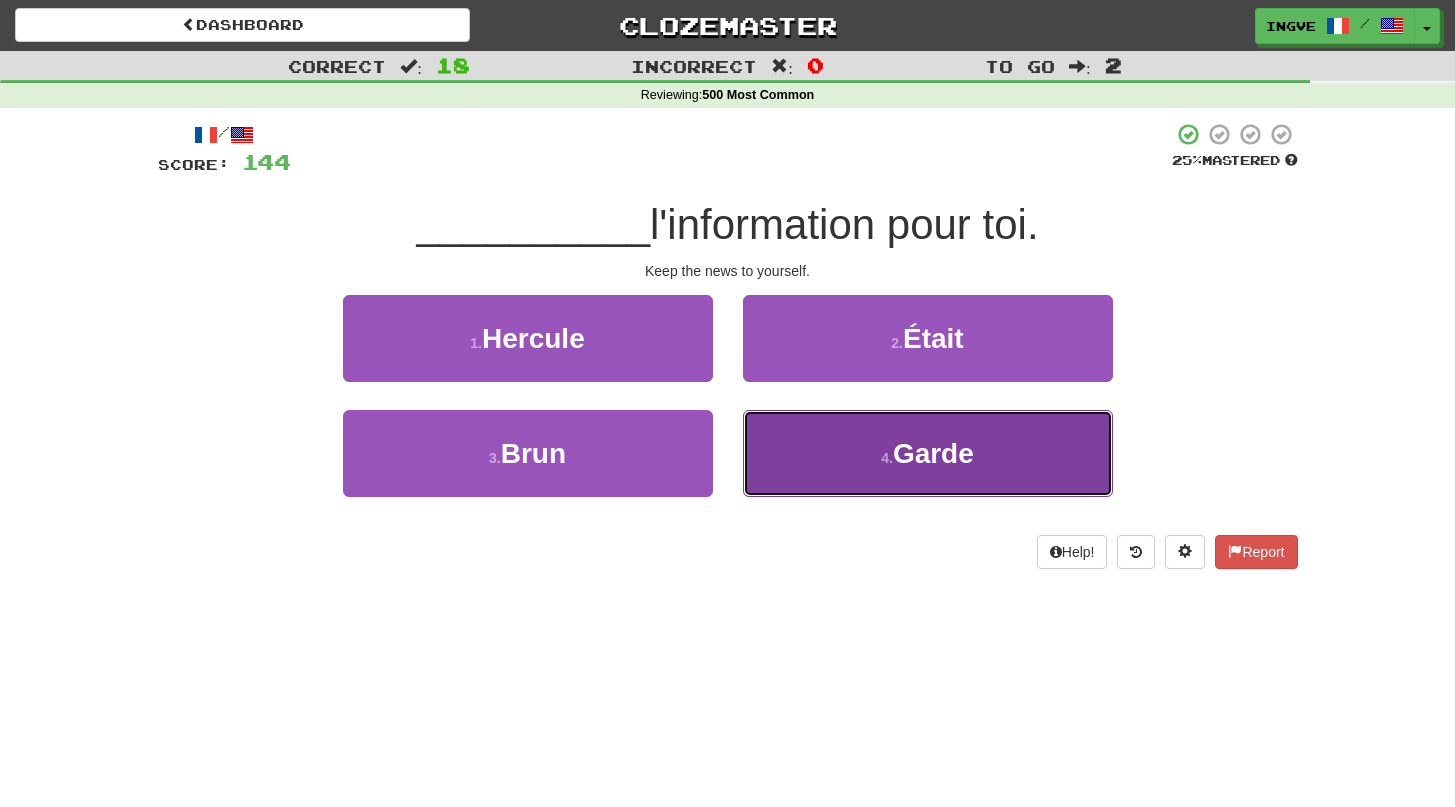 click on "4 .  Garde" at bounding box center (928, 453) 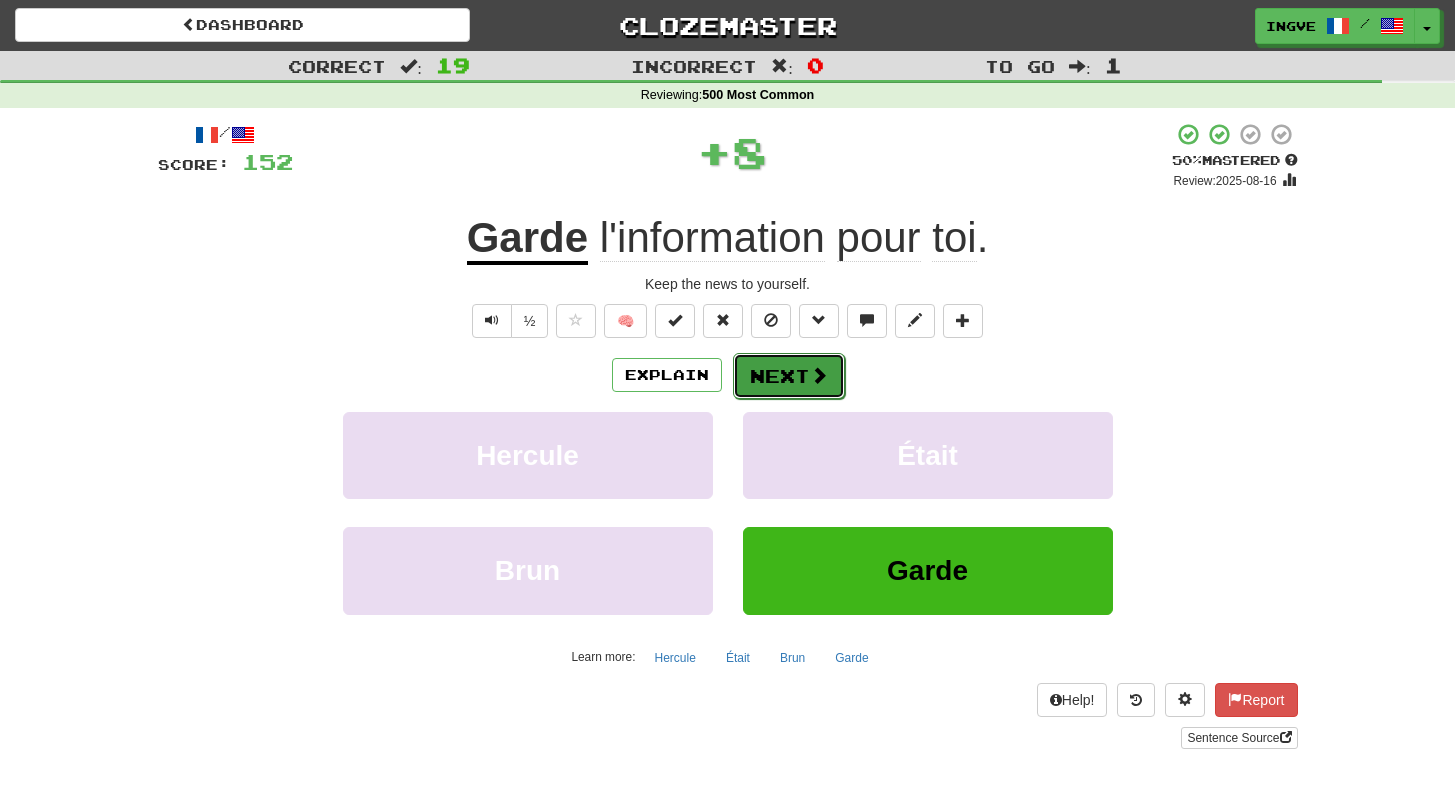 click on "Next" at bounding box center (789, 376) 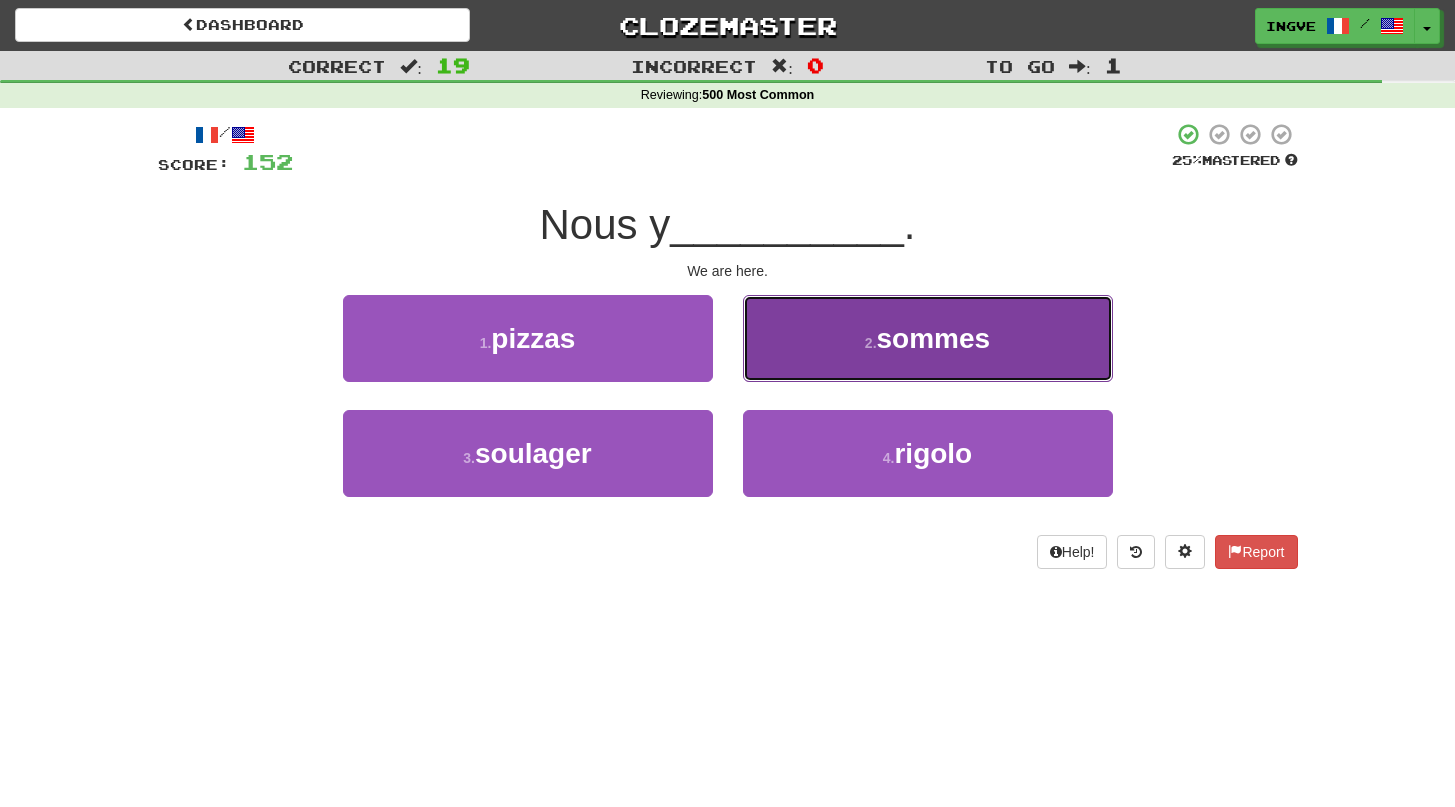 click on "2 .  sommes" at bounding box center (928, 338) 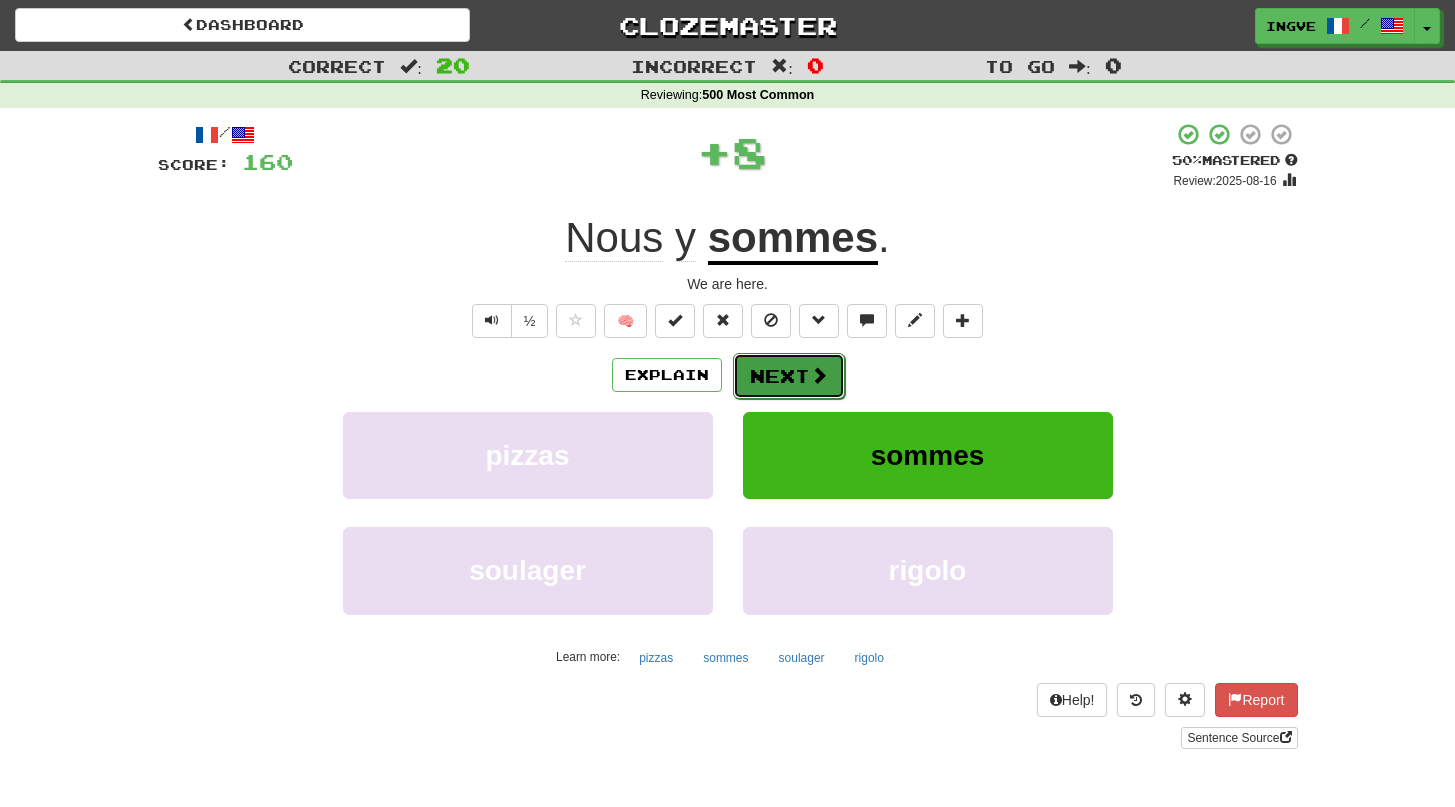 click on "Next" at bounding box center [789, 376] 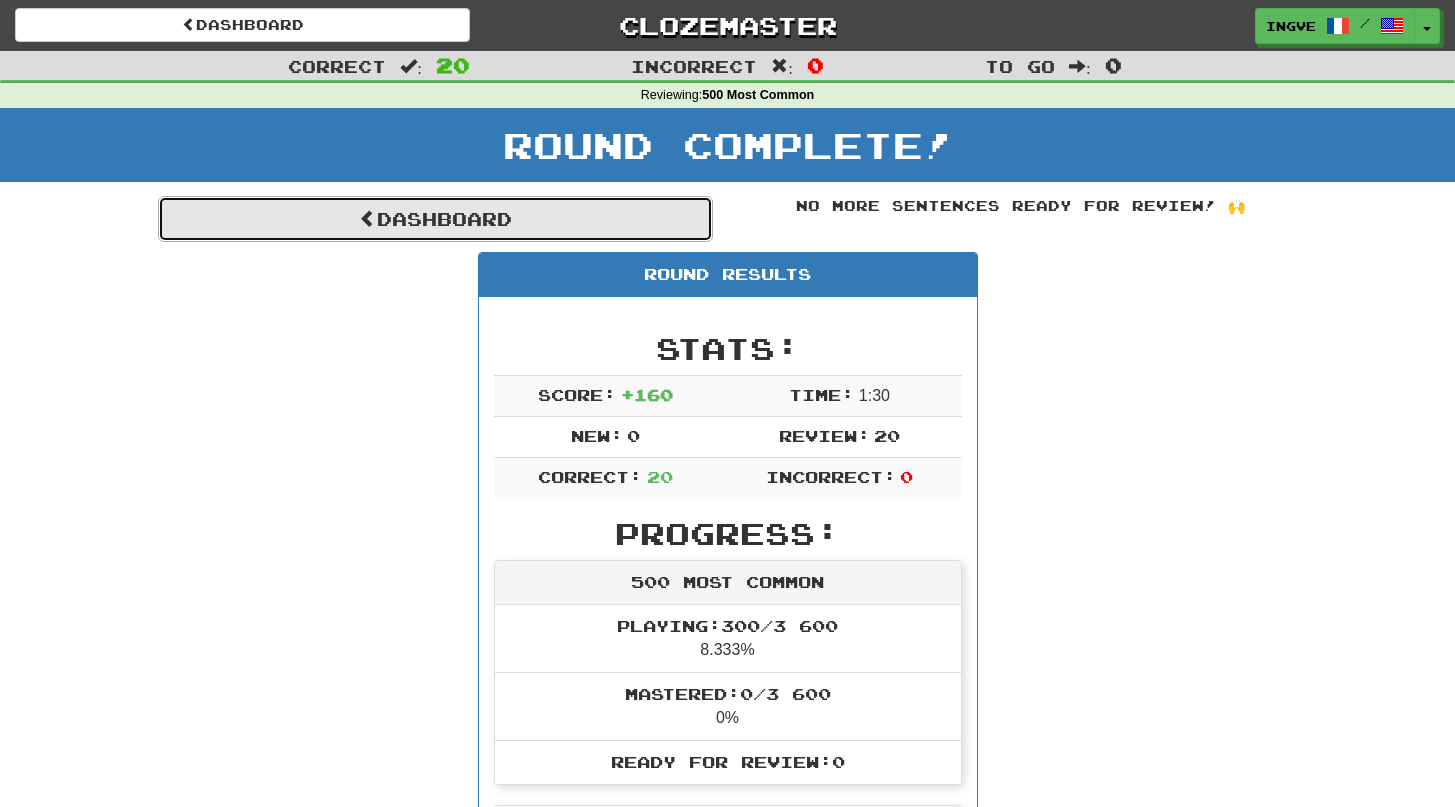 click on "Dashboard" at bounding box center [435, 219] 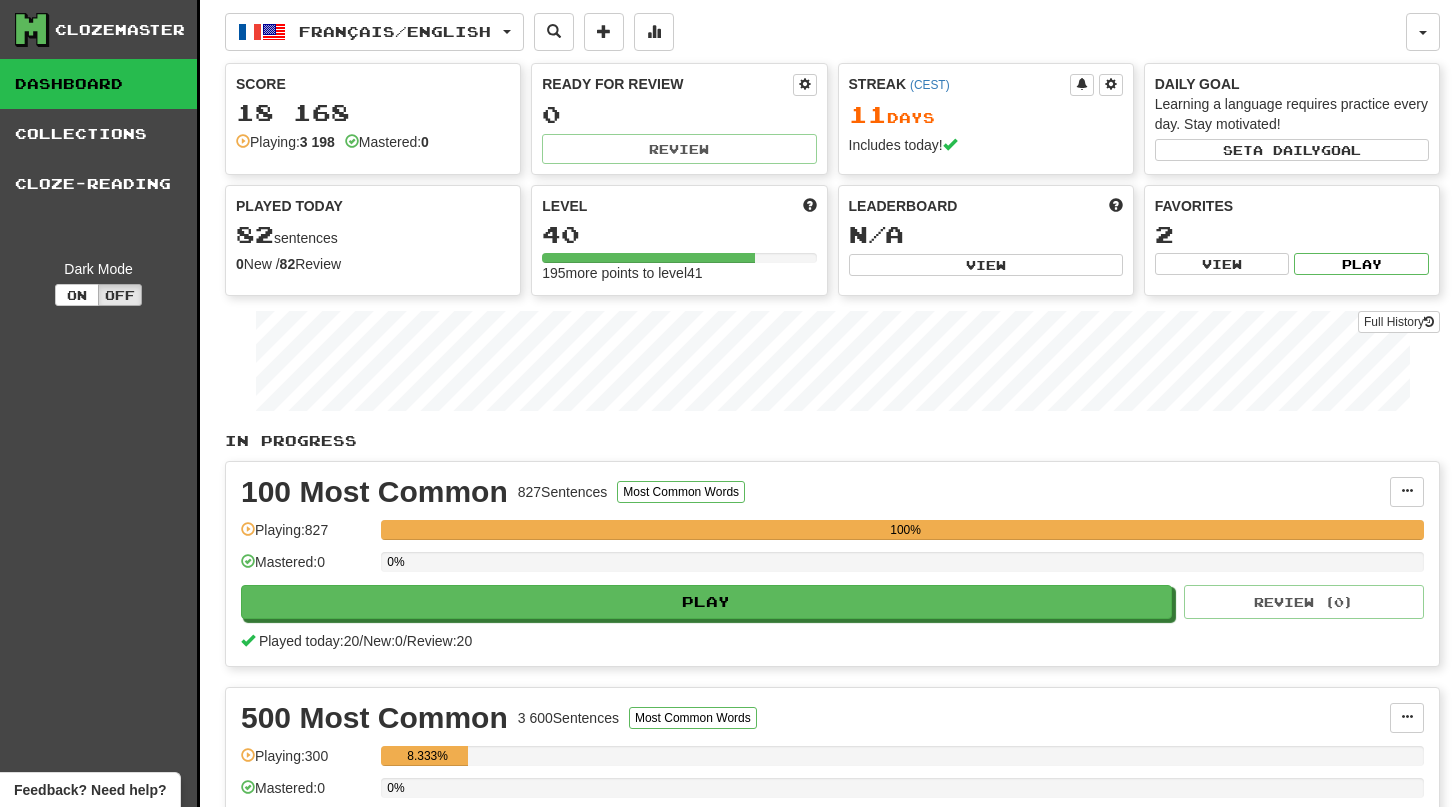 scroll, scrollTop: 0, scrollLeft: 0, axis: both 